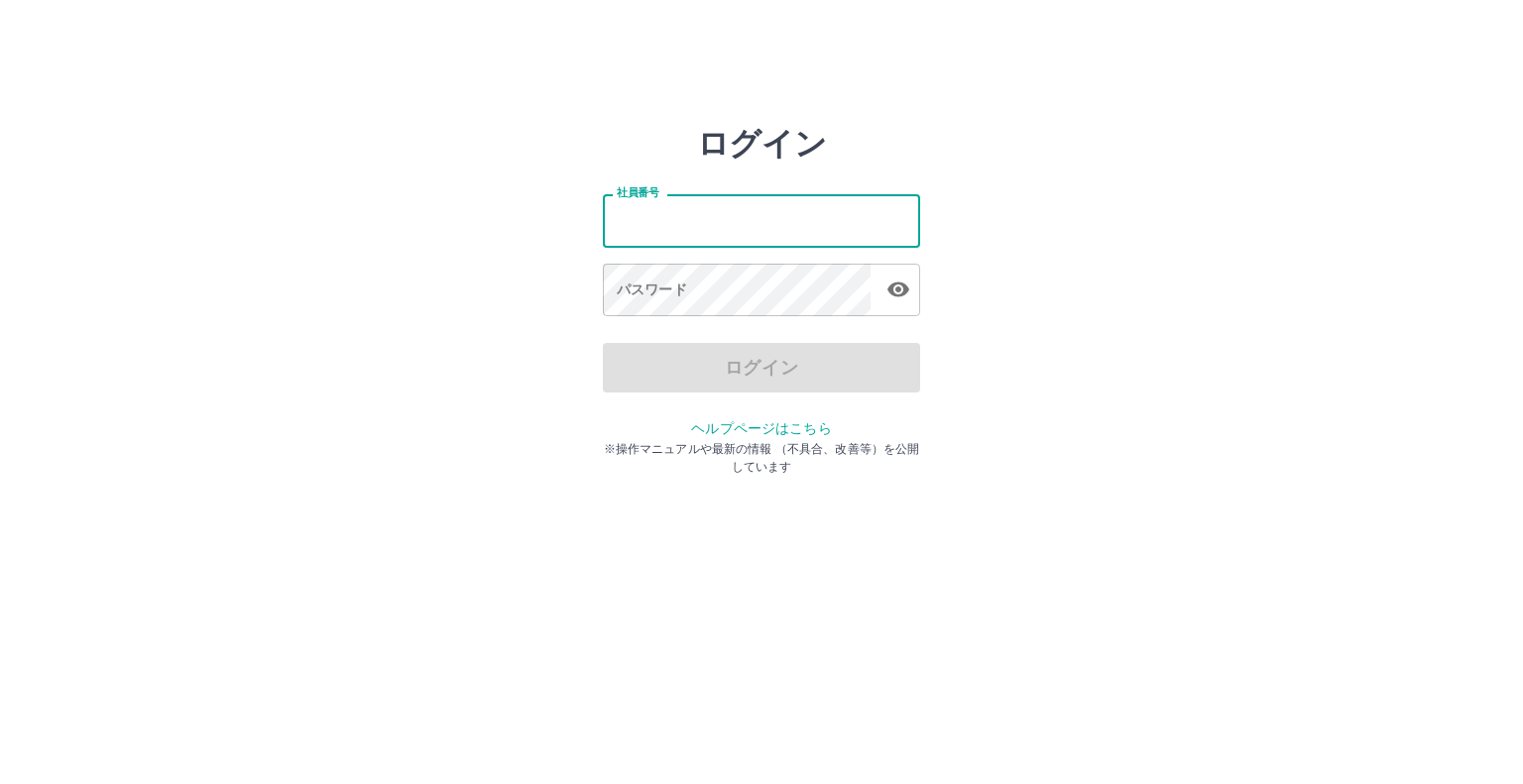 scroll, scrollTop: 0, scrollLeft: 0, axis: both 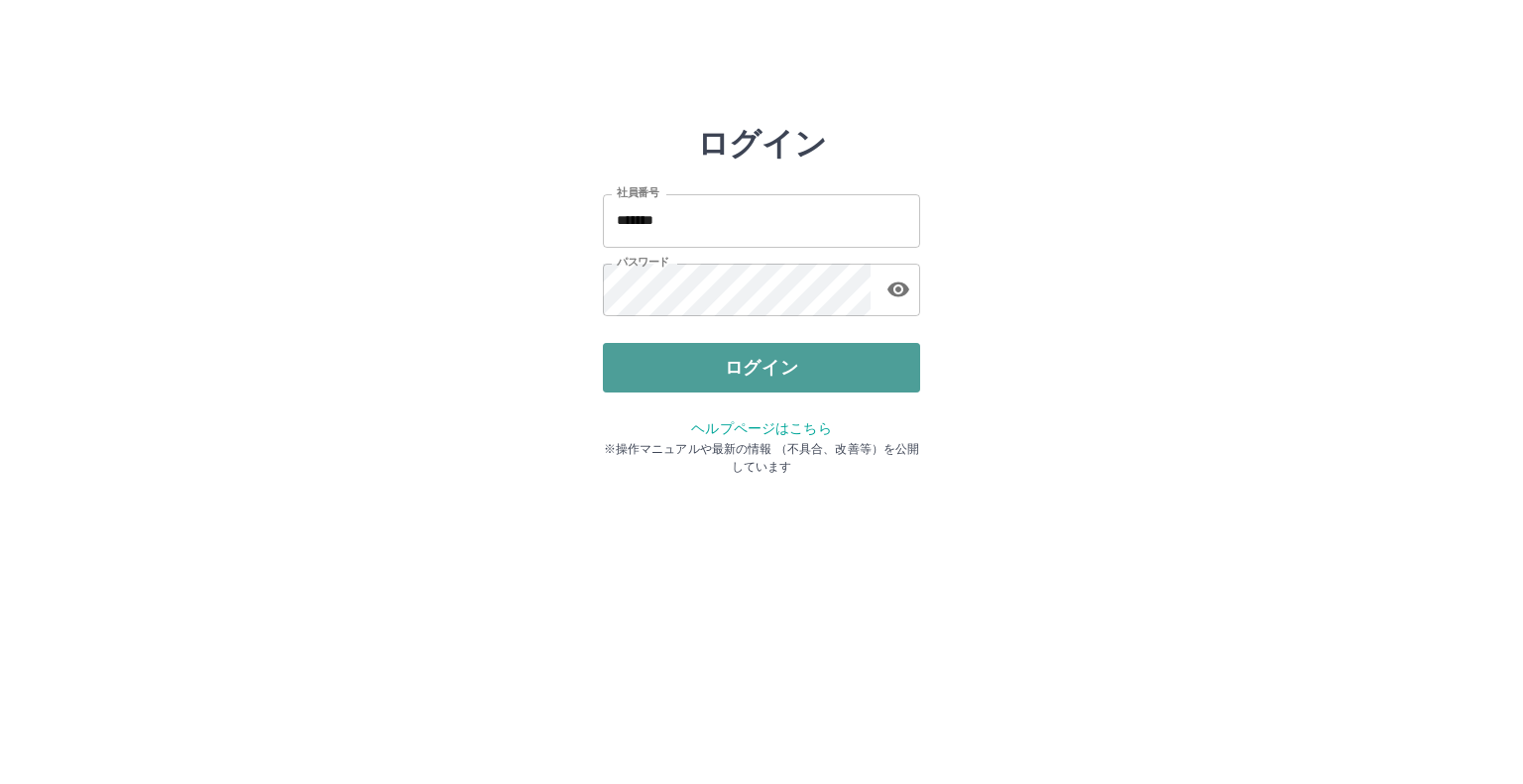 click on "ログイン" at bounding box center (762, 368) 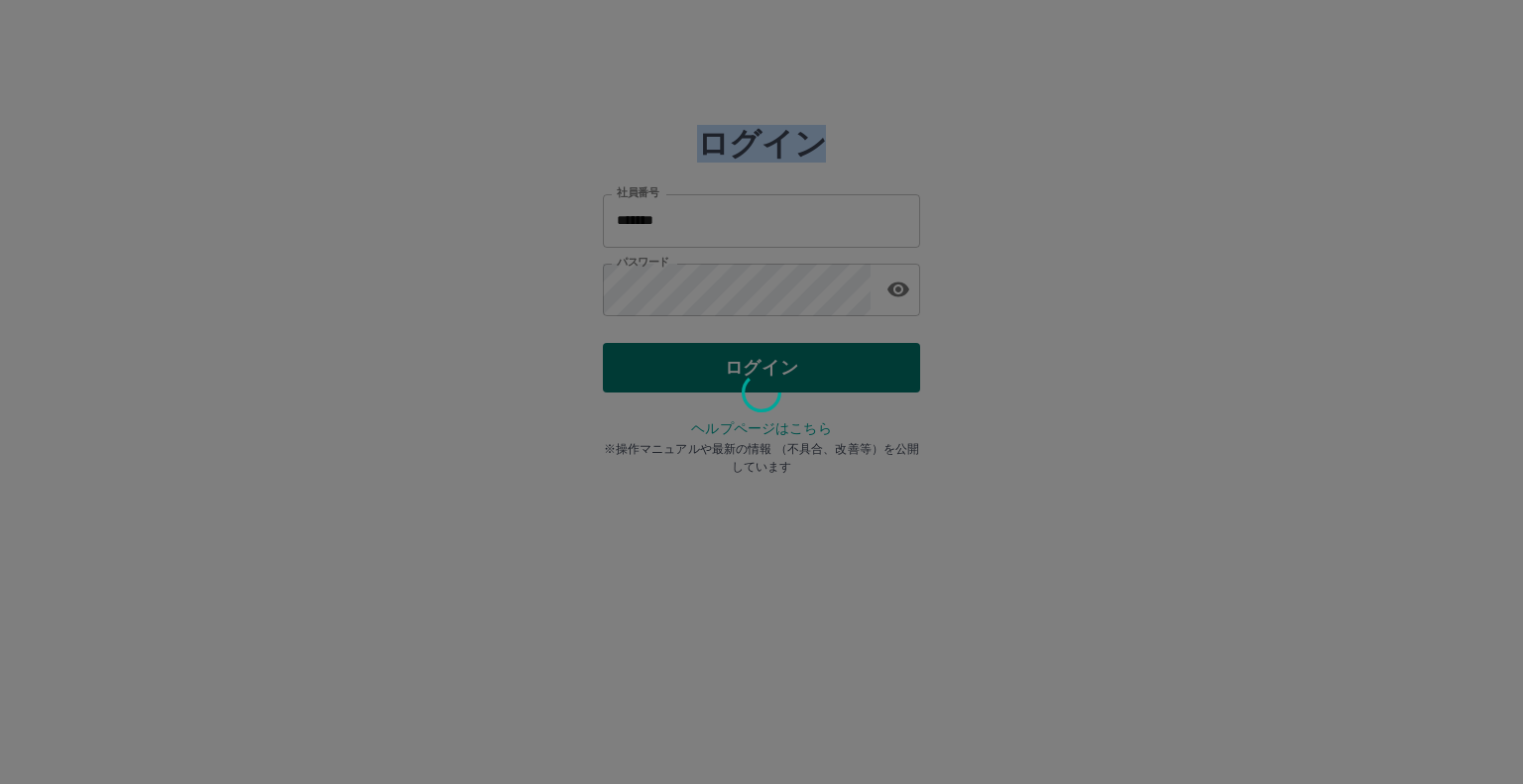 click at bounding box center (762, 392) 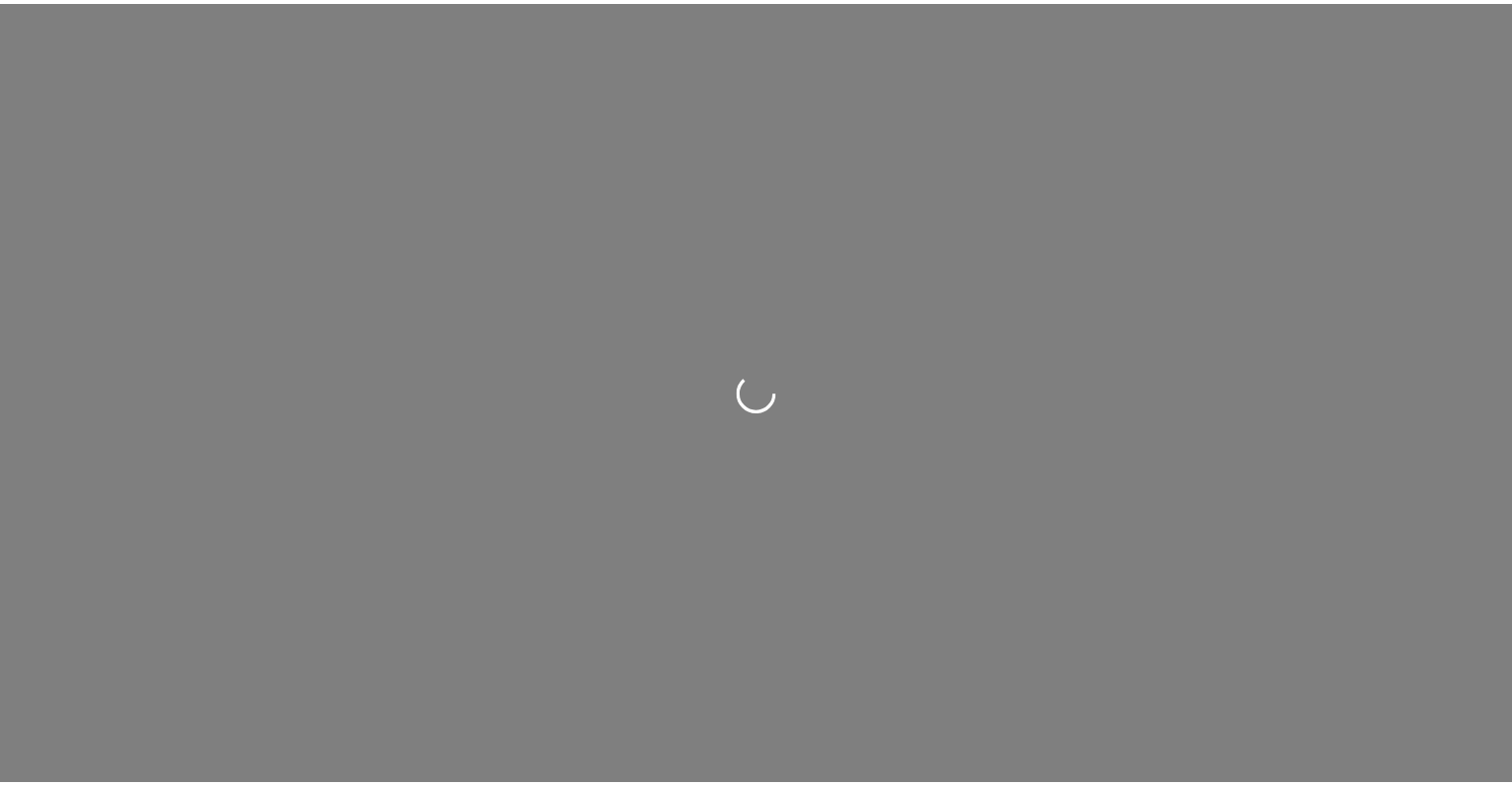 scroll, scrollTop: 0, scrollLeft: 0, axis: both 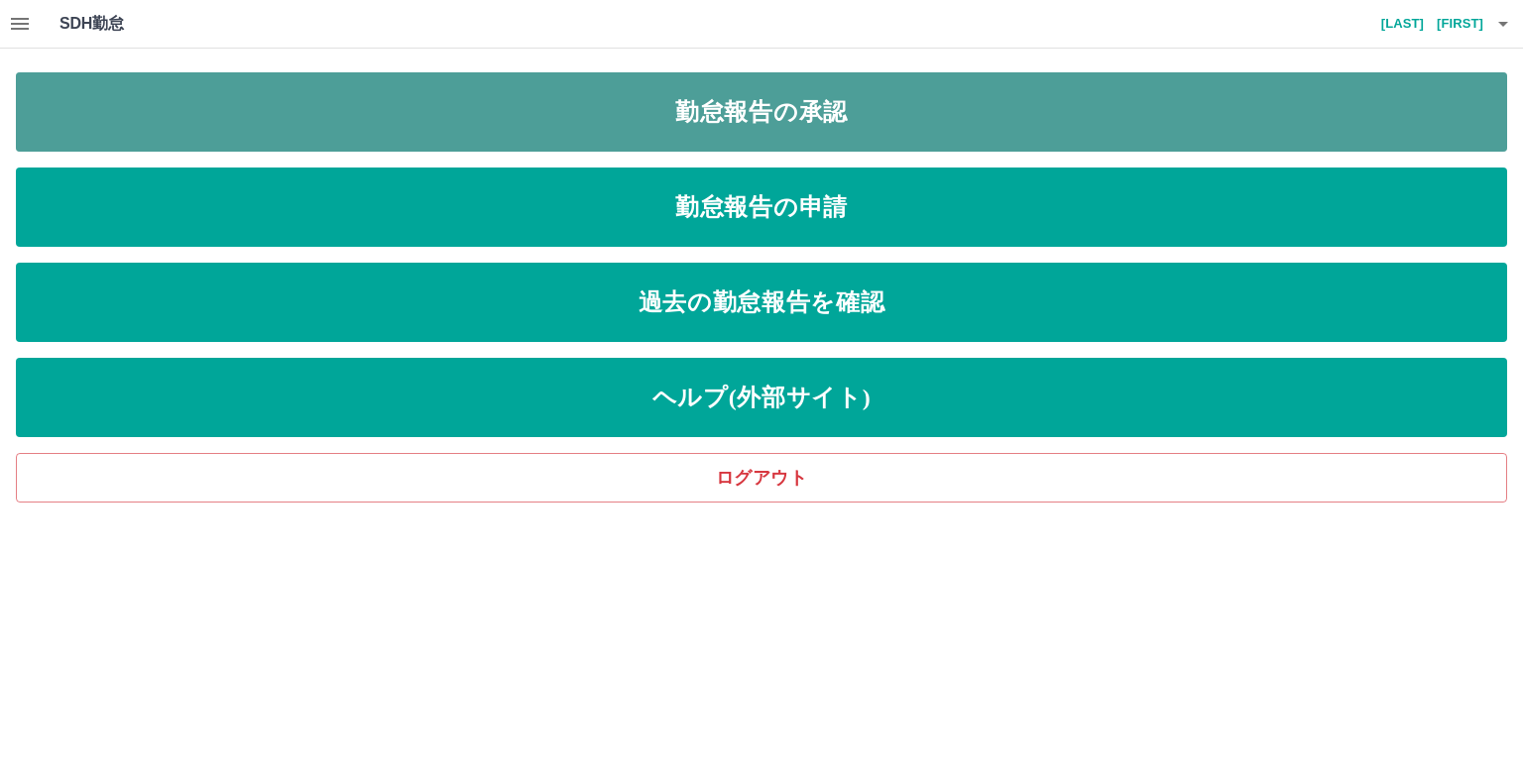 click on "勤怠報告の承認" at bounding box center (762, 112) 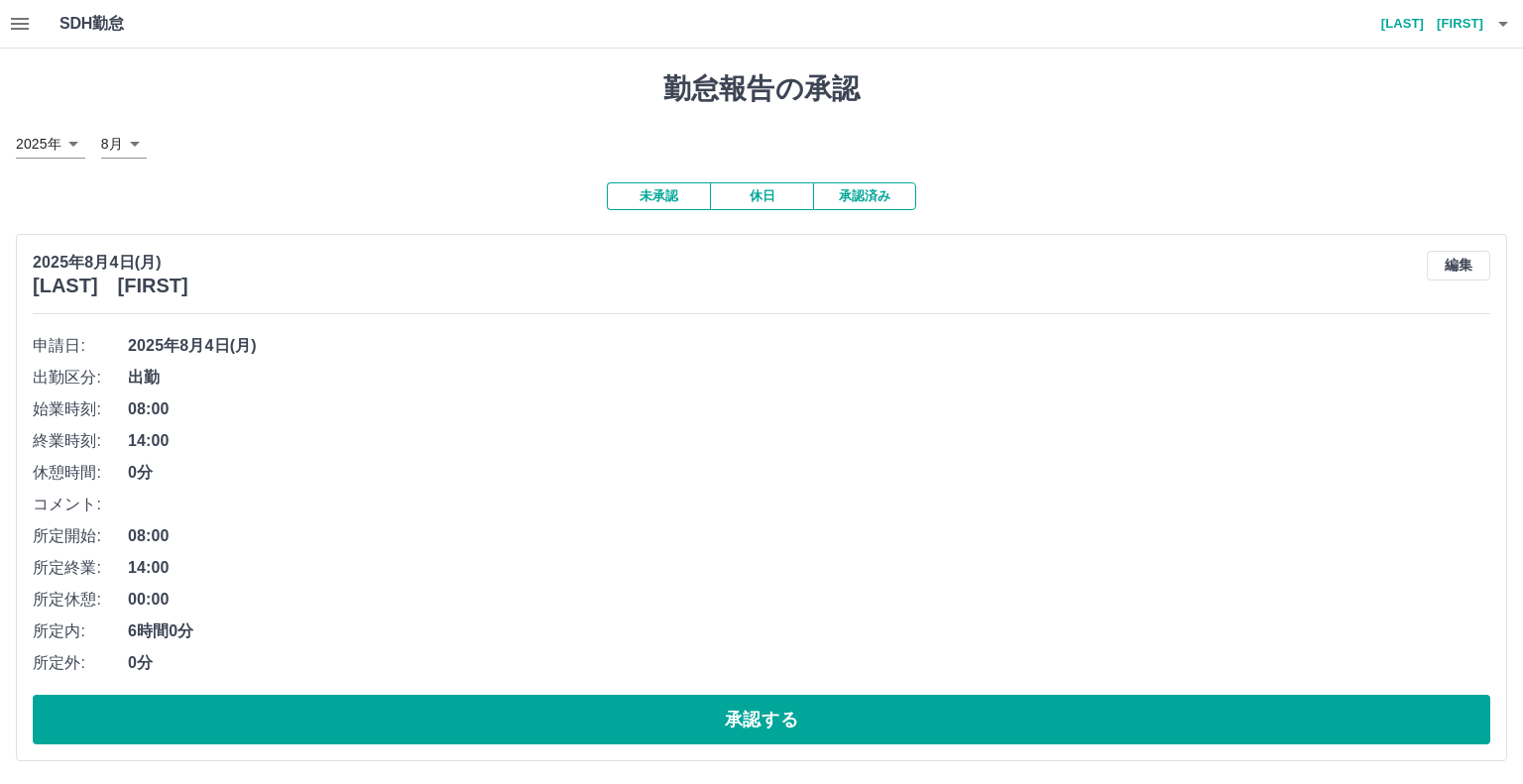 click on "SDH勤怠 [LAST]　[FIRST] 勤怠報告の承認 [YEAR]年 **** [MONTH] [DAY] 未承認 休日 承認済み [YEAR]年[MONTH]月[DAY]日([DAY_OF_WEEK]) [LAST]　[FIRST] 編集 申請日: [YEAR]年[MONTH]月[DAY]日([DAY_OF_WEEK]) 出勤区分: 出勤 始業時刻: 08:00 終業時刻: 14:00 休憩時間: 0分 コメント: 所定開始: 08:00 所定終業: 14:00 所定休憩: 00:00 所定内: 6時間0分 所定外: 0分 承認する [YEAR]年[MONTH]月[DAY]日([DAY_OF_WEEK]) [LAST]　[FIRST] 編集 申請日: [YEAR]年[MONTH]月[DAY]日([DAY_OF_WEEK]) 出勤区分: 法定休 承認する SDH勤怠" at bounding box center (762, 525) 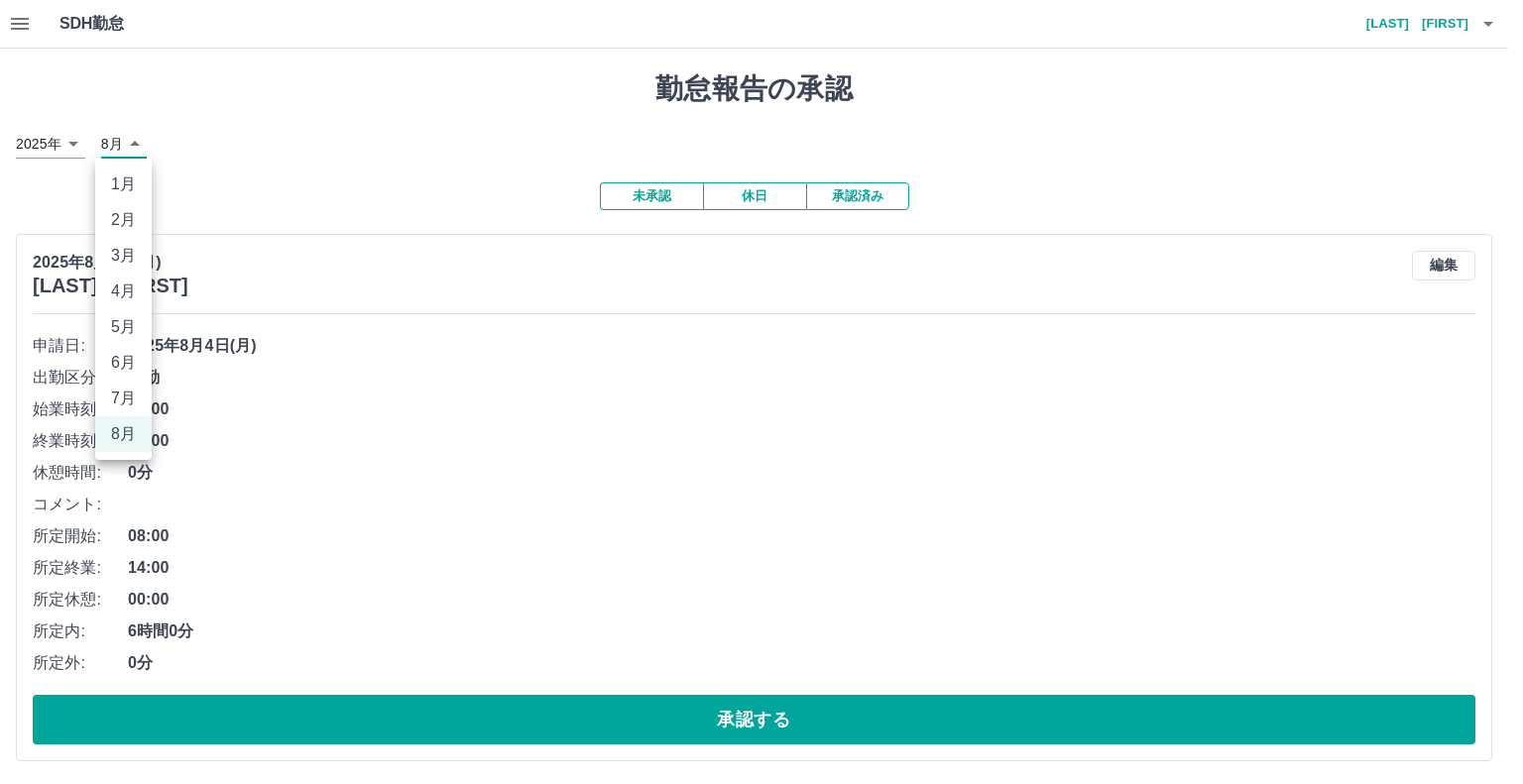 click on "7月" at bounding box center (123, 398) 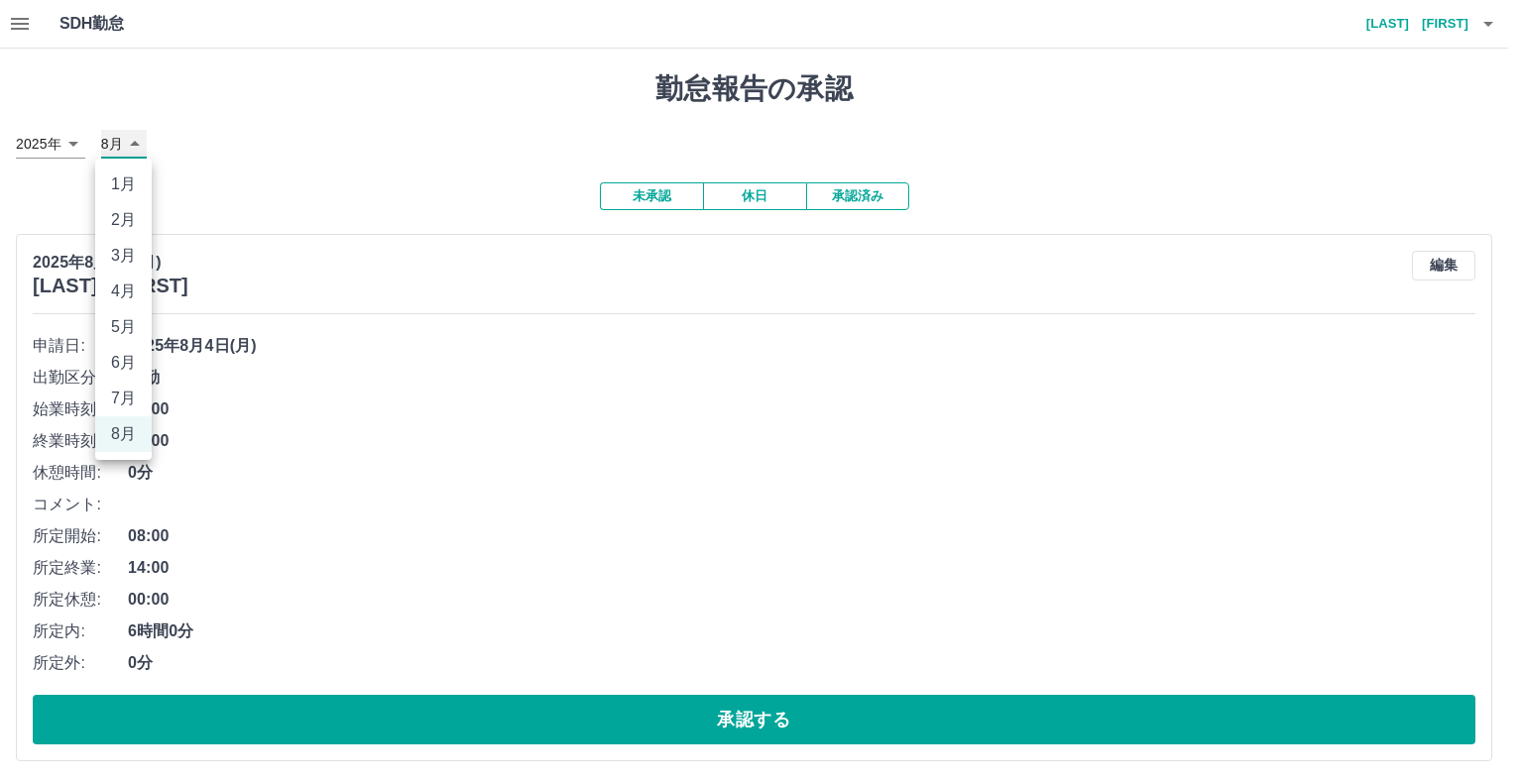 type on "*" 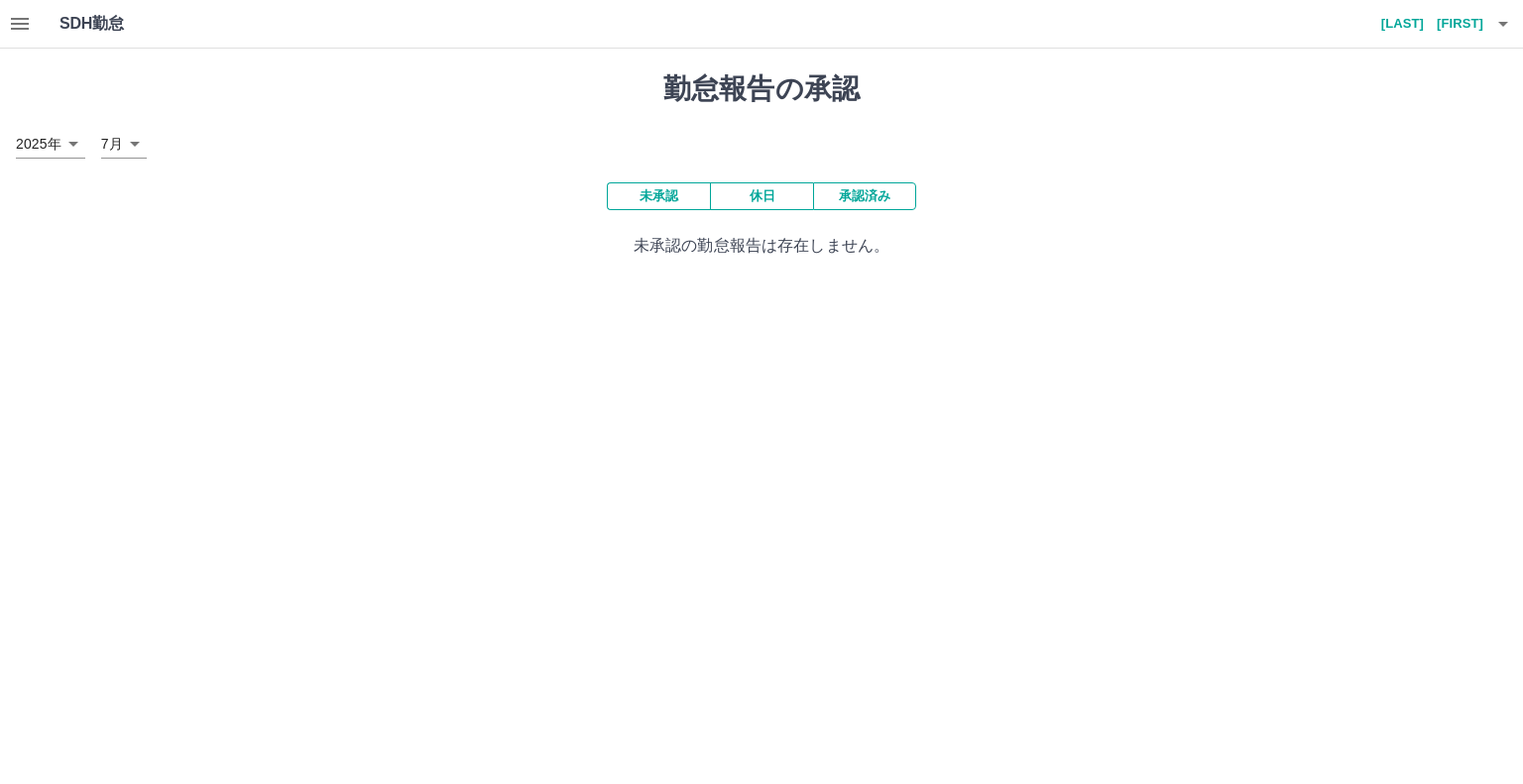 click on "未承認" at bounding box center (658, 196) 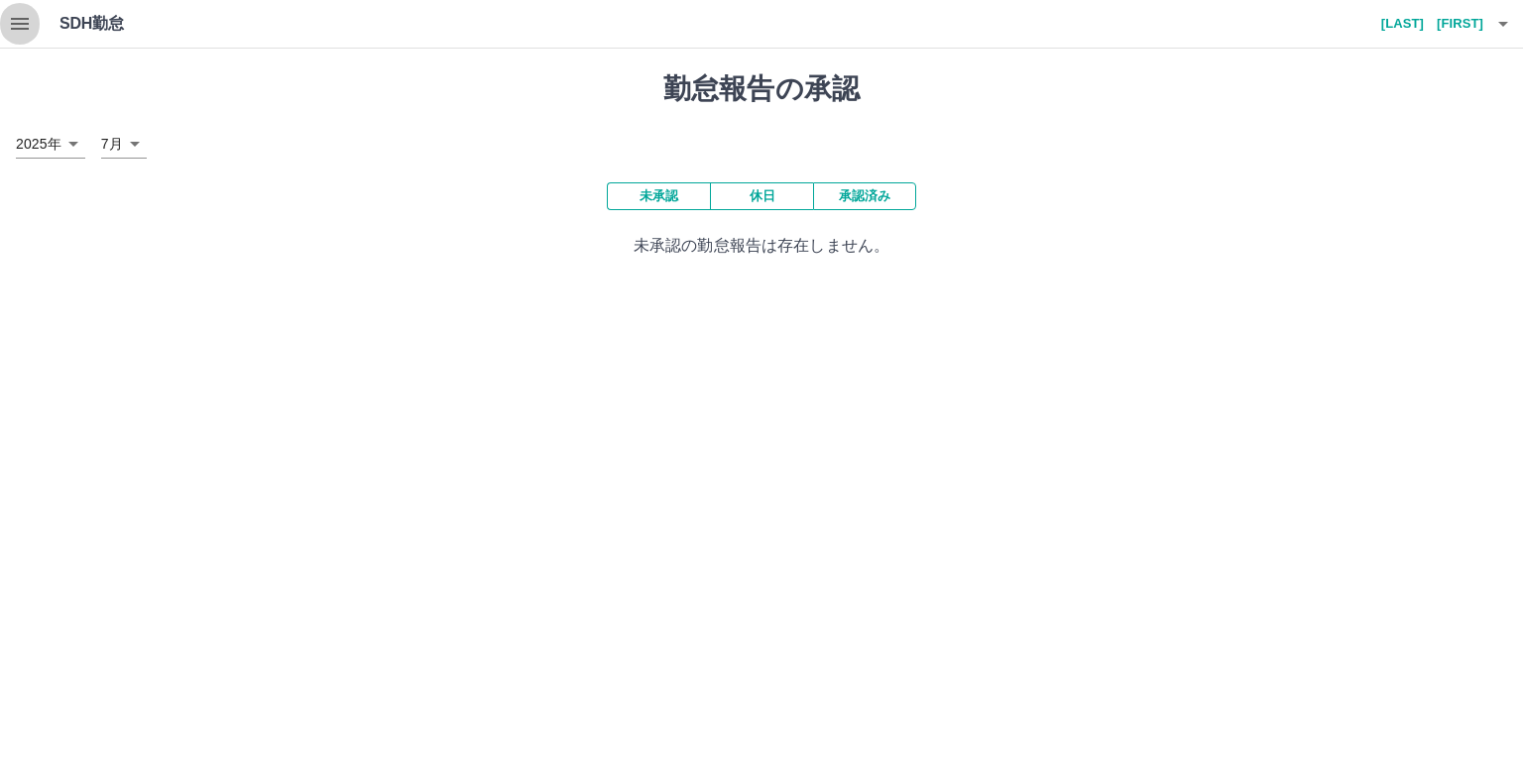 click 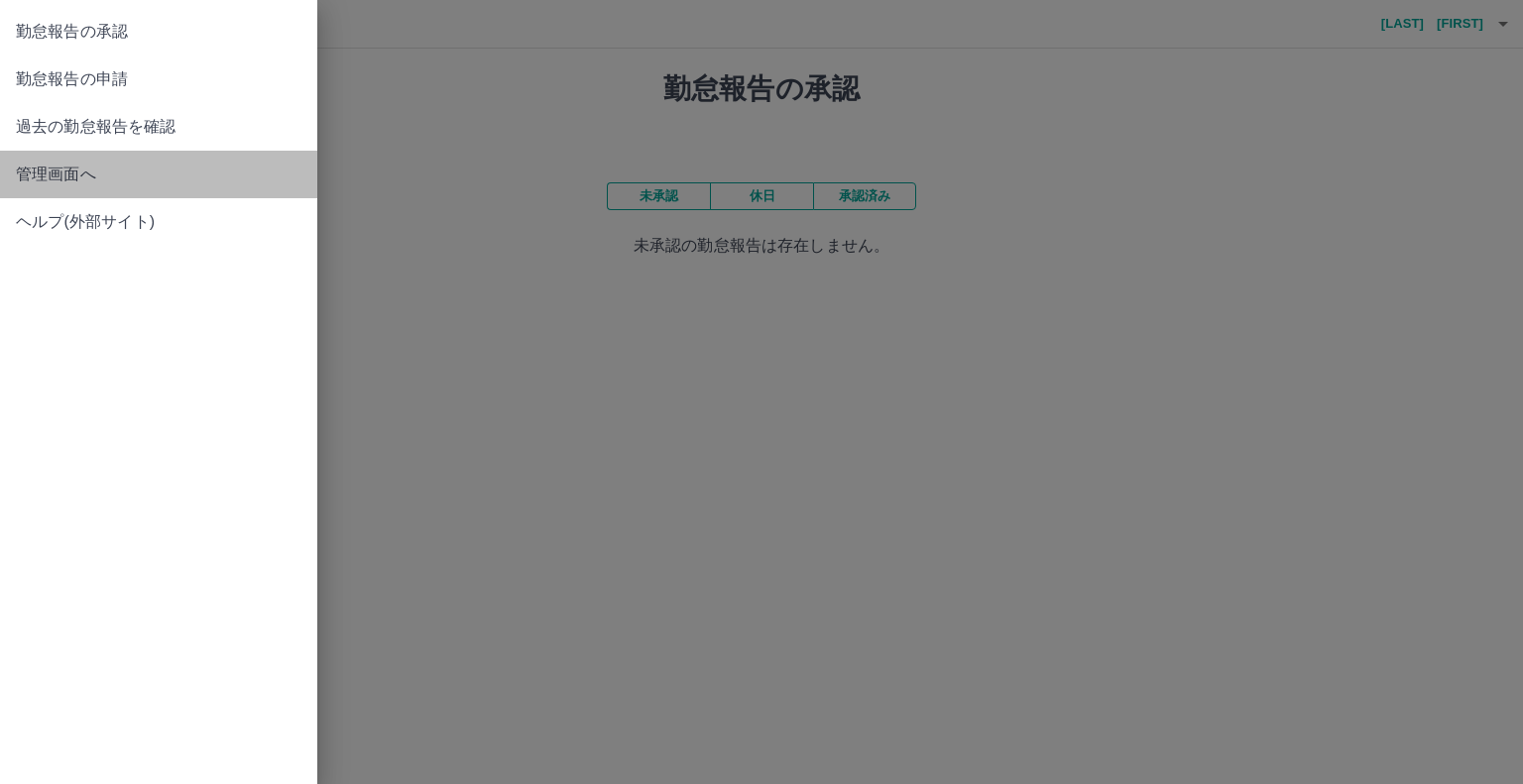 click on "管理画面へ" at bounding box center (159, 174) 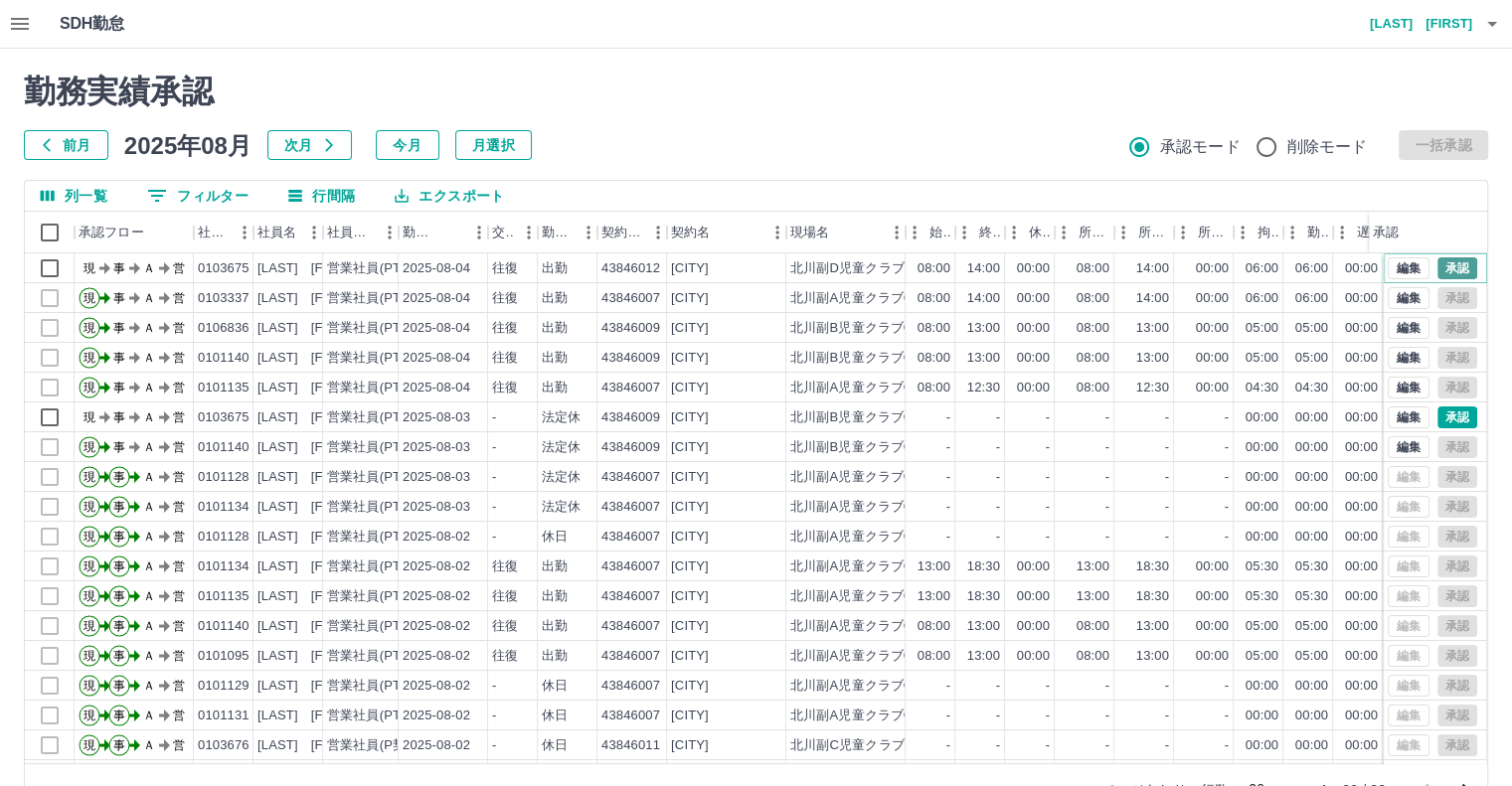 click on "承認" at bounding box center [1457, 268] 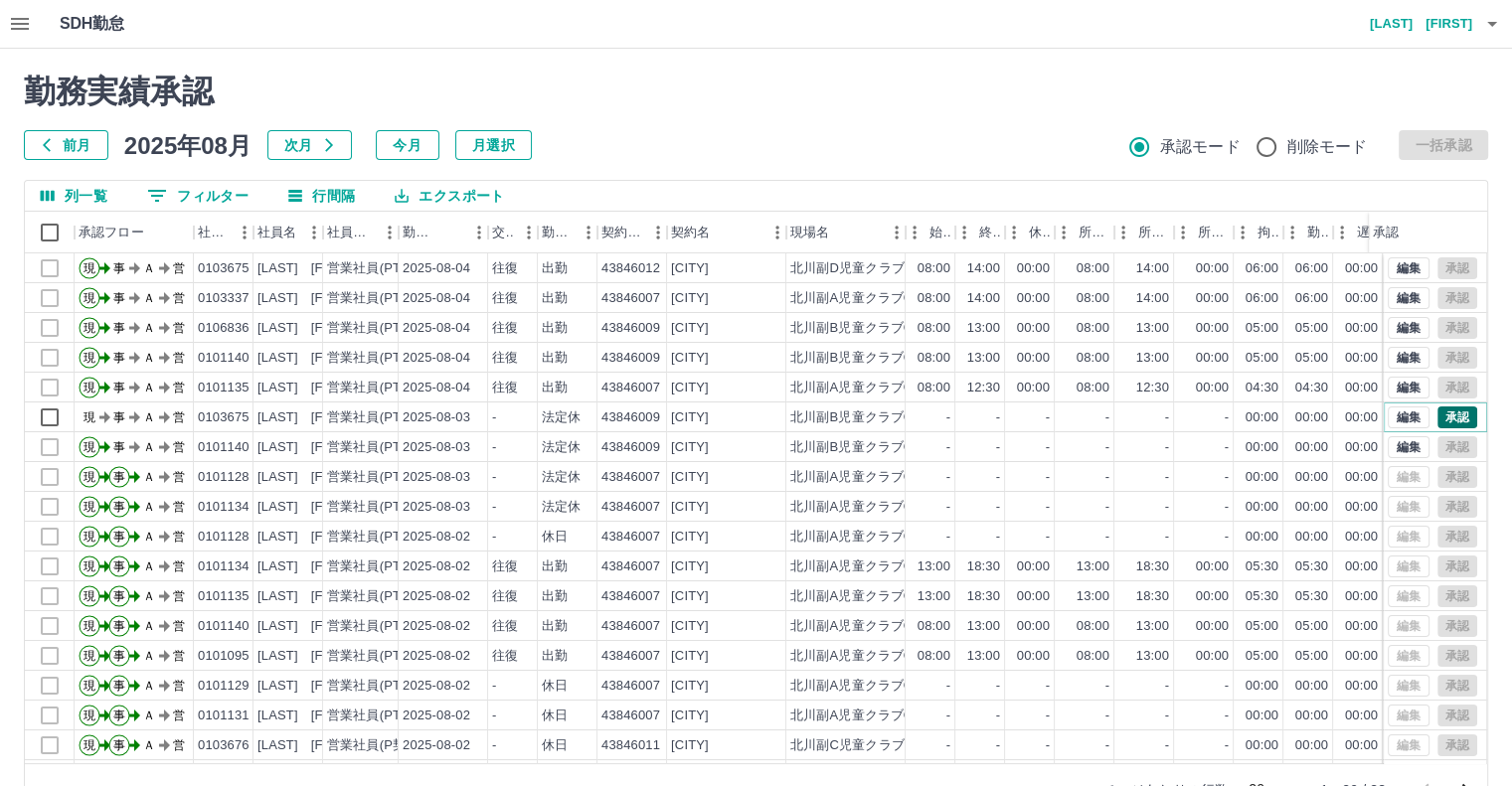 click on "承認" at bounding box center (1457, 417) 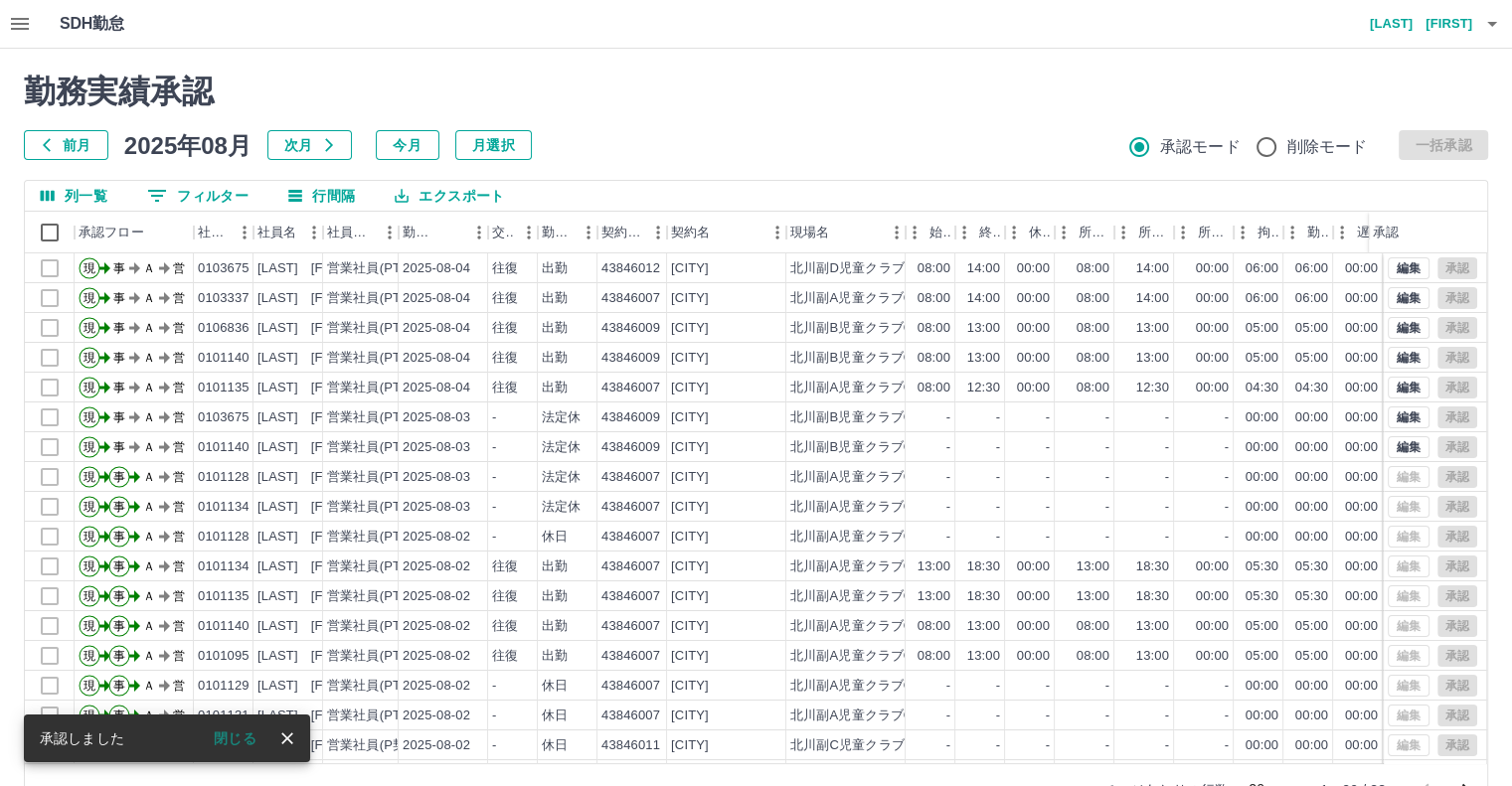 scroll, scrollTop: 100, scrollLeft: 0, axis: vertical 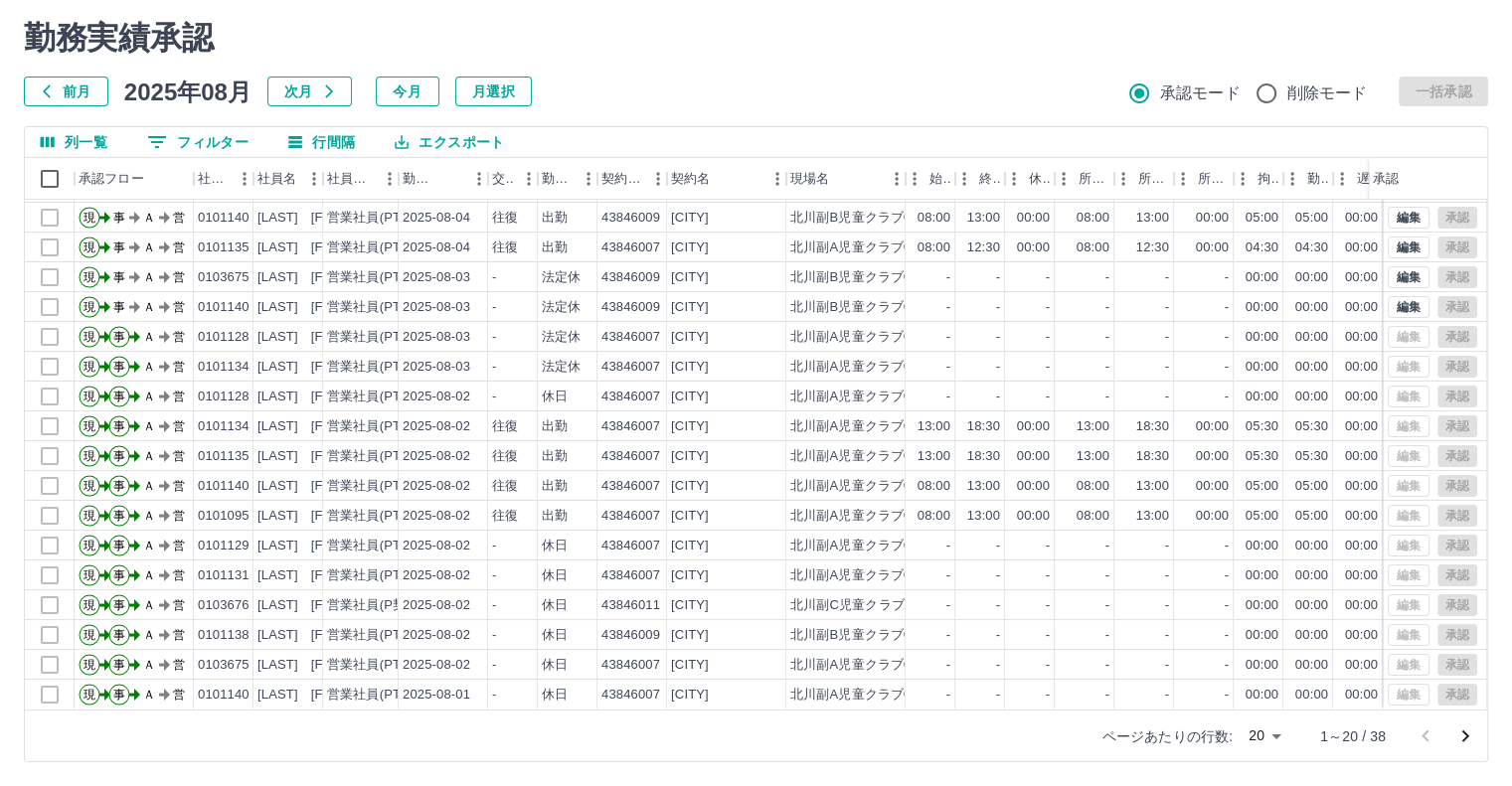click 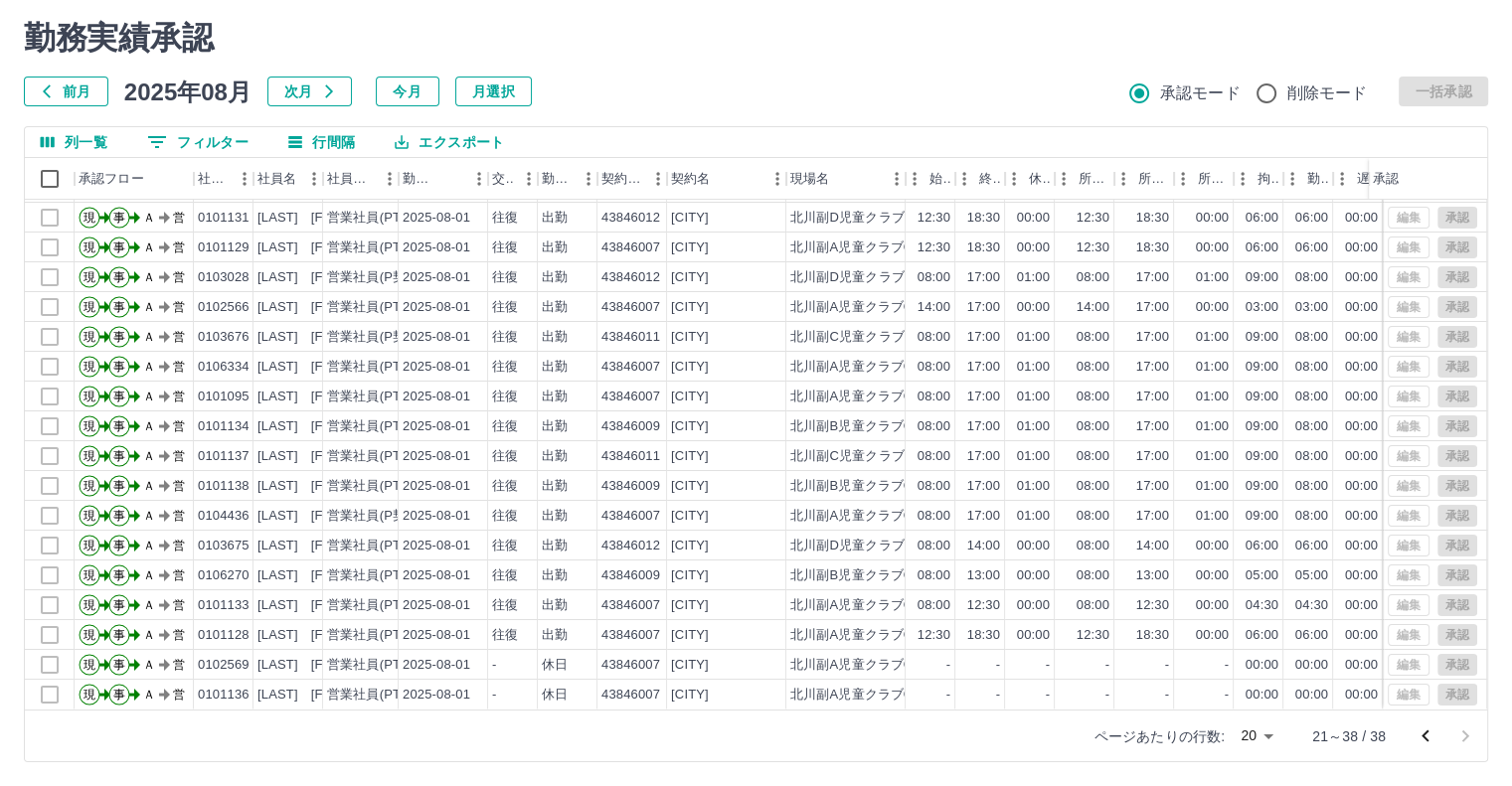 scroll, scrollTop: 41, scrollLeft: 0, axis: vertical 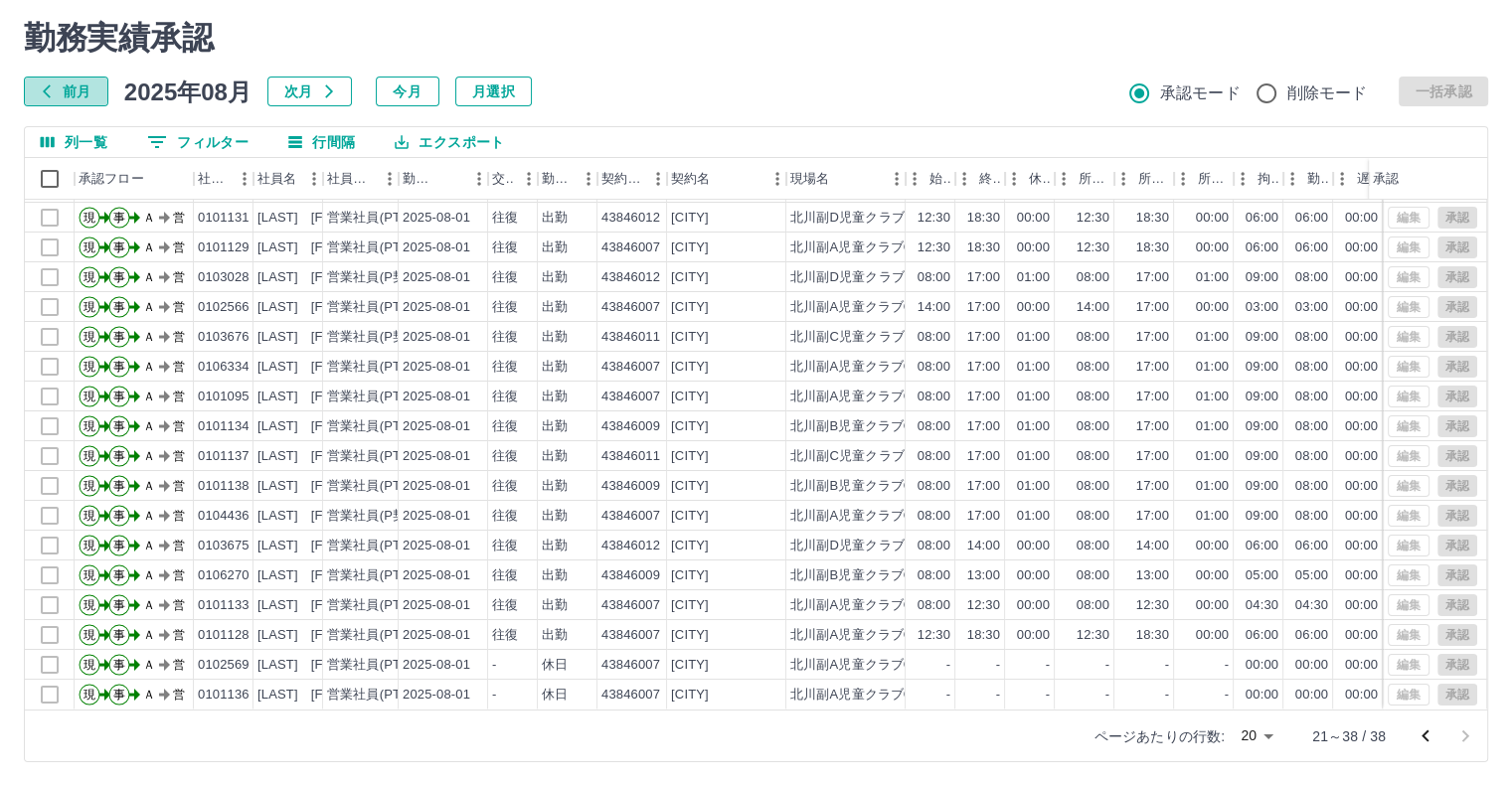 click on "前月" at bounding box center (66, 91) 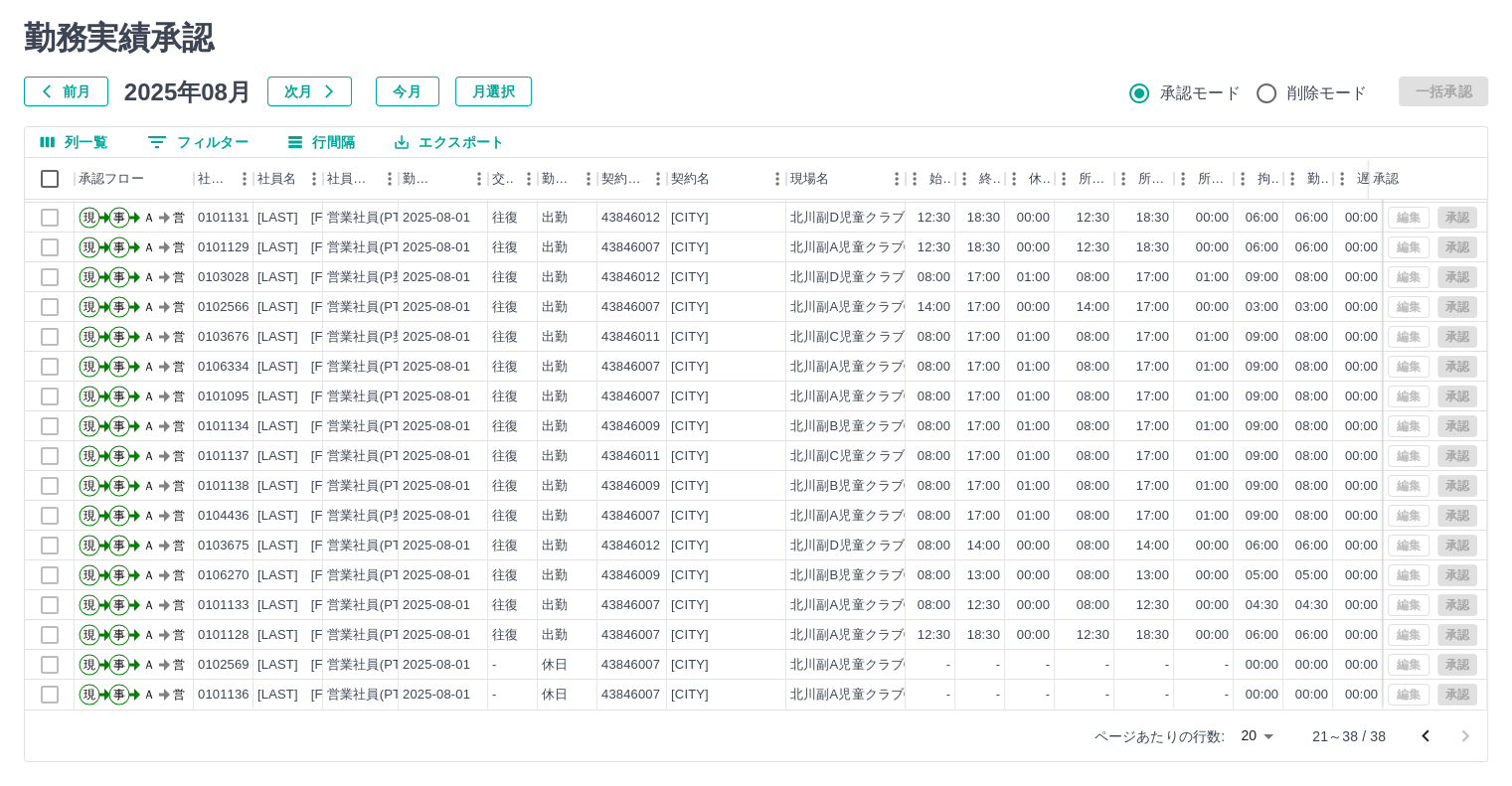 scroll, scrollTop: 0, scrollLeft: 0, axis: both 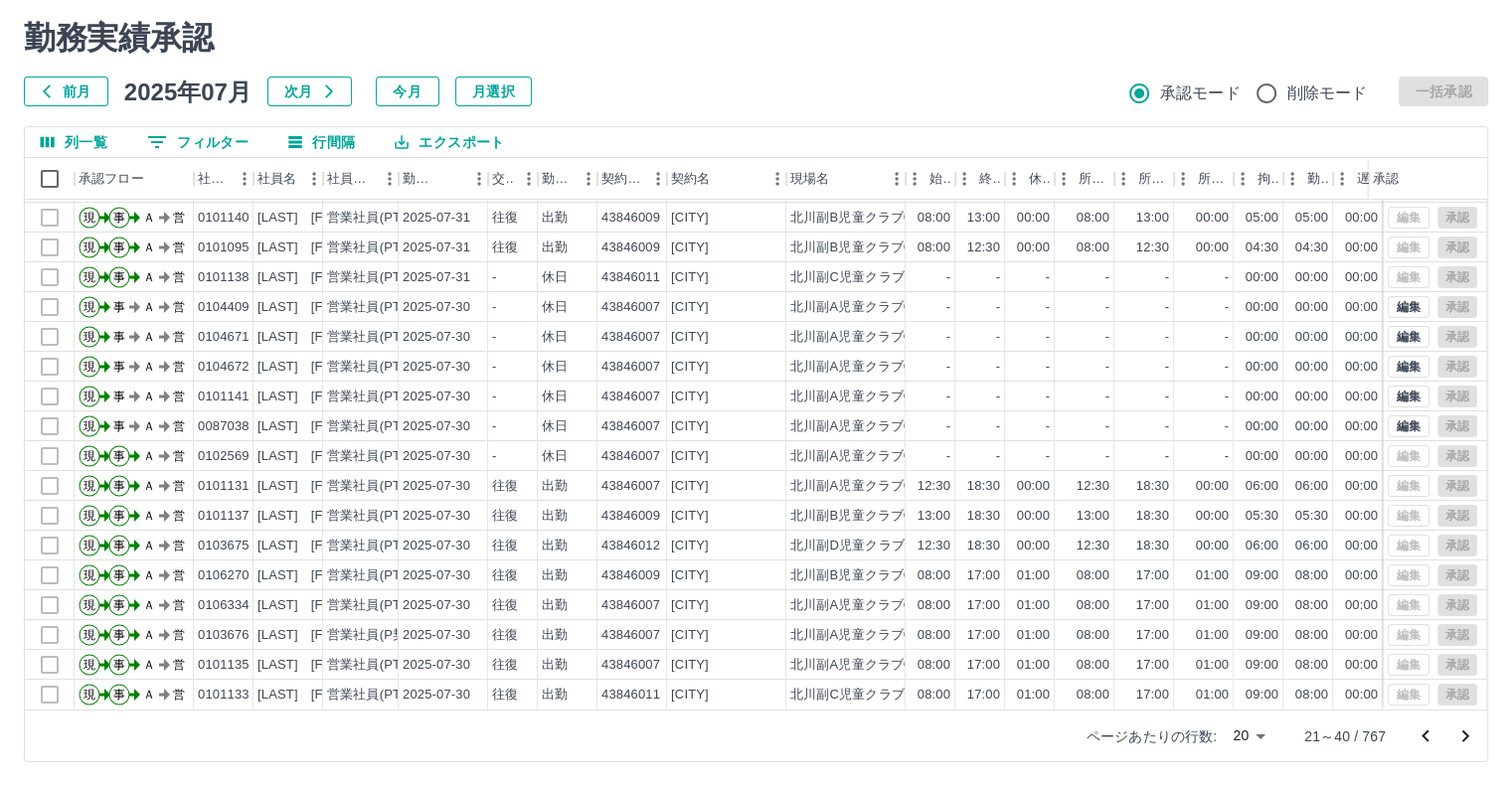 click 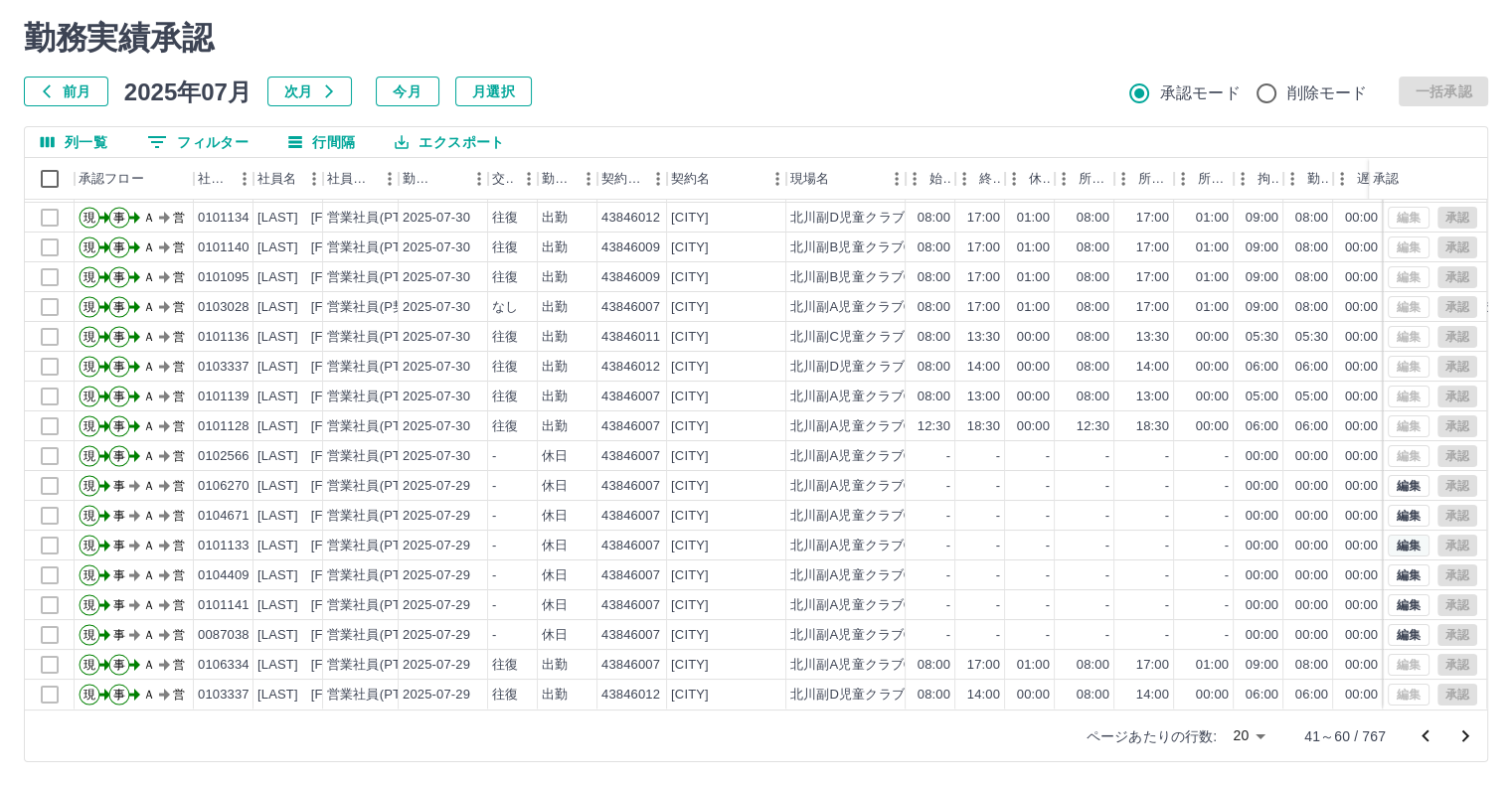 scroll, scrollTop: 100, scrollLeft: 0, axis: vertical 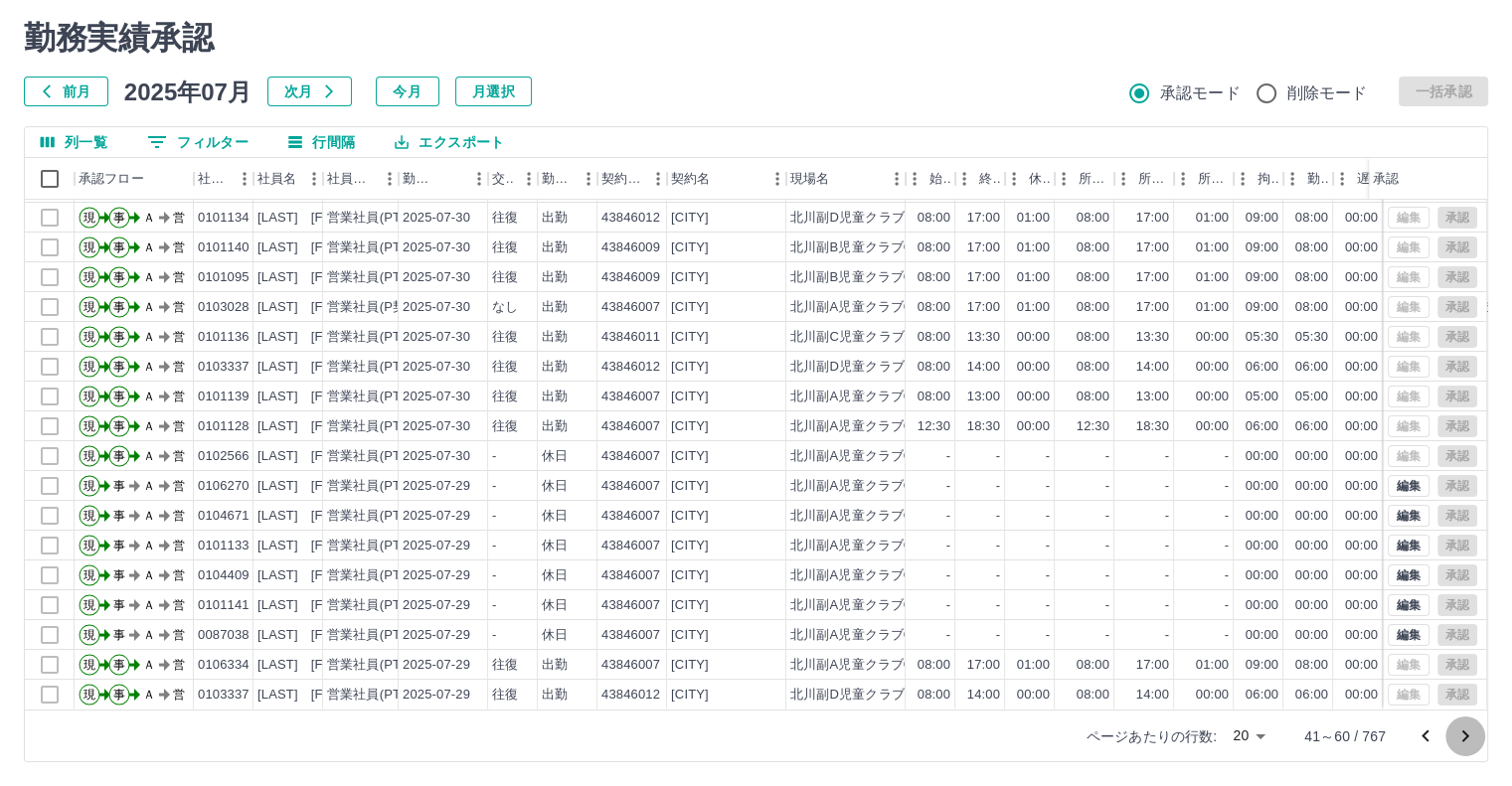 click 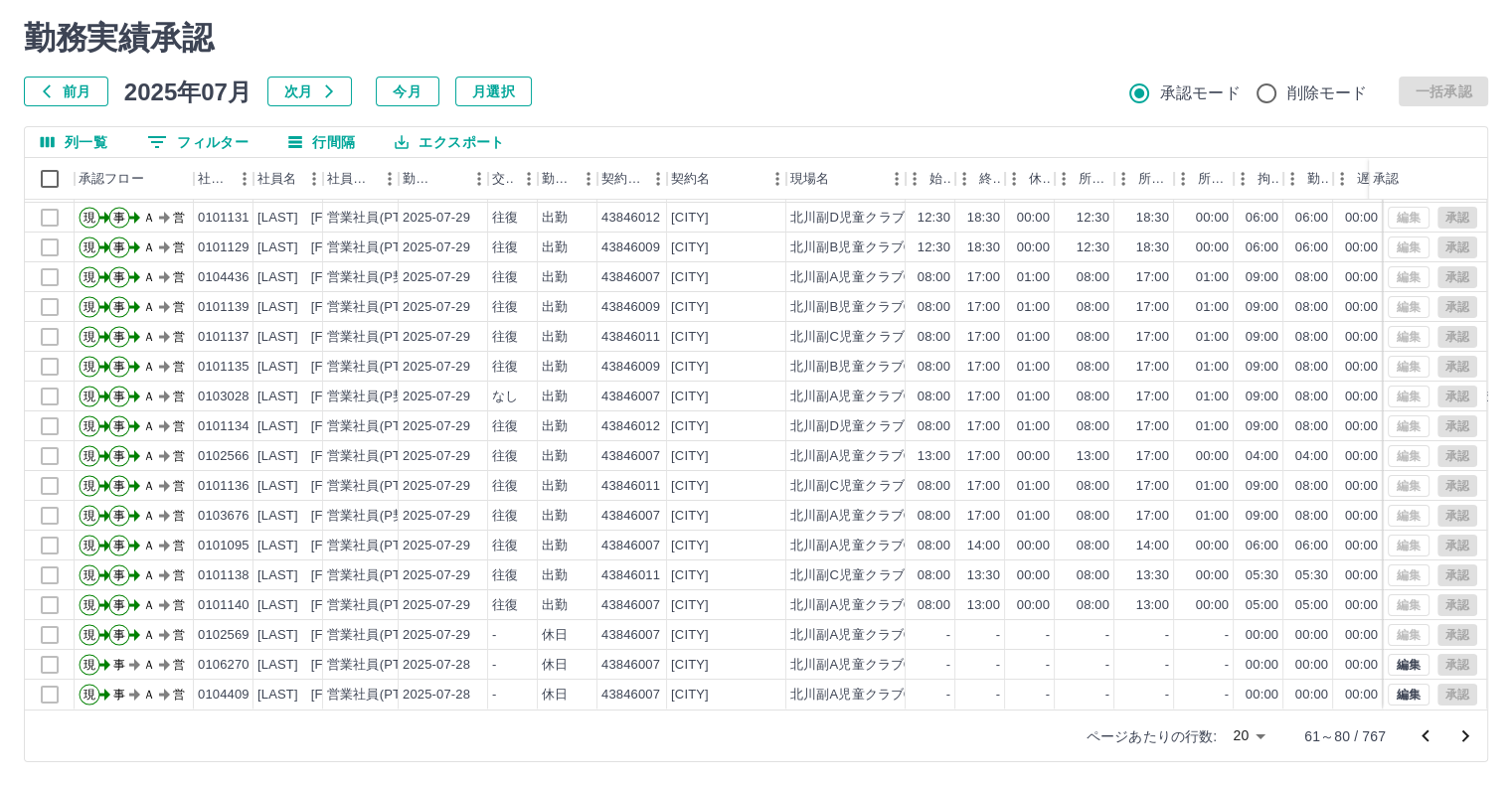 scroll, scrollTop: 100, scrollLeft: 0, axis: vertical 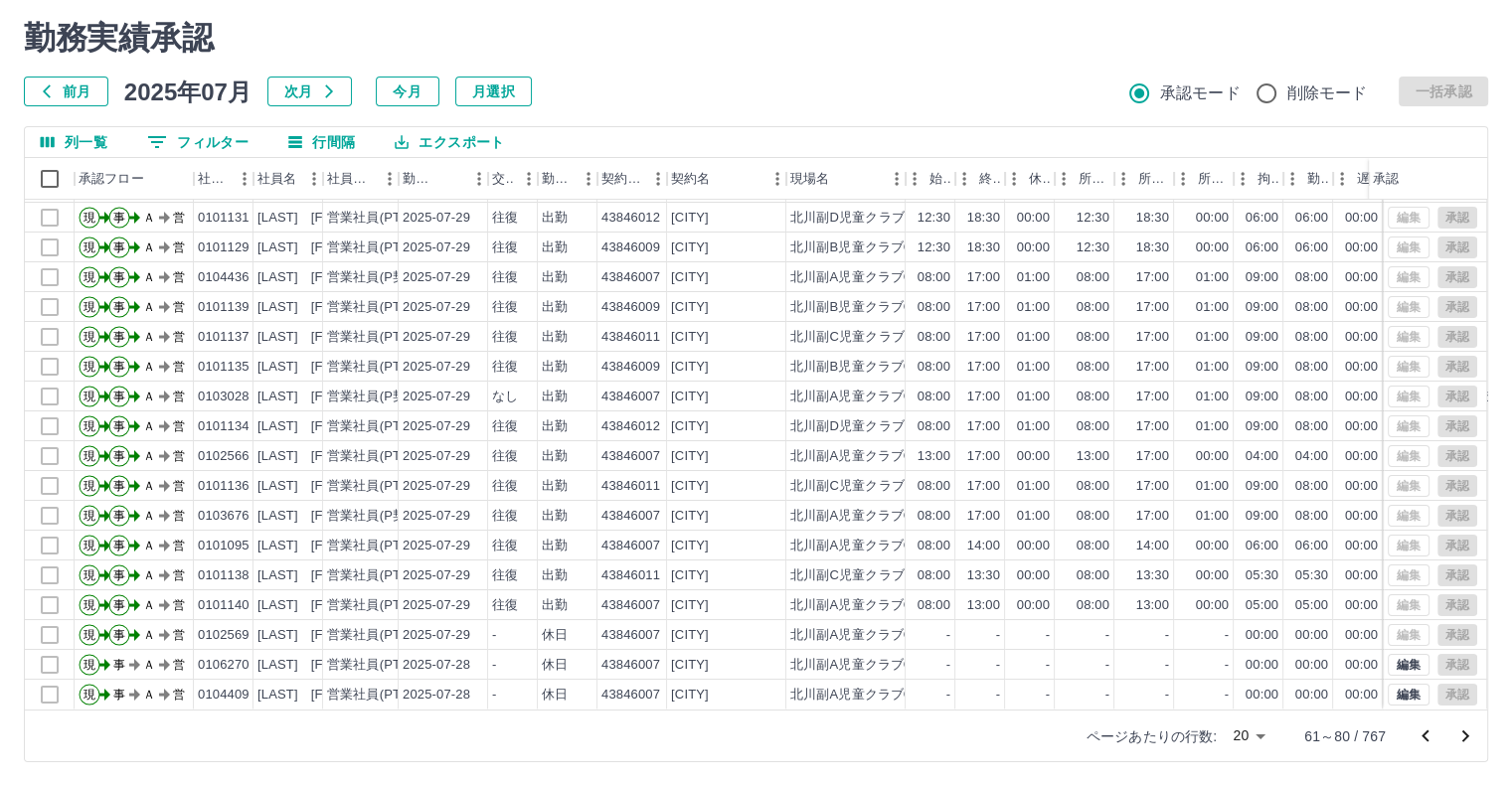 click 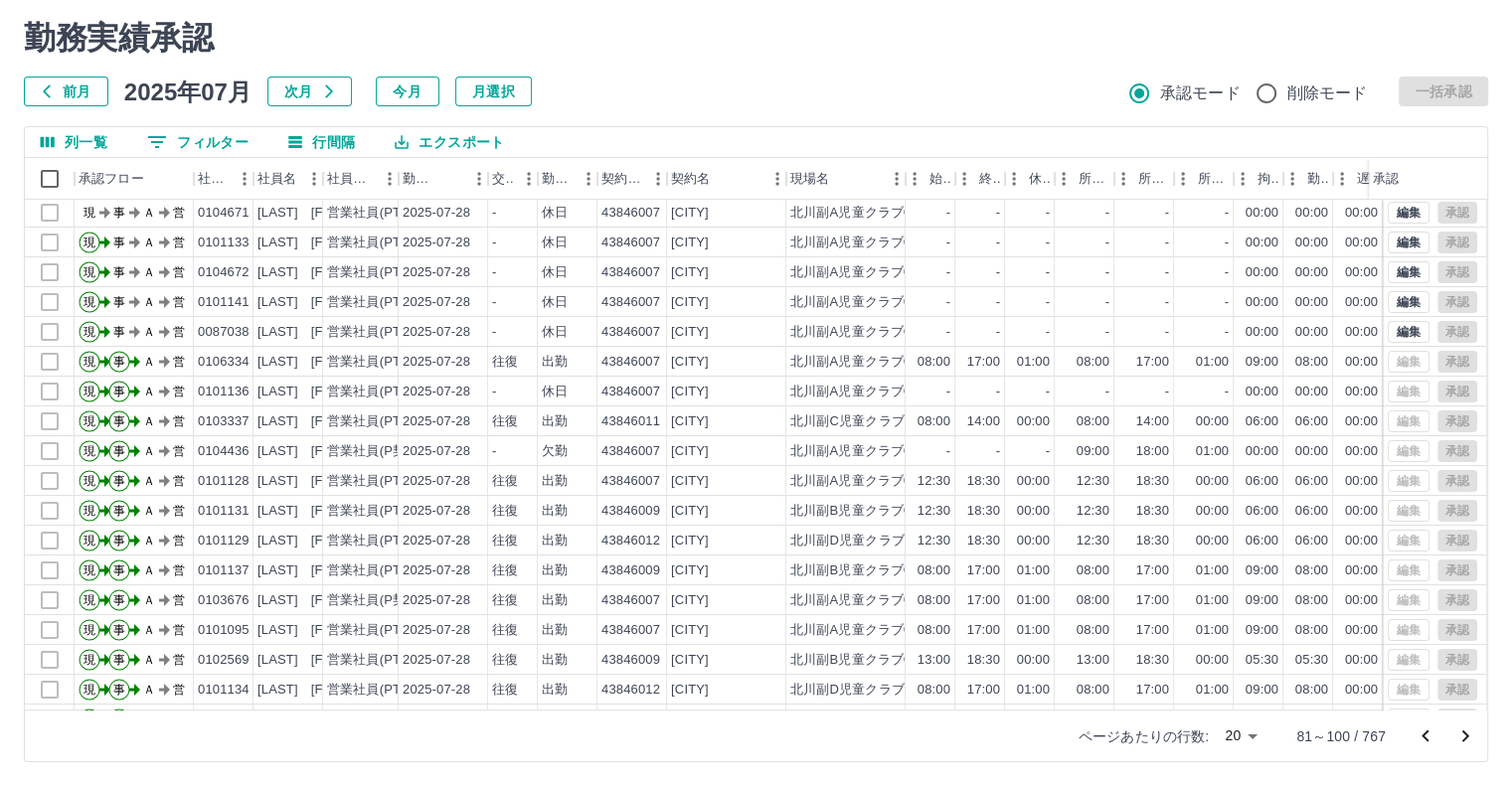 scroll, scrollTop: 0, scrollLeft: 0, axis: both 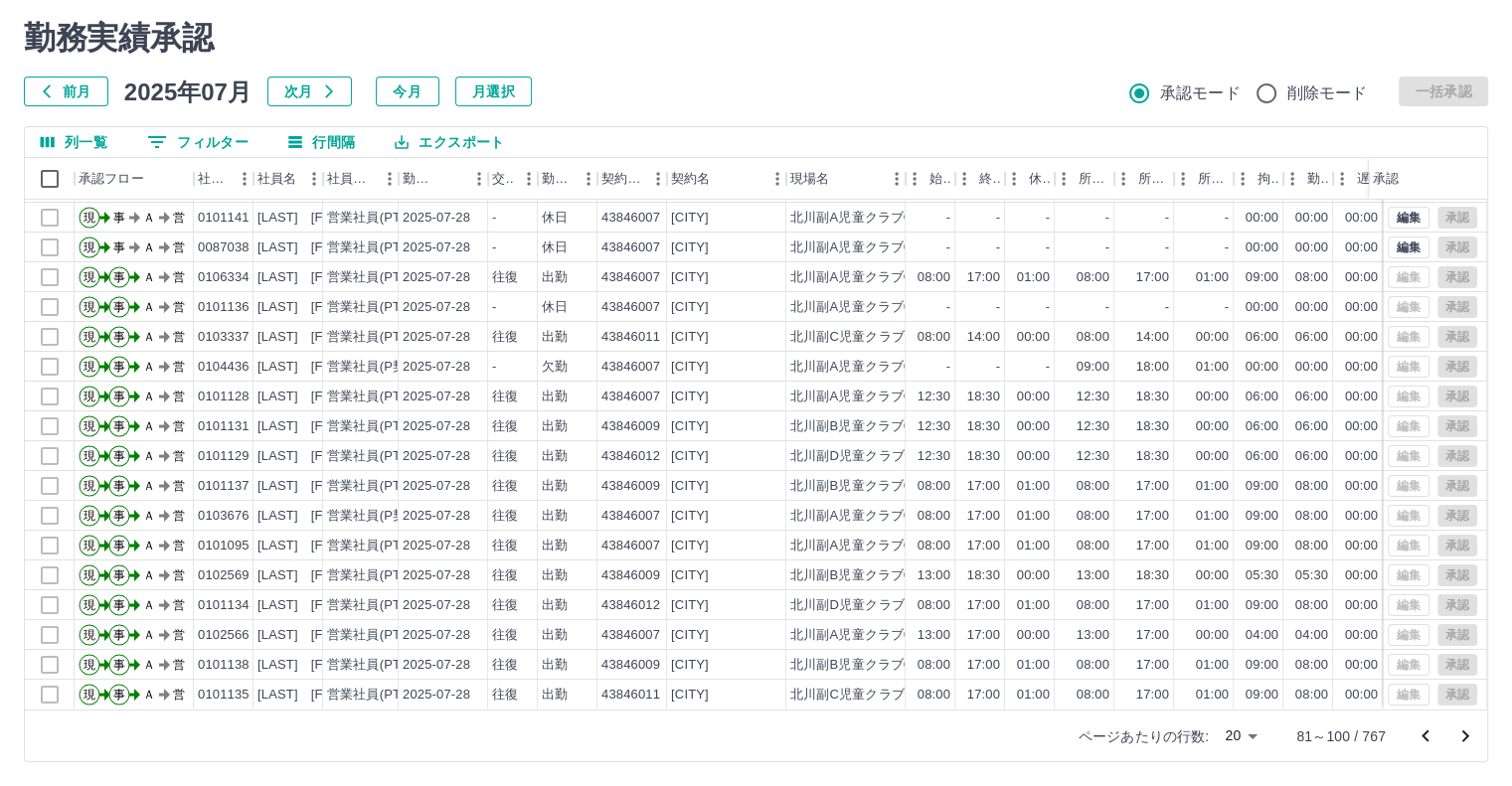 click 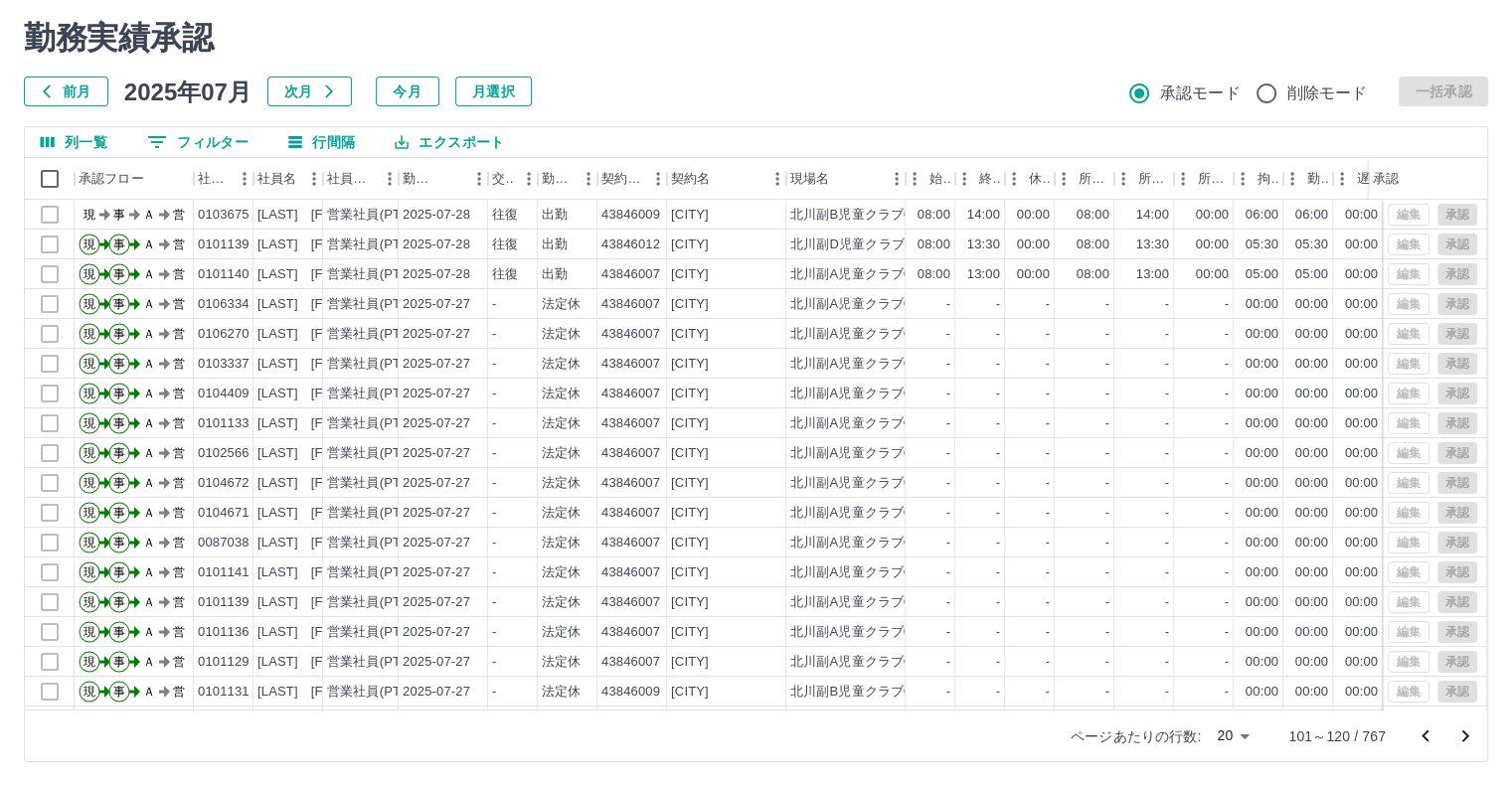 scroll, scrollTop: 0, scrollLeft: 0, axis: both 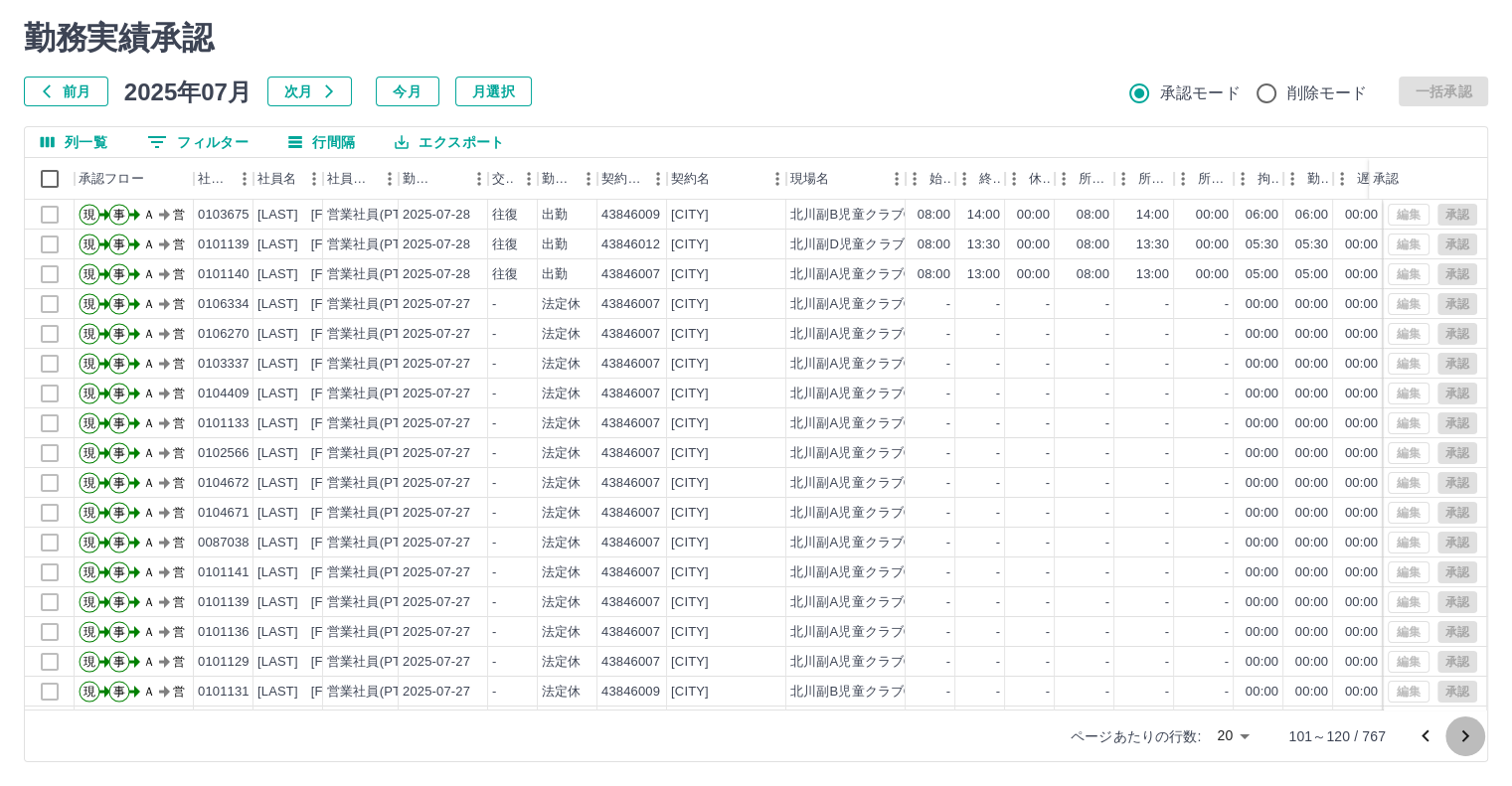 click 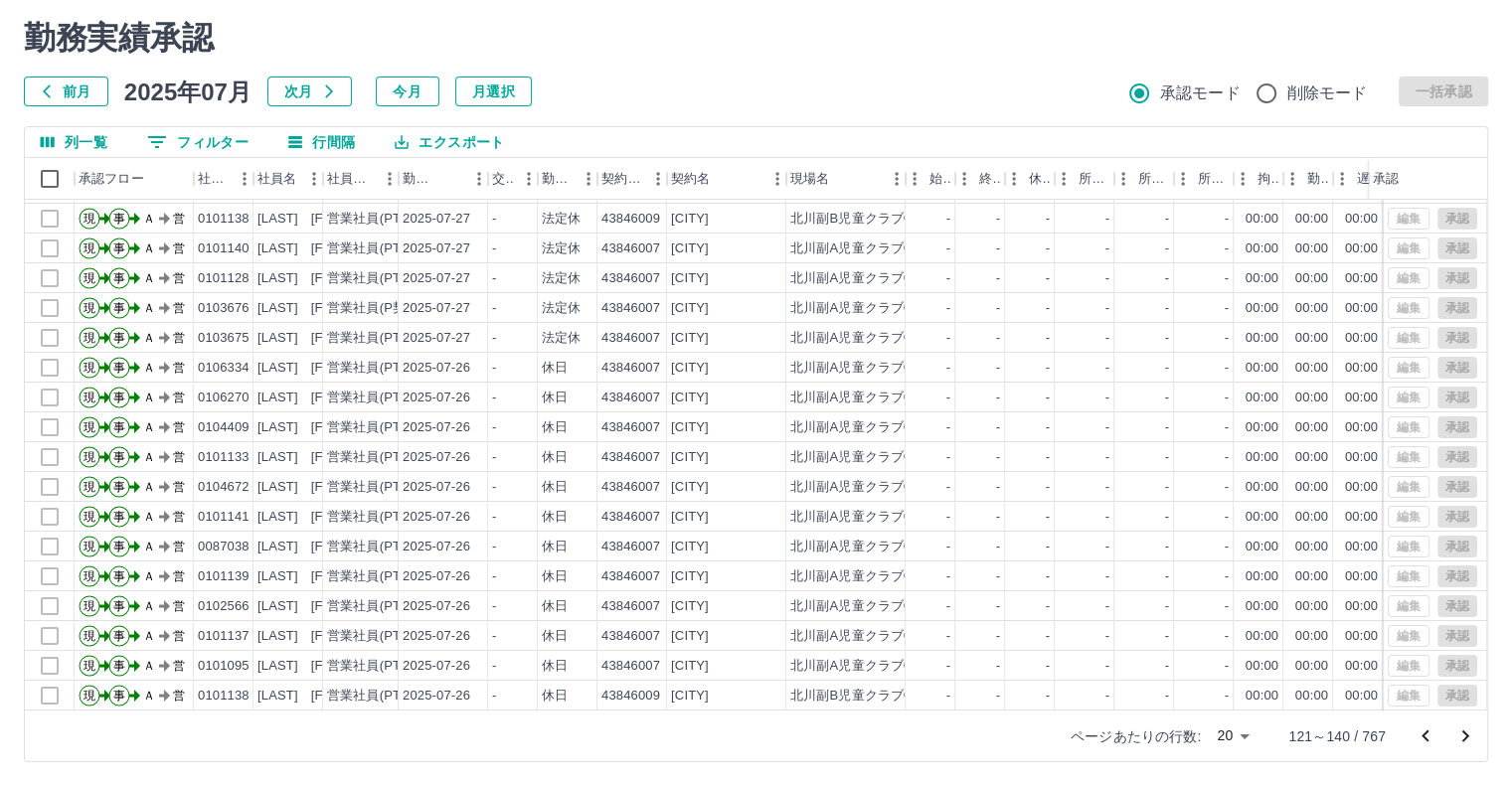 scroll, scrollTop: 100, scrollLeft: 0, axis: vertical 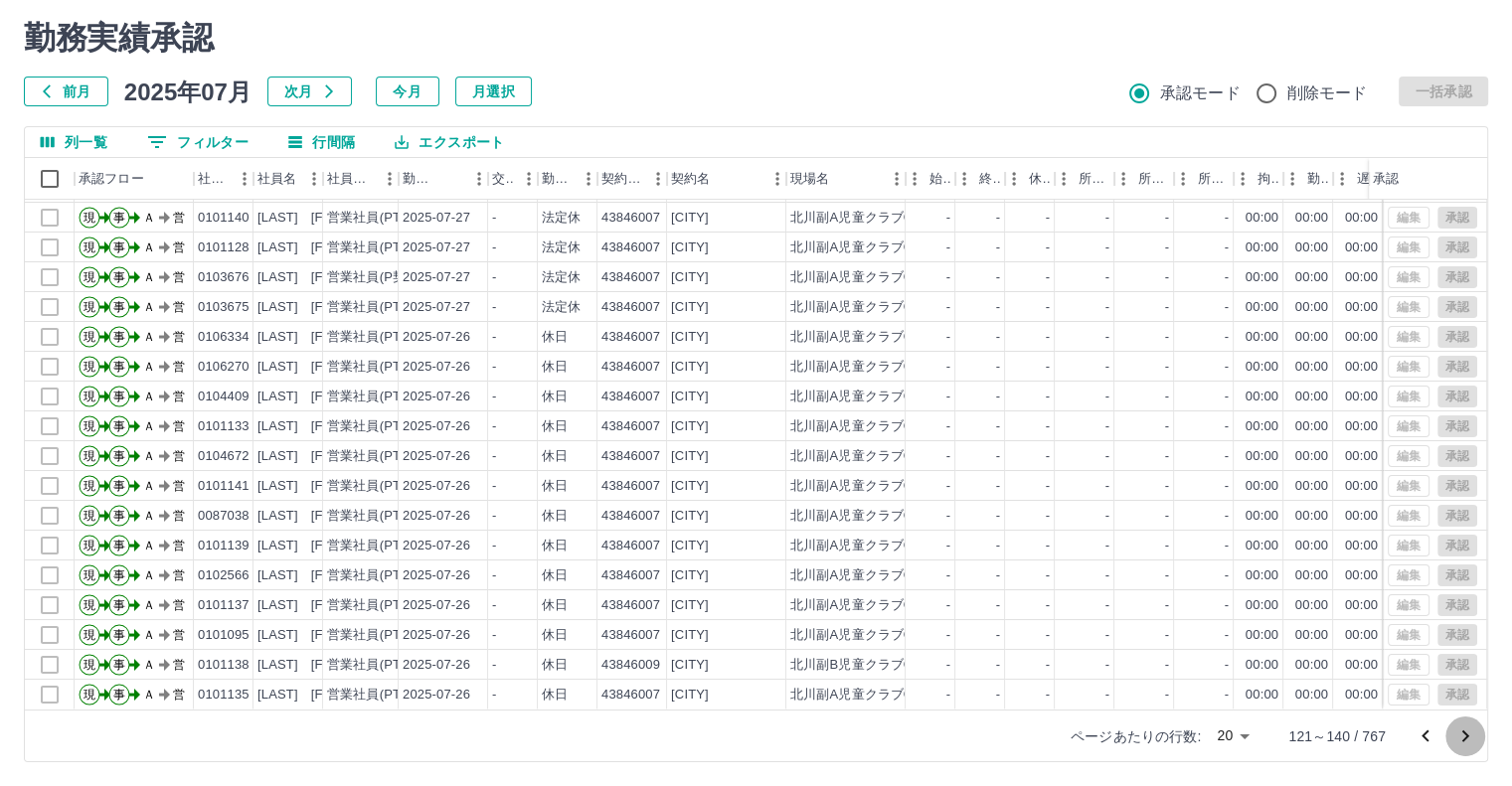 click 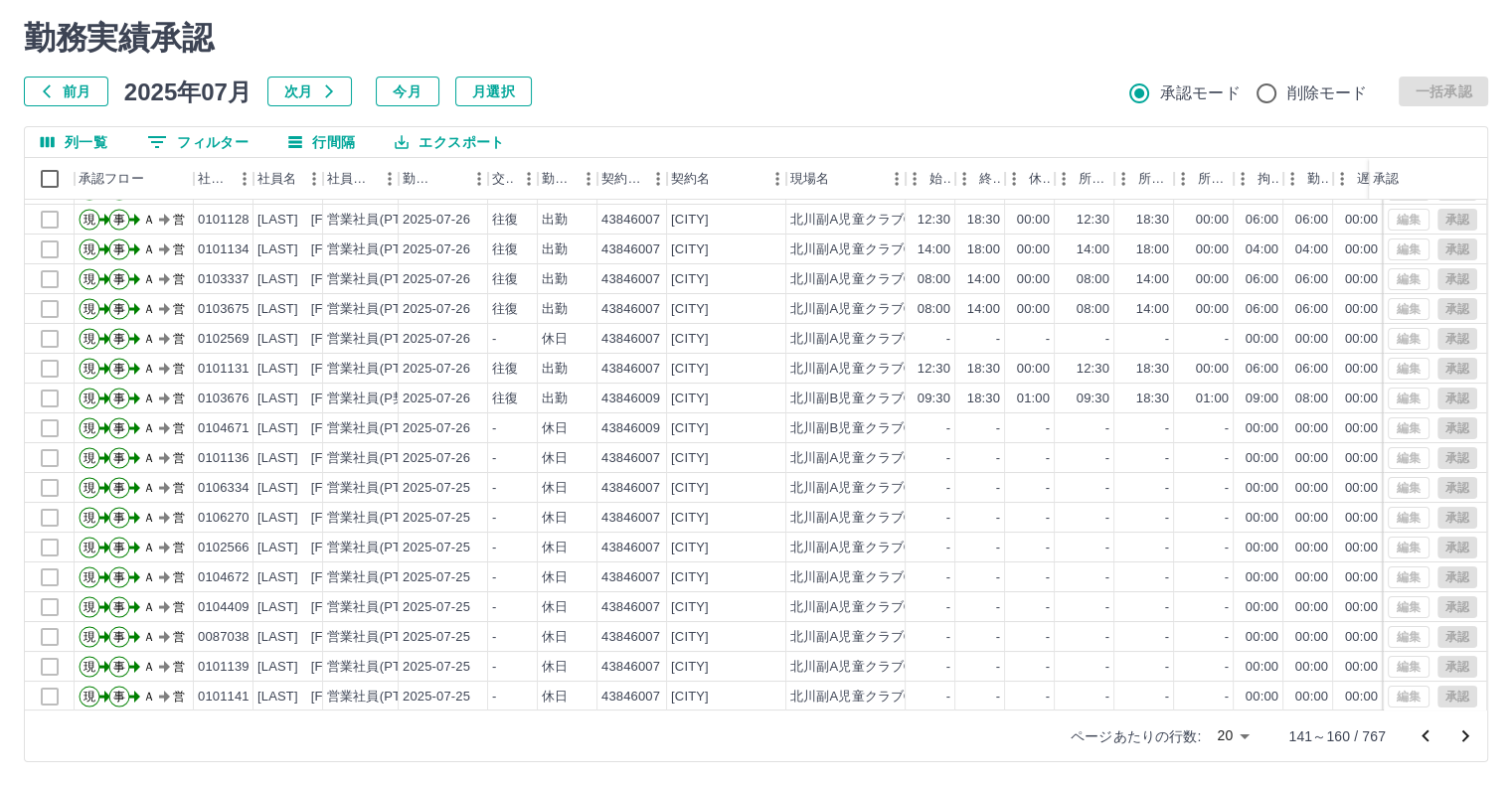 scroll, scrollTop: 100, scrollLeft: 0, axis: vertical 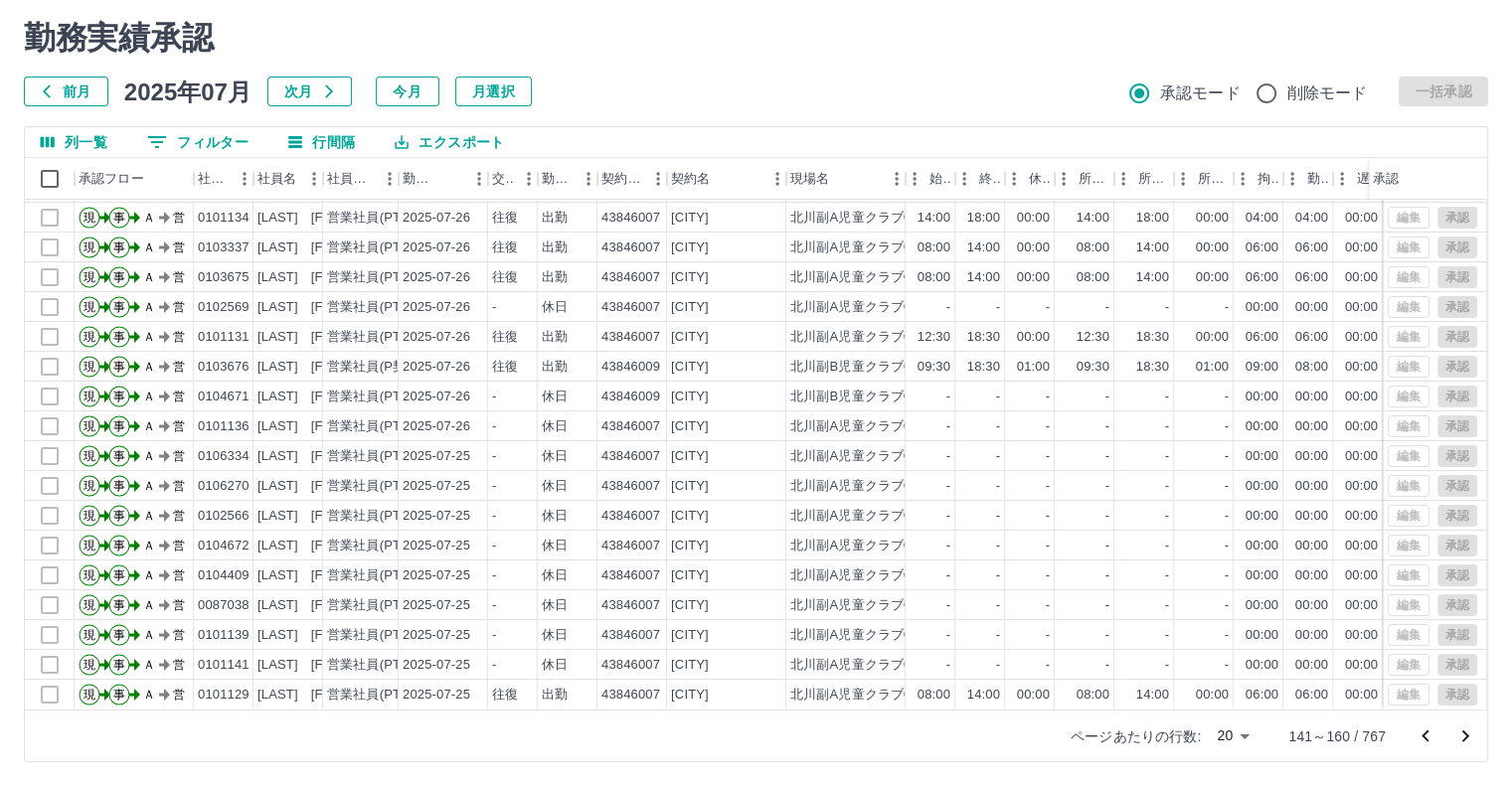 click 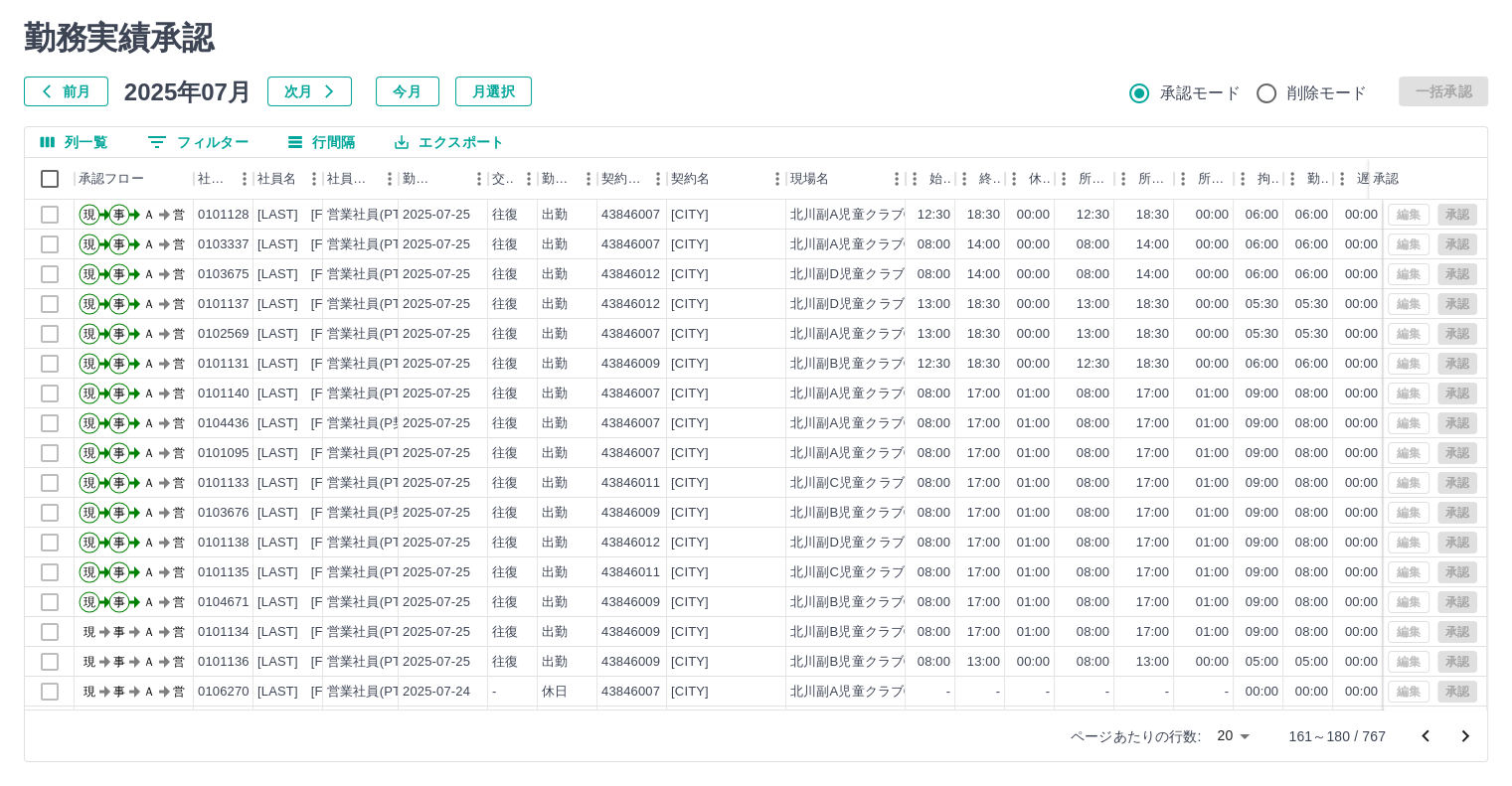 scroll, scrollTop: 100, scrollLeft: 0, axis: vertical 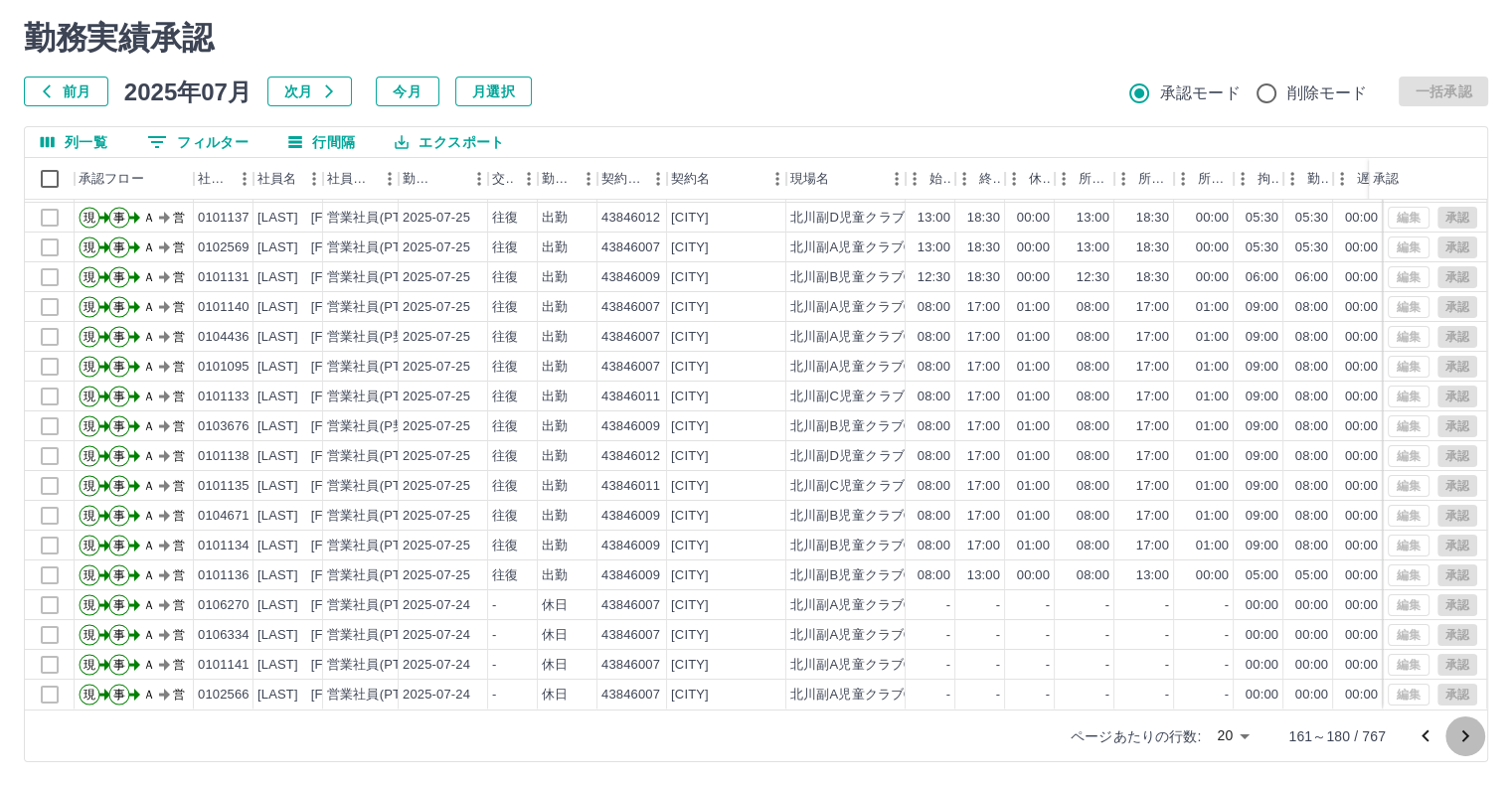 click 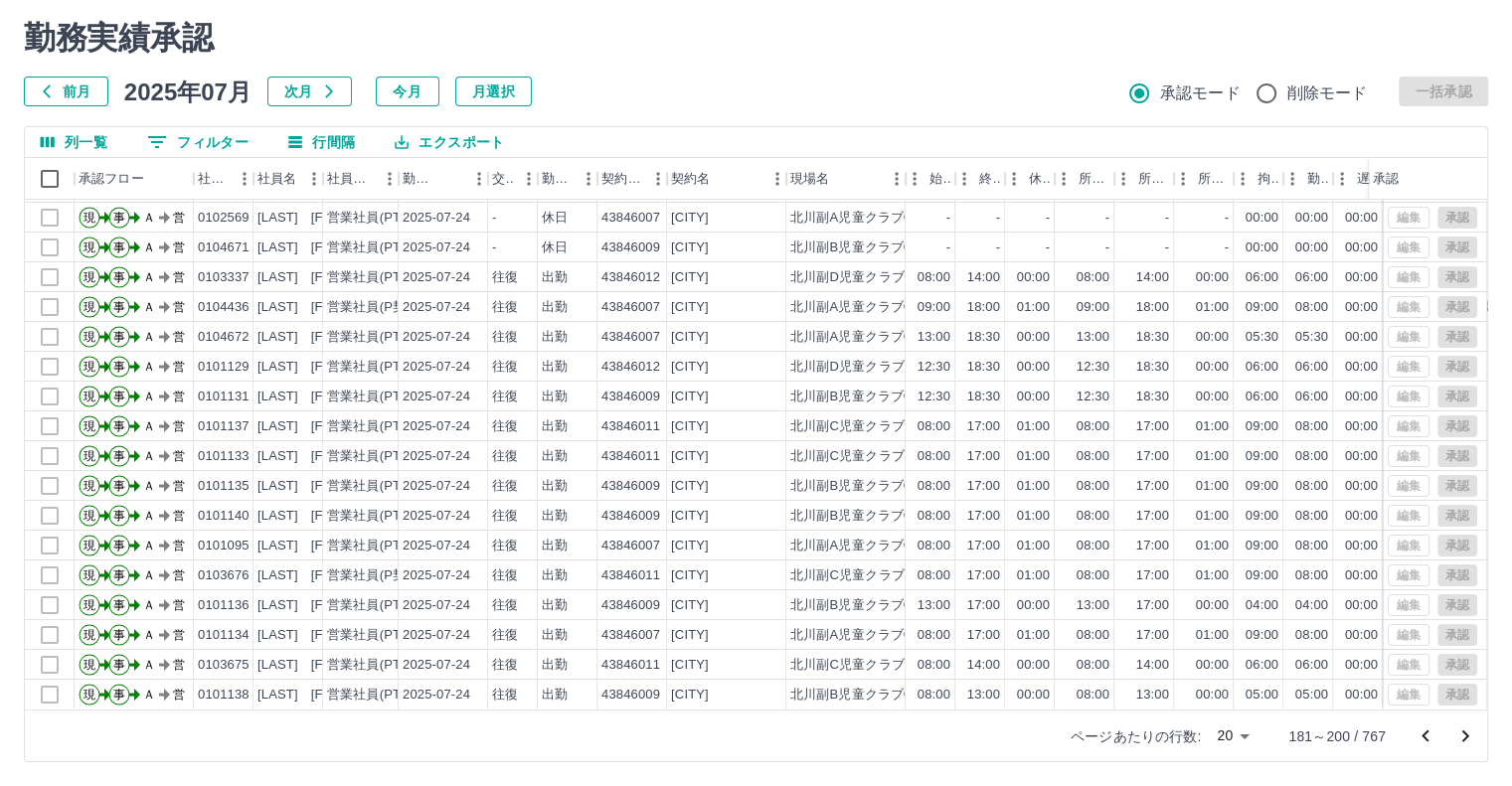 scroll, scrollTop: 100, scrollLeft: 0, axis: vertical 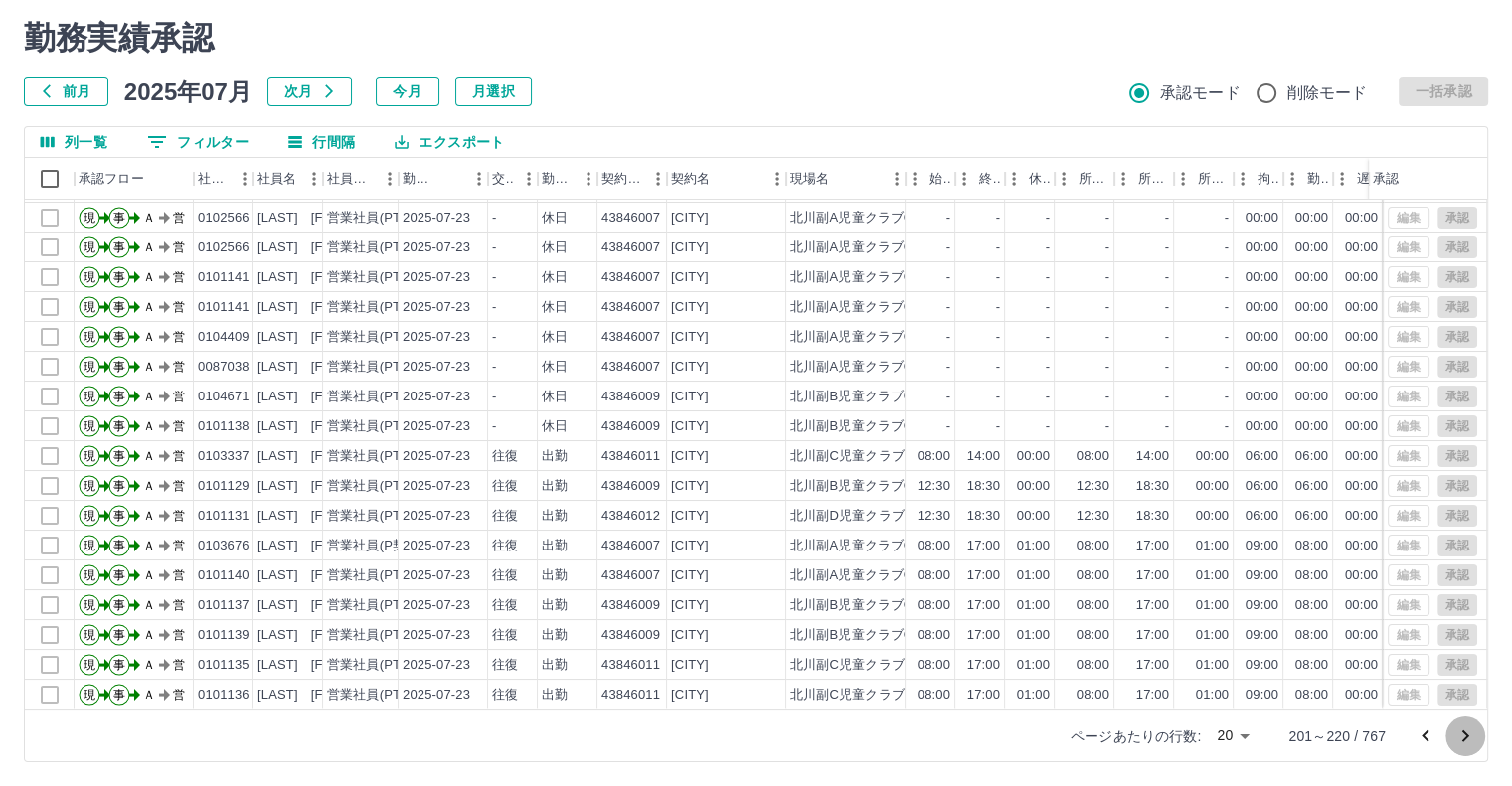 click 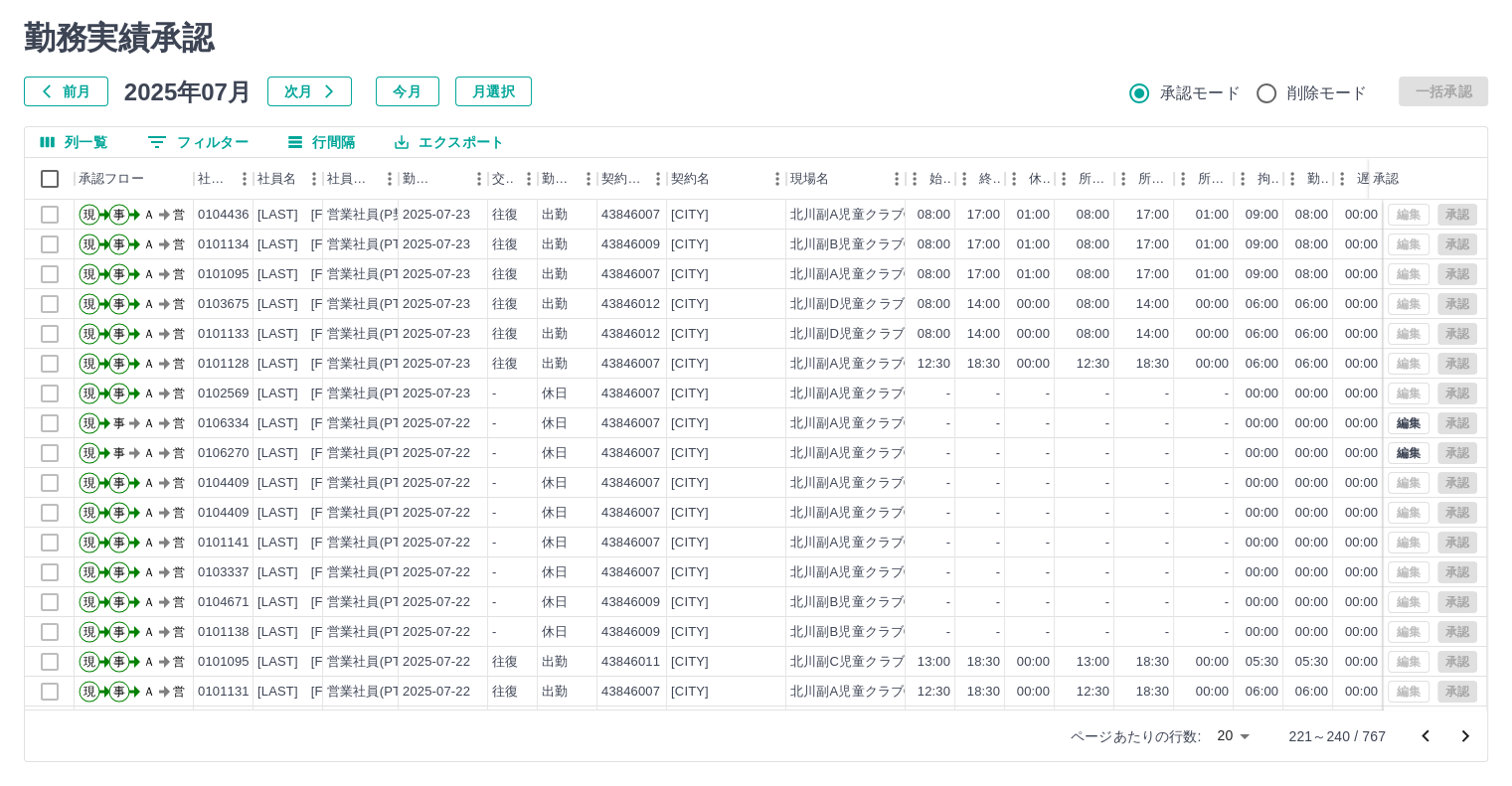 scroll, scrollTop: 100, scrollLeft: 0, axis: vertical 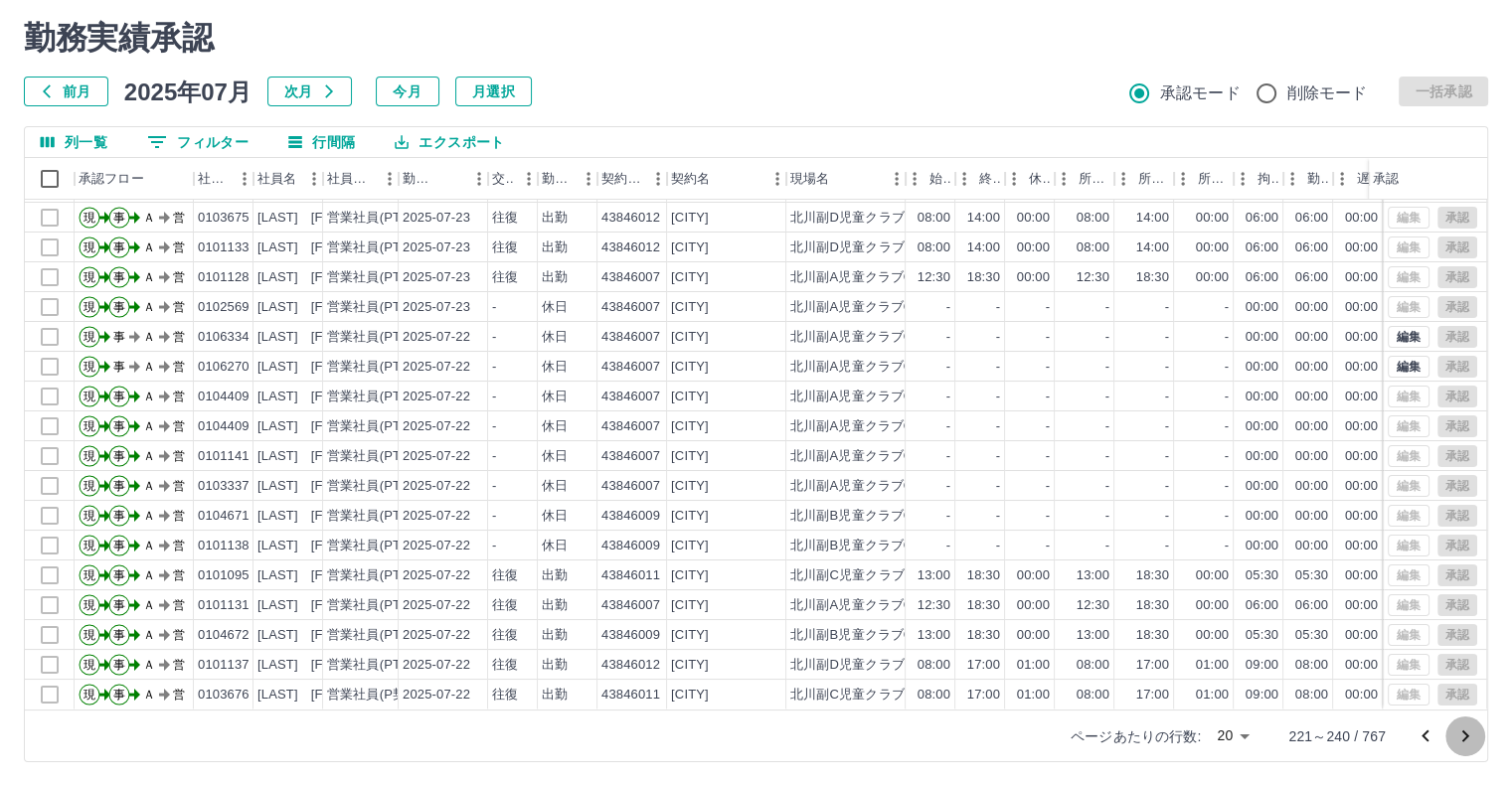 click 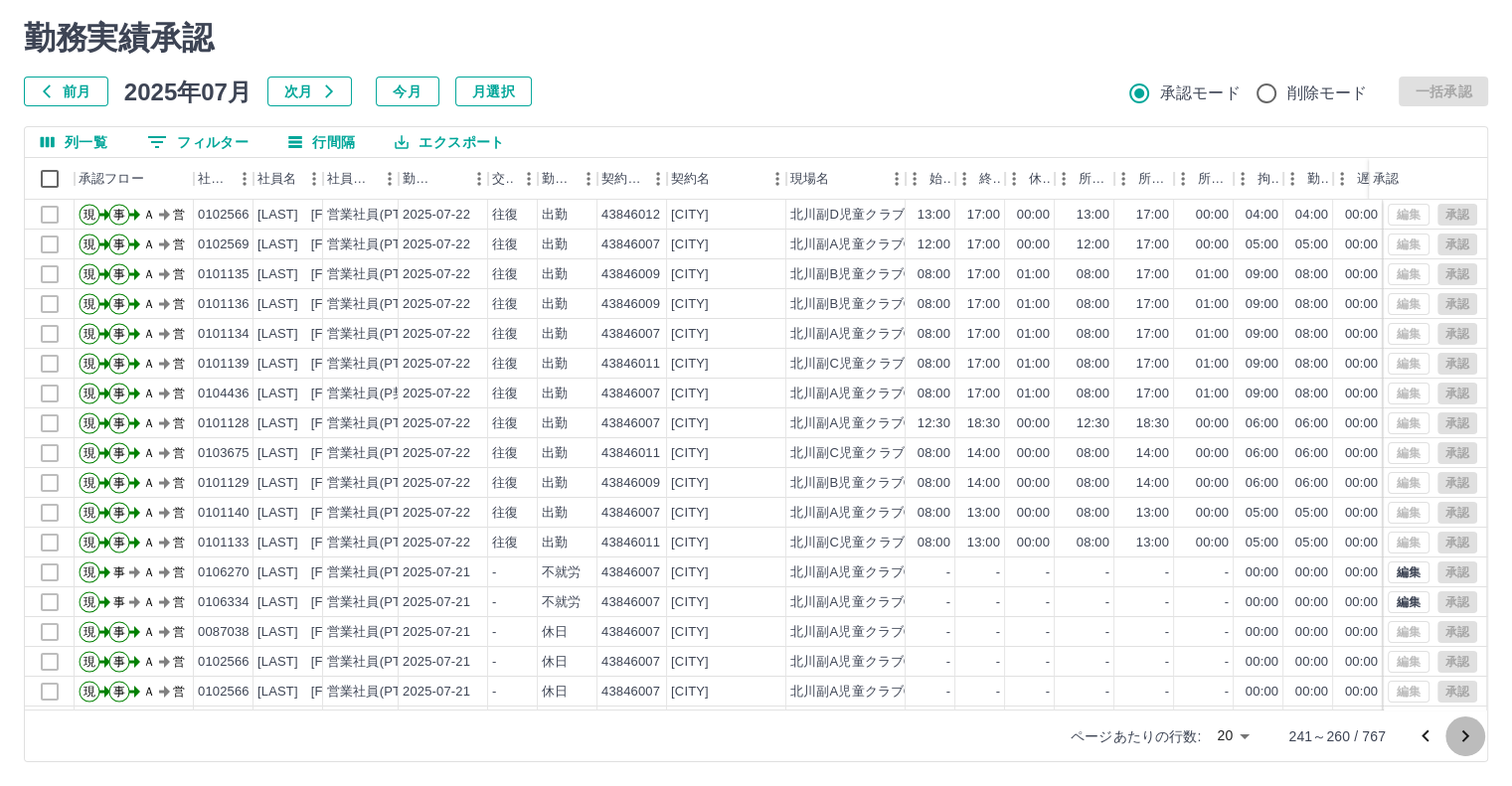 click 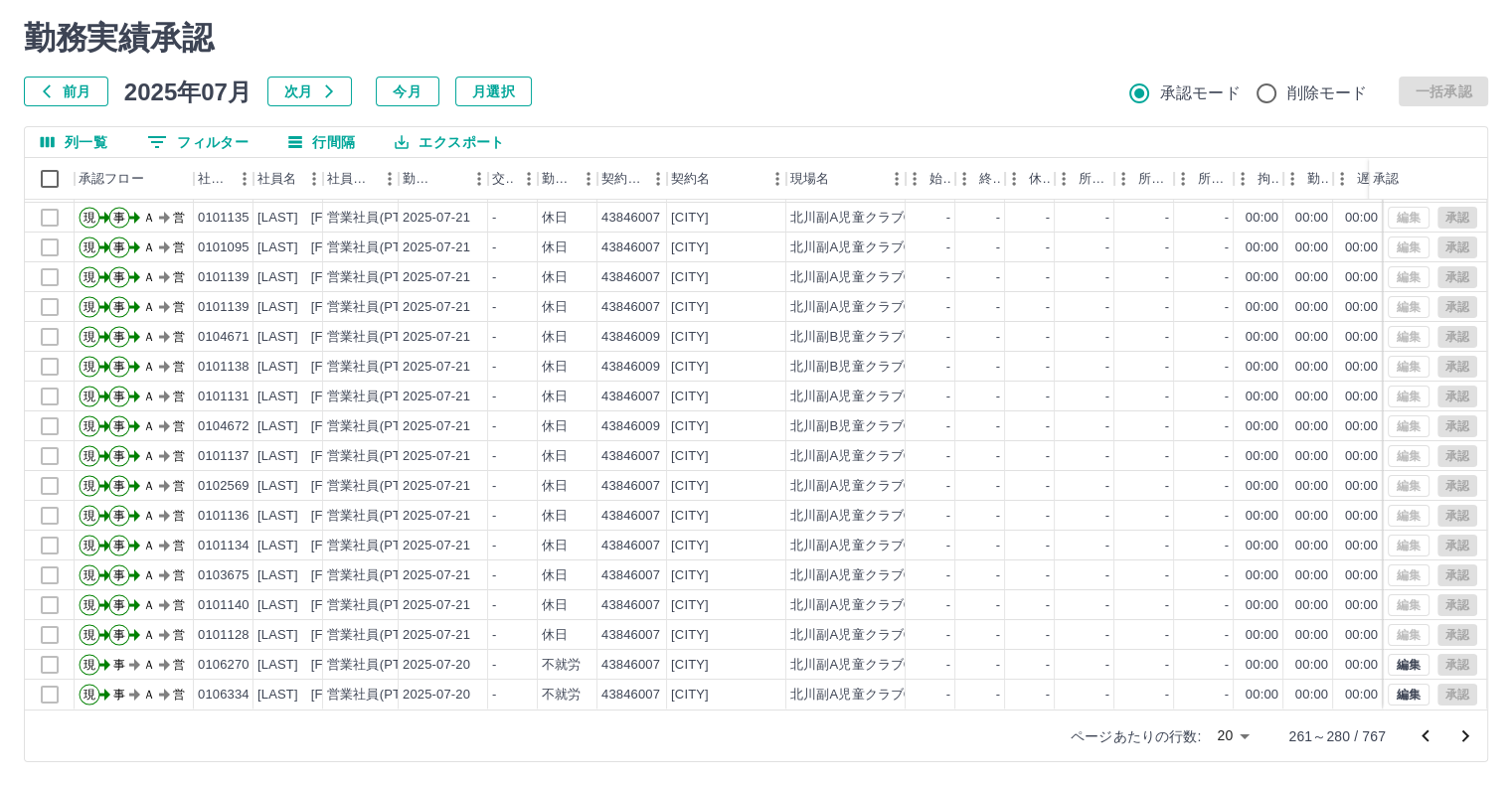 scroll, scrollTop: 100, scrollLeft: 0, axis: vertical 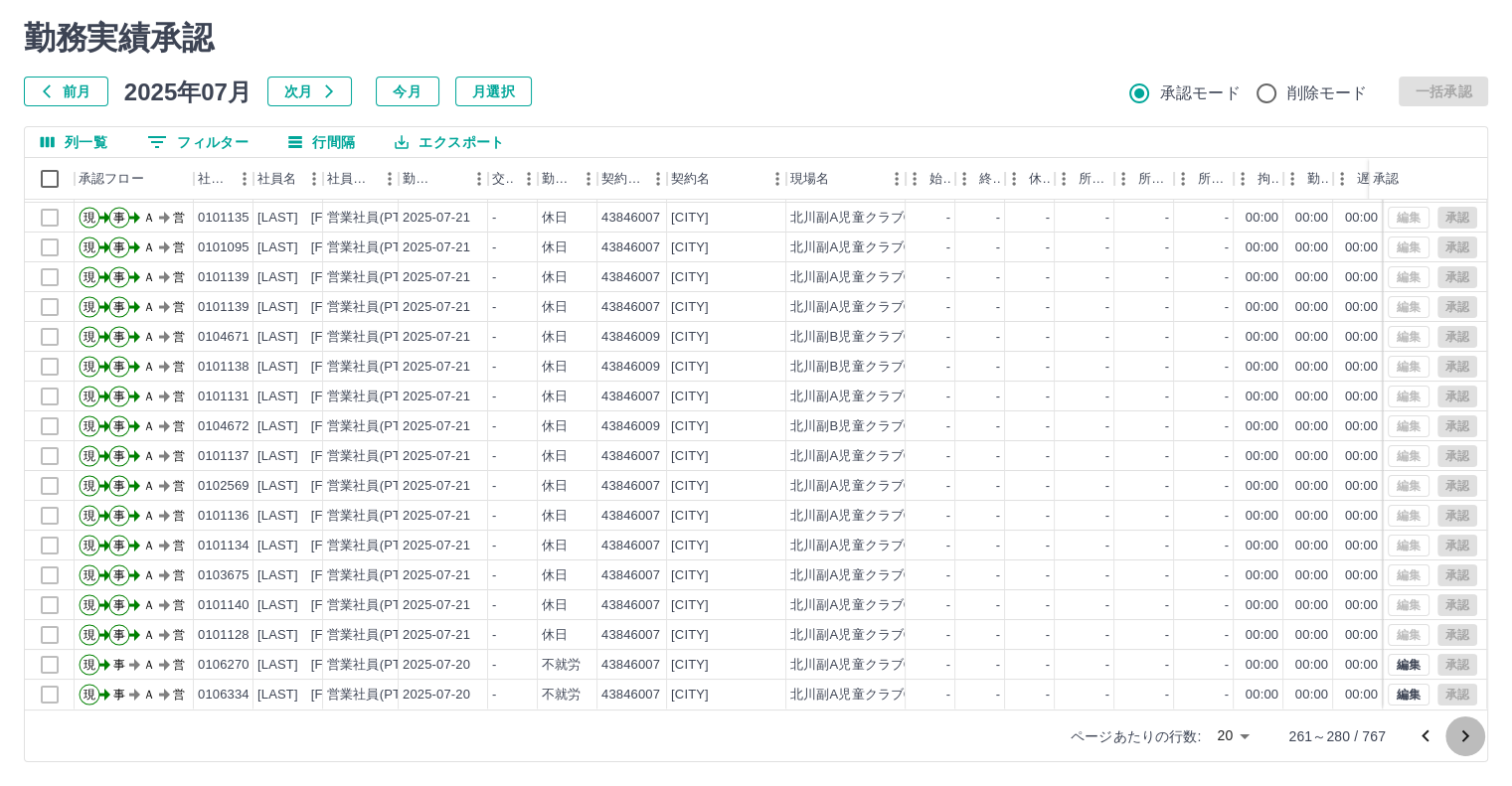 click 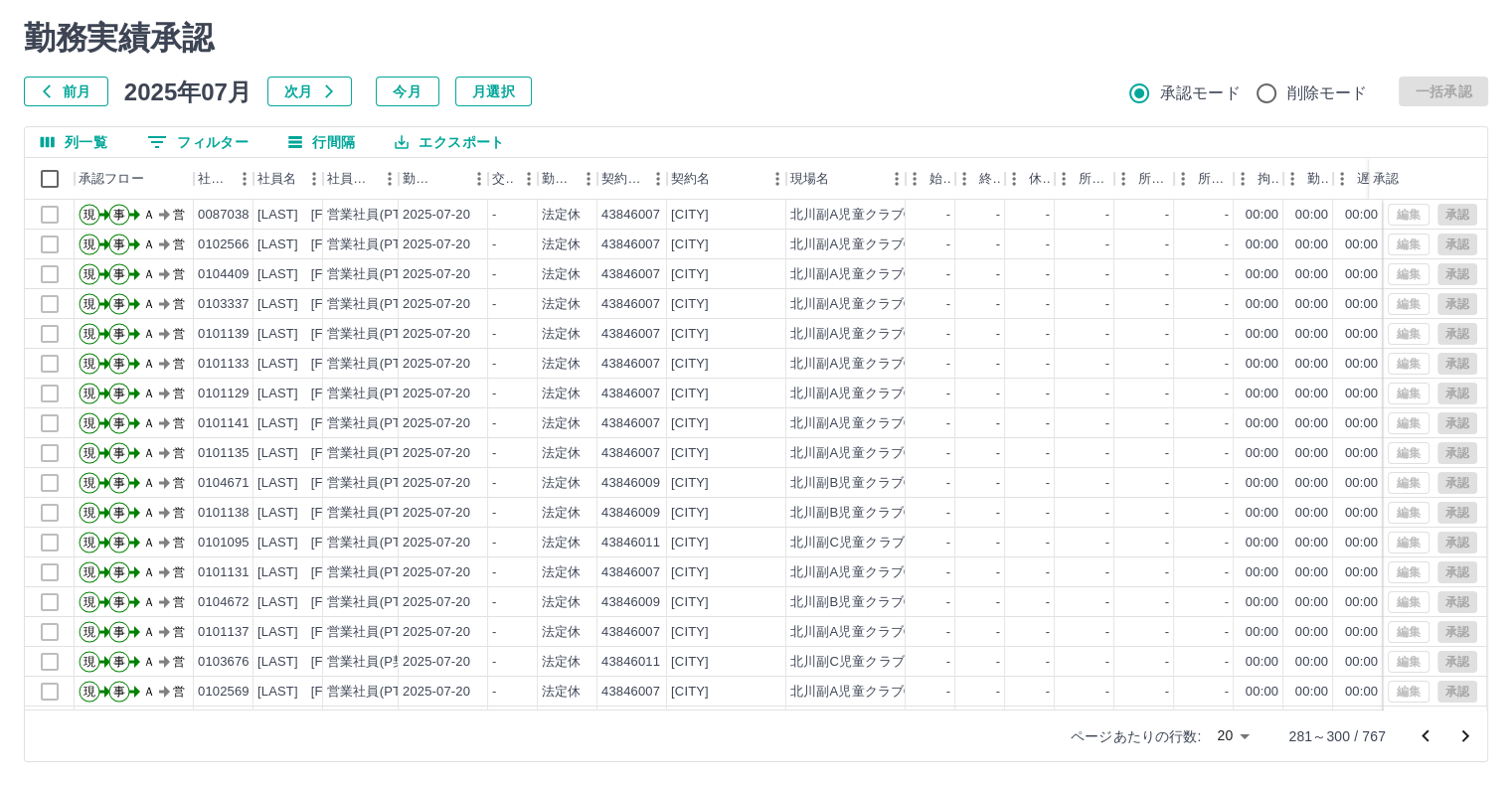 scroll, scrollTop: 100, scrollLeft: 0, axis: vertical 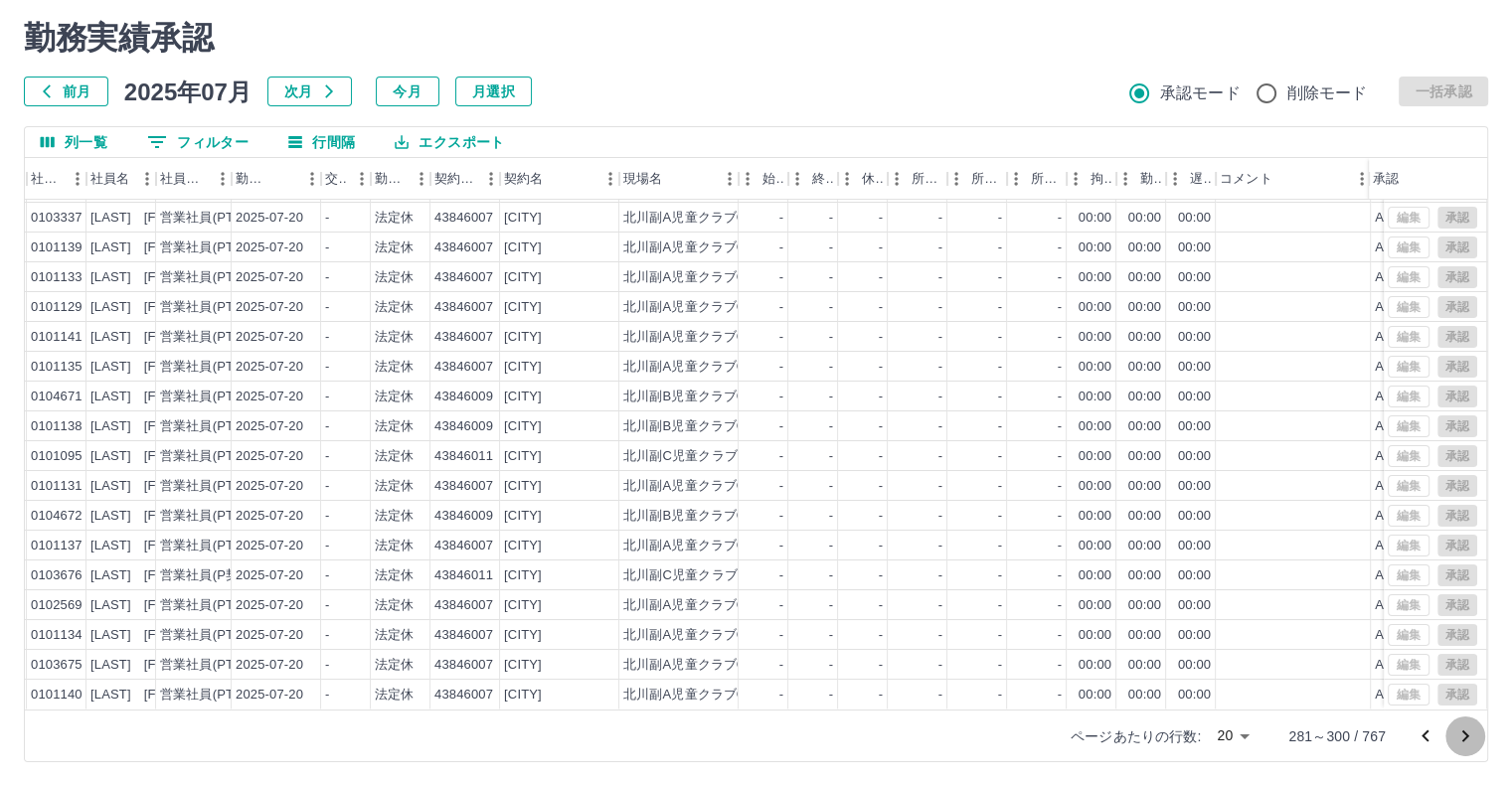 click 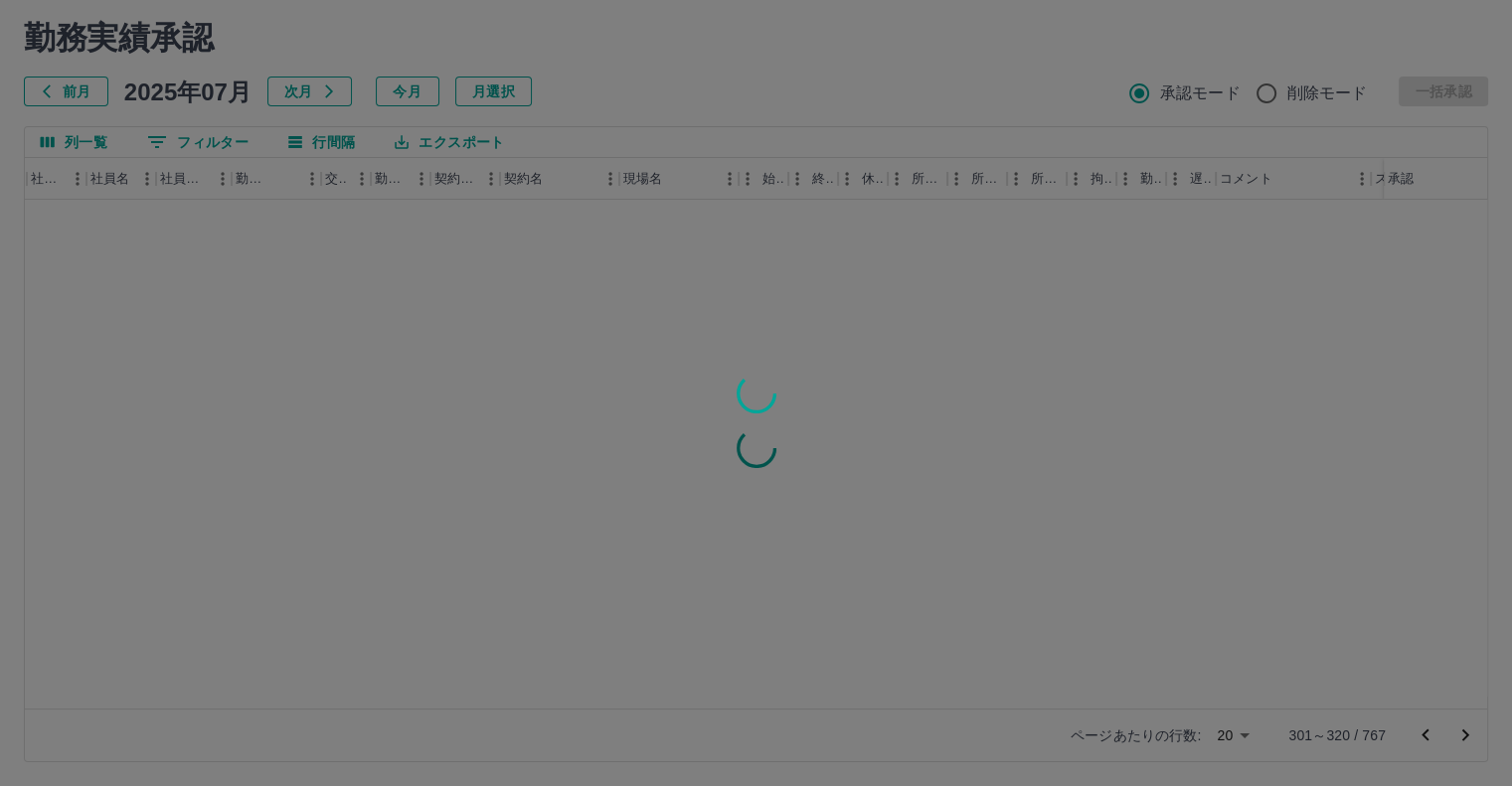 scroll, scrollTop: 0, scrollLeft: 167, axis: horizontal 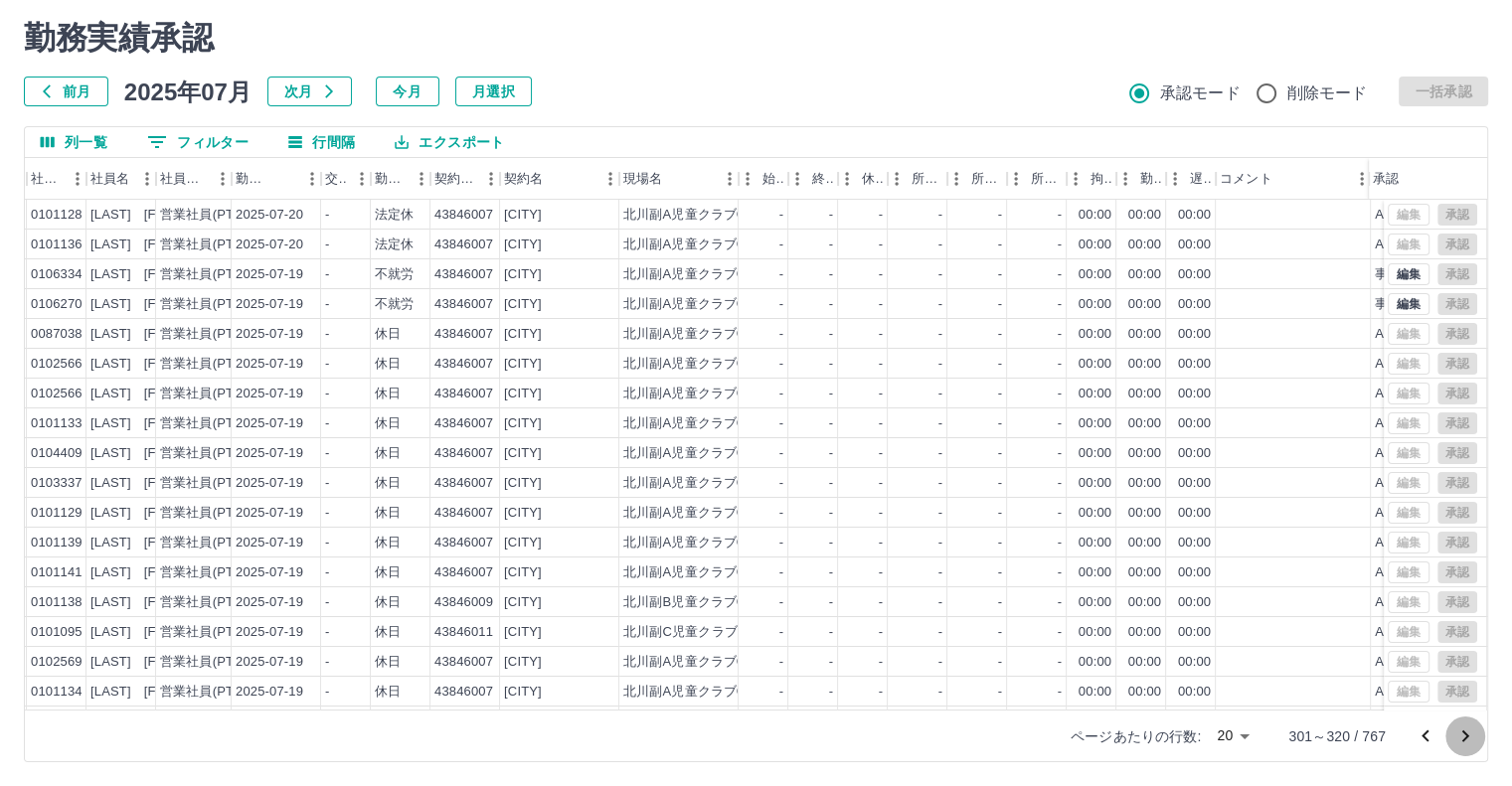click 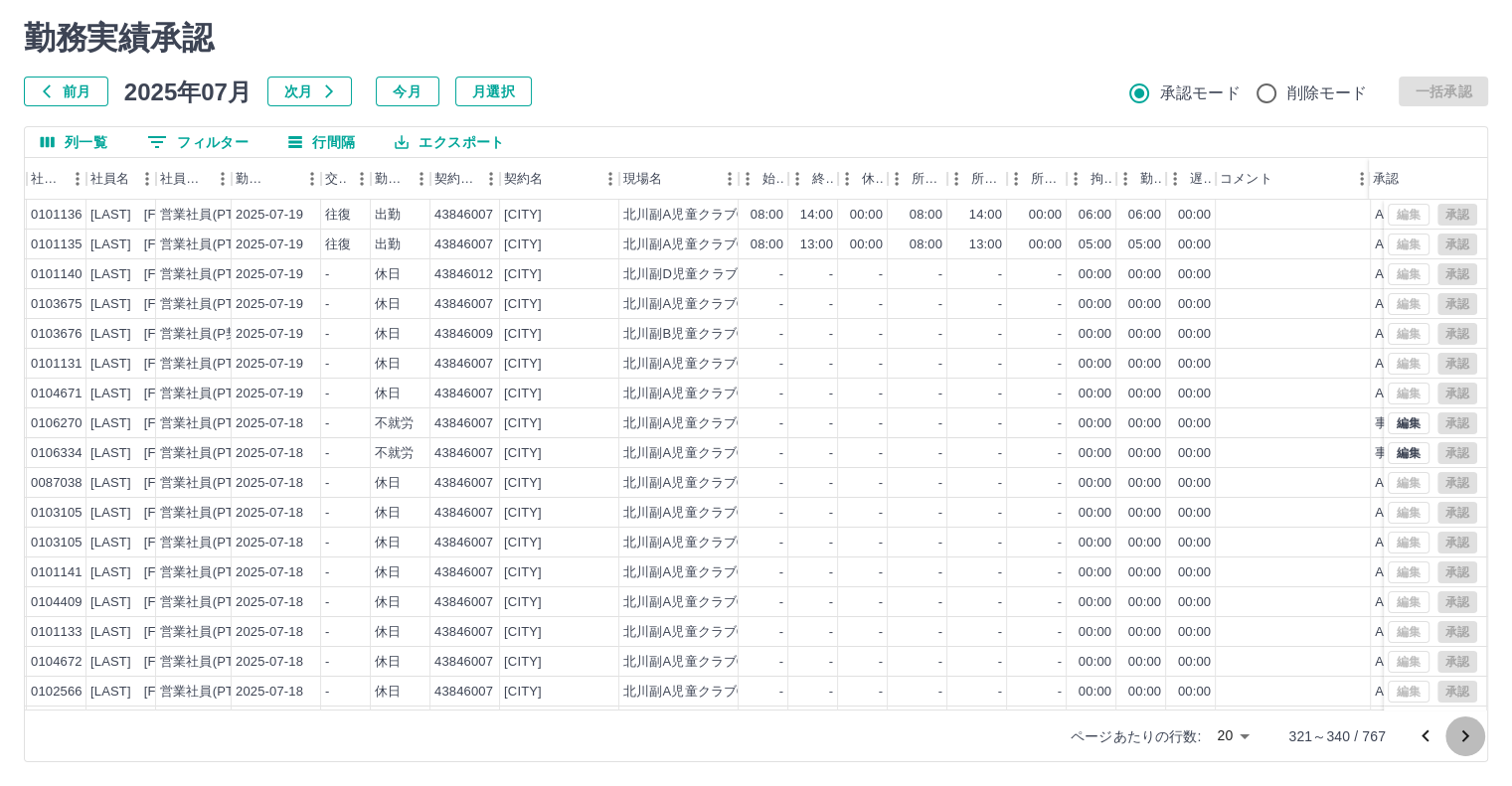 click 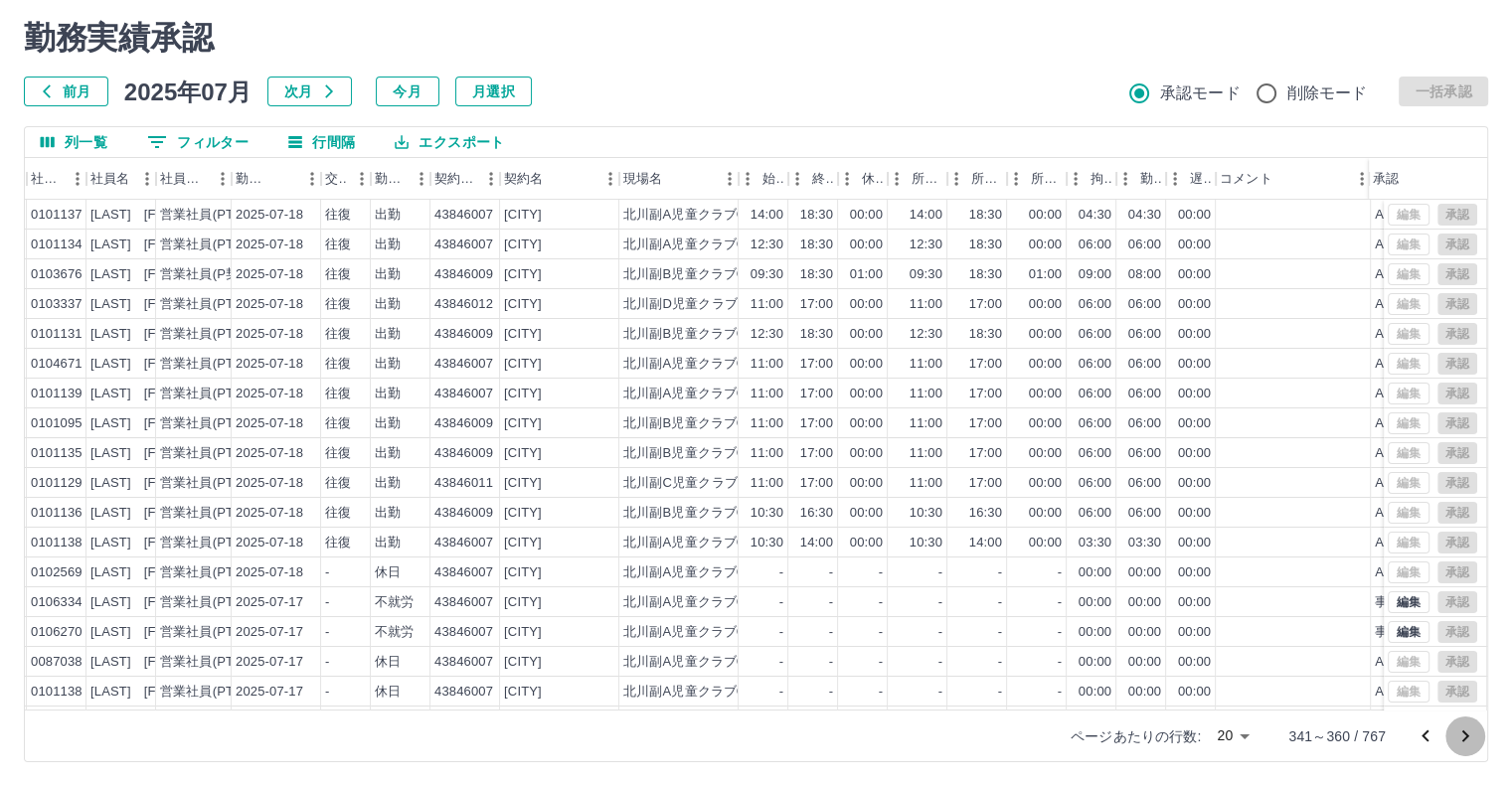 click 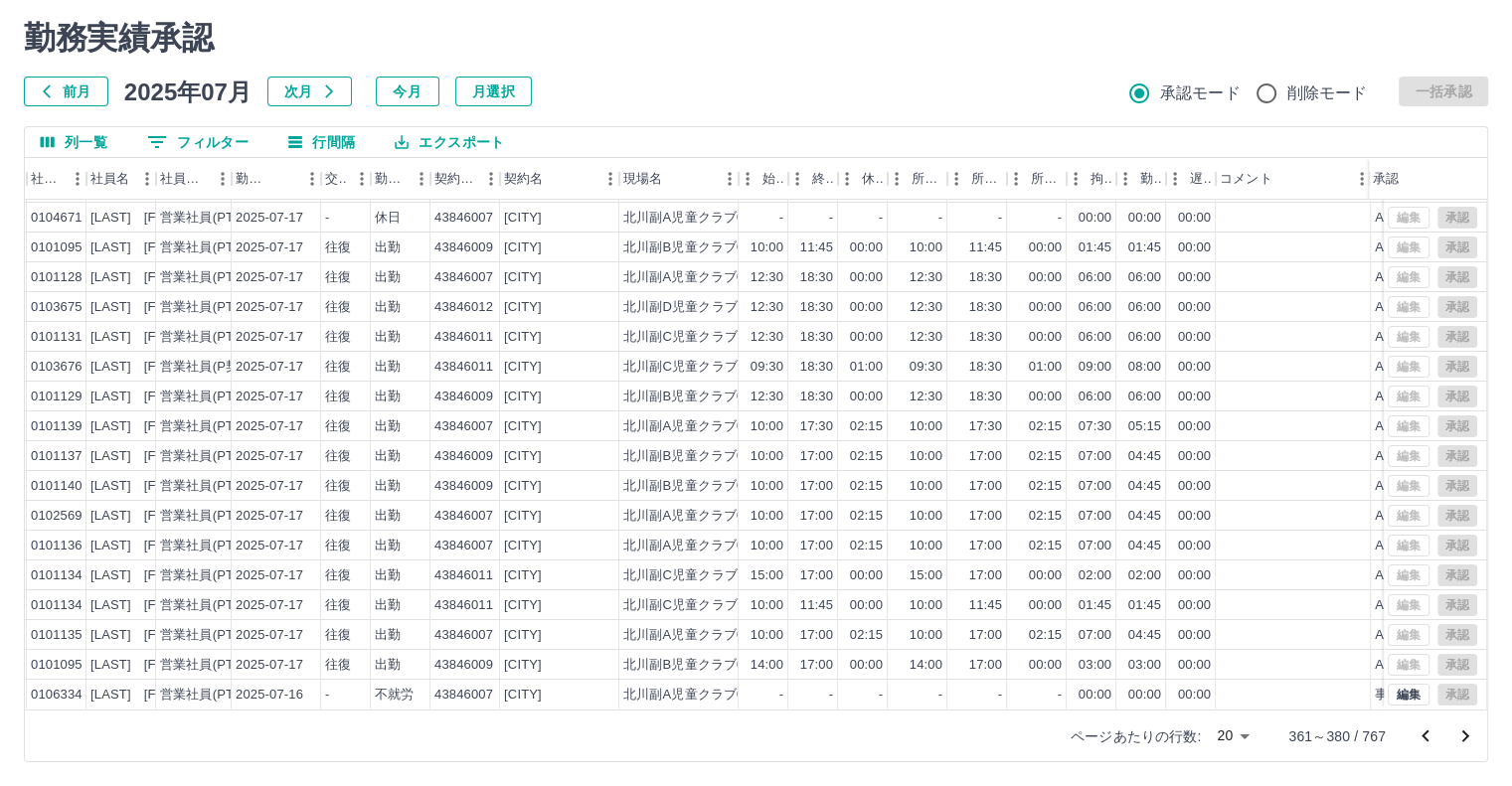 scroll, scrollTop: 100, scrollLeft: 167, axis: both 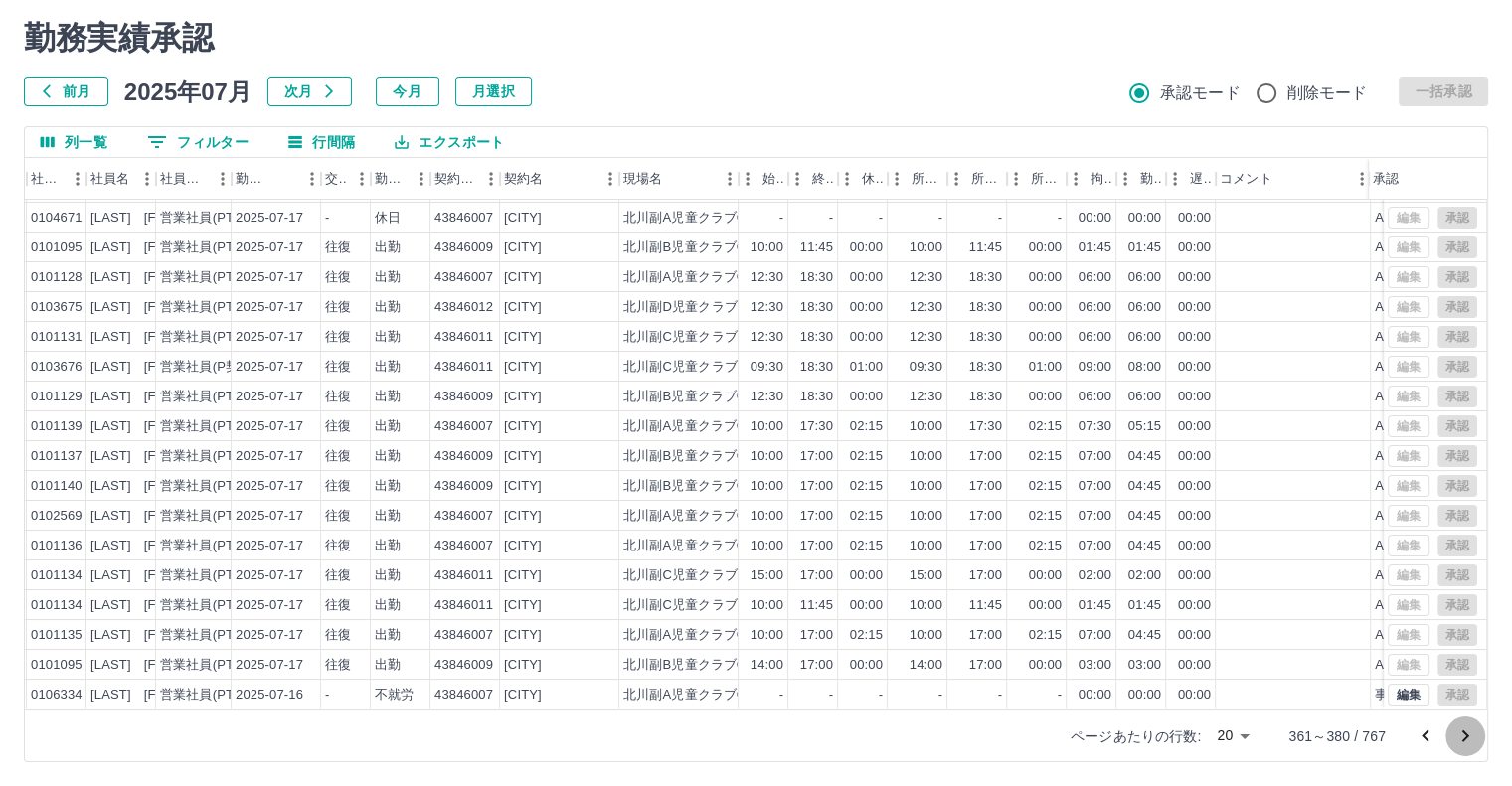 click 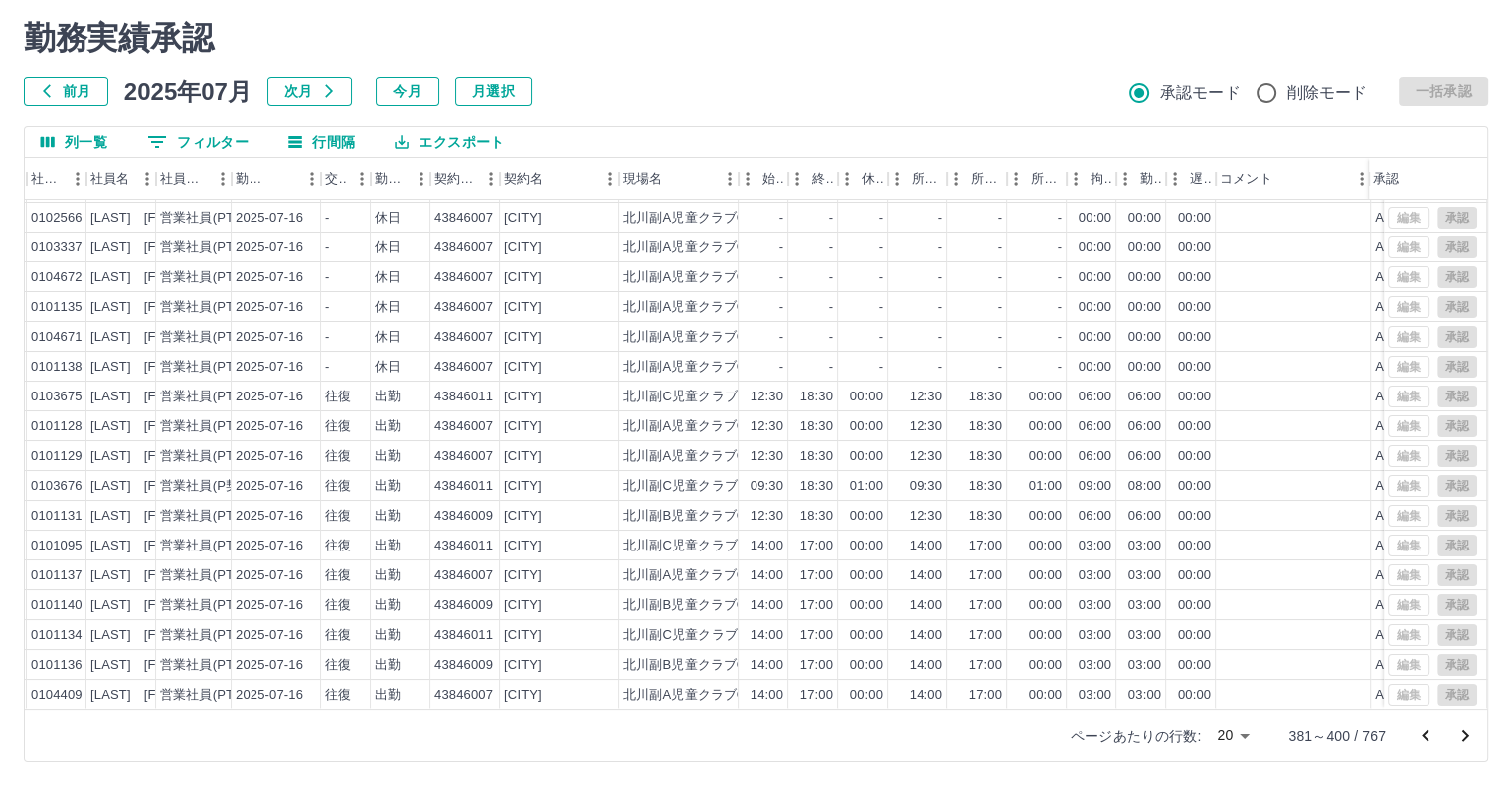 scroll, scrollTop: 100, scrollLeft: 167, axis: both 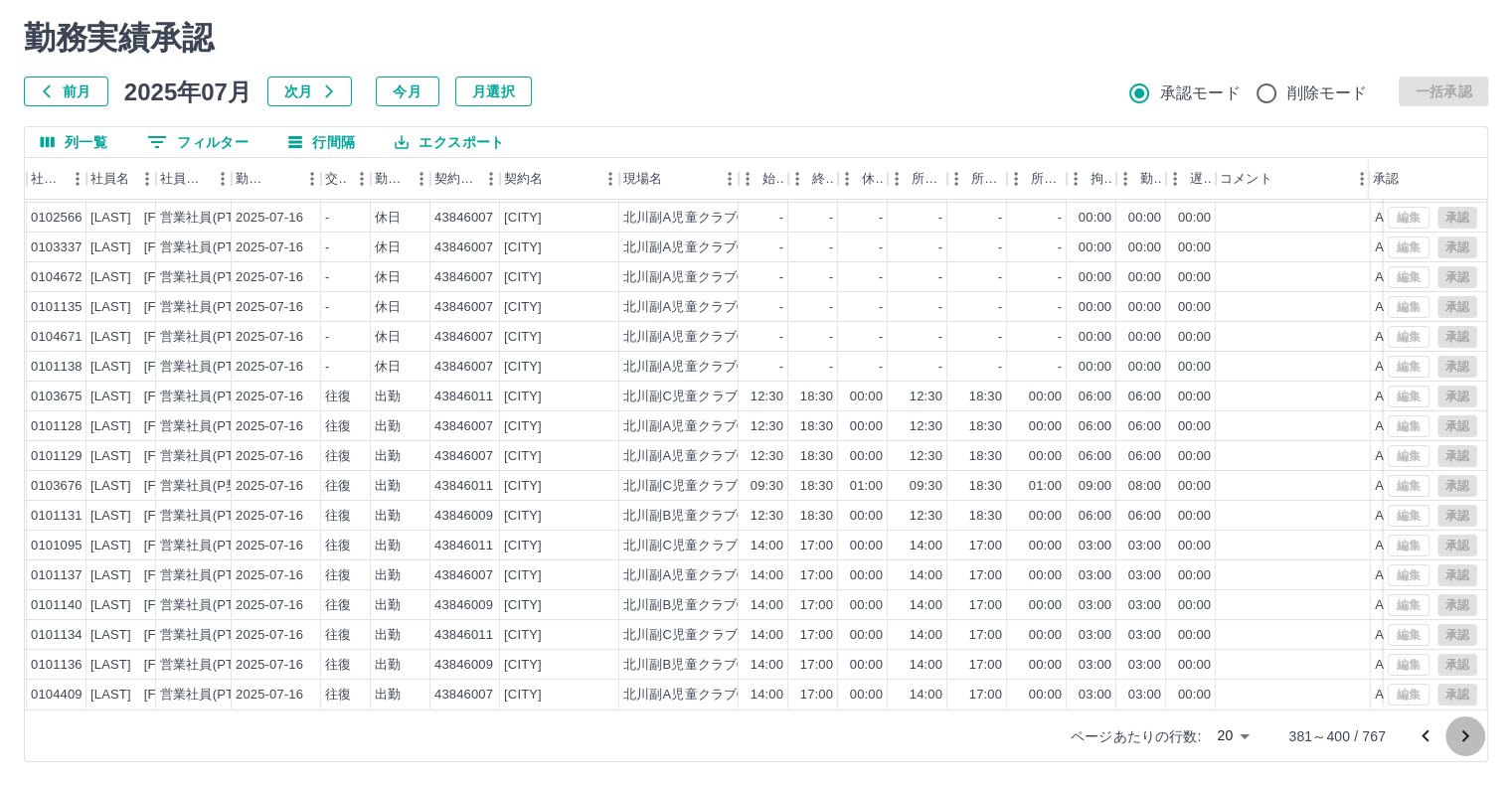 click 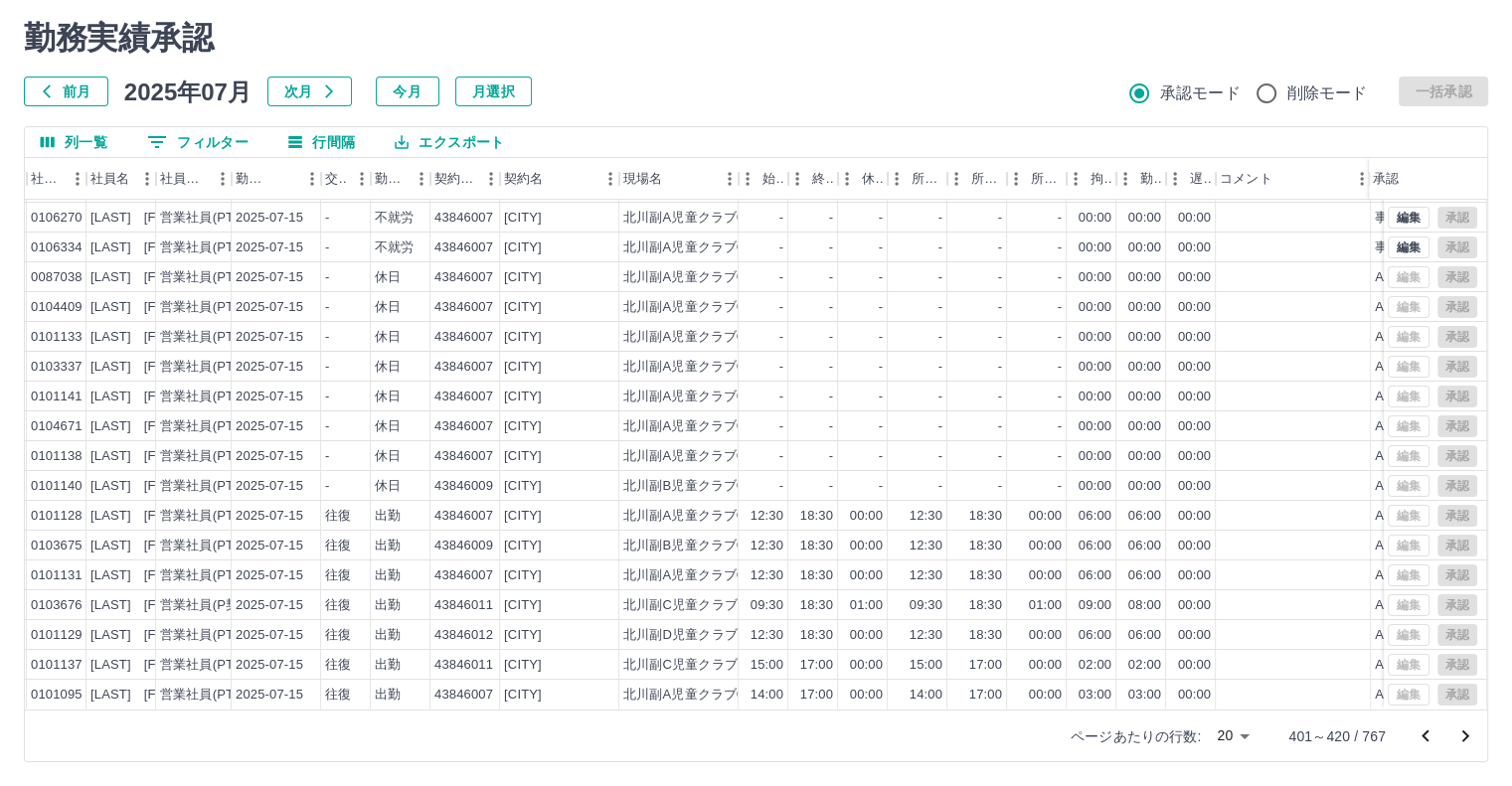 scroll, scrollTop: 100, scrollLeft: 167, axis: both 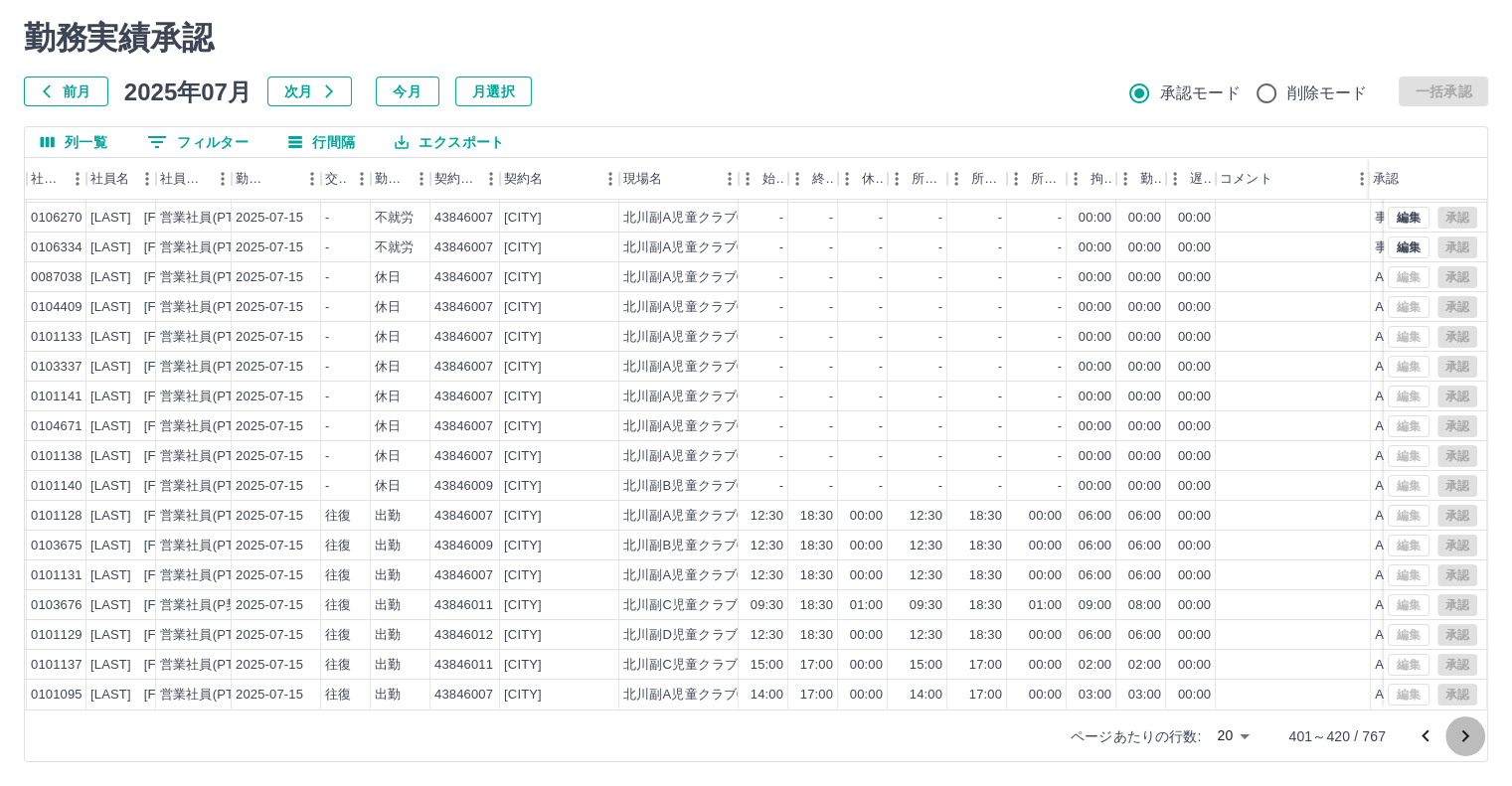click 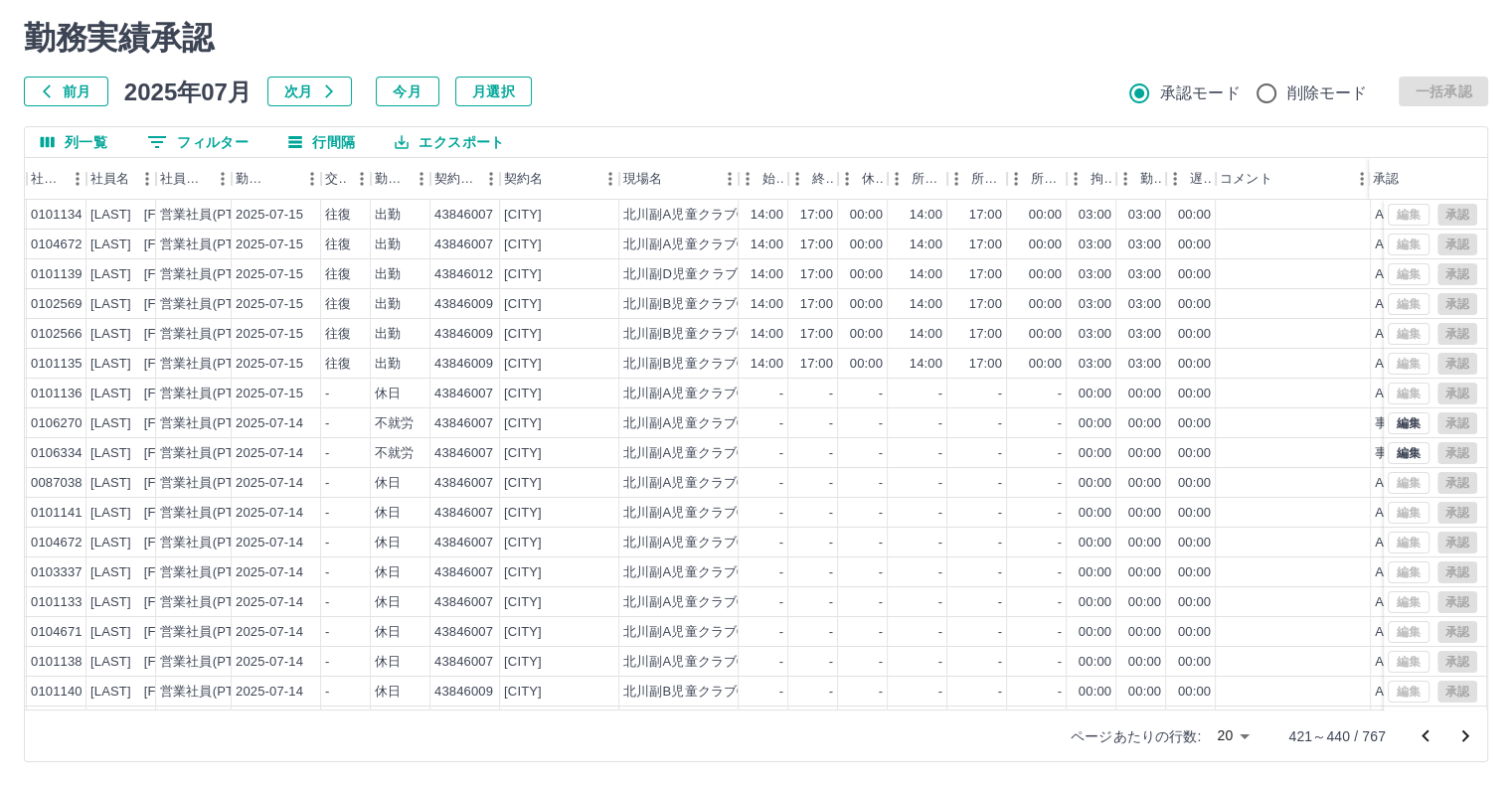 scroll, scrollTop: 100, scrollLeft: 167, axis: both 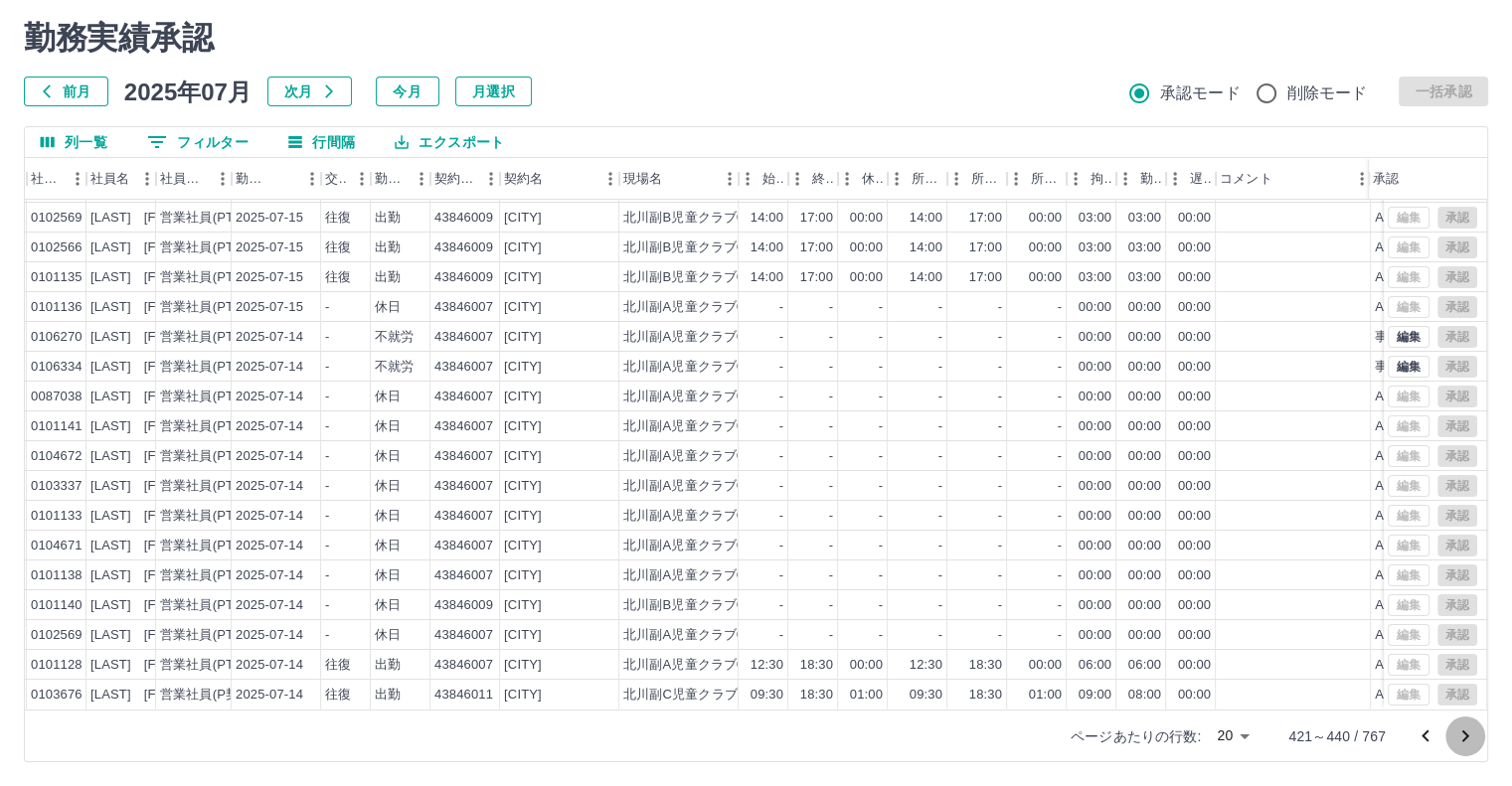 click 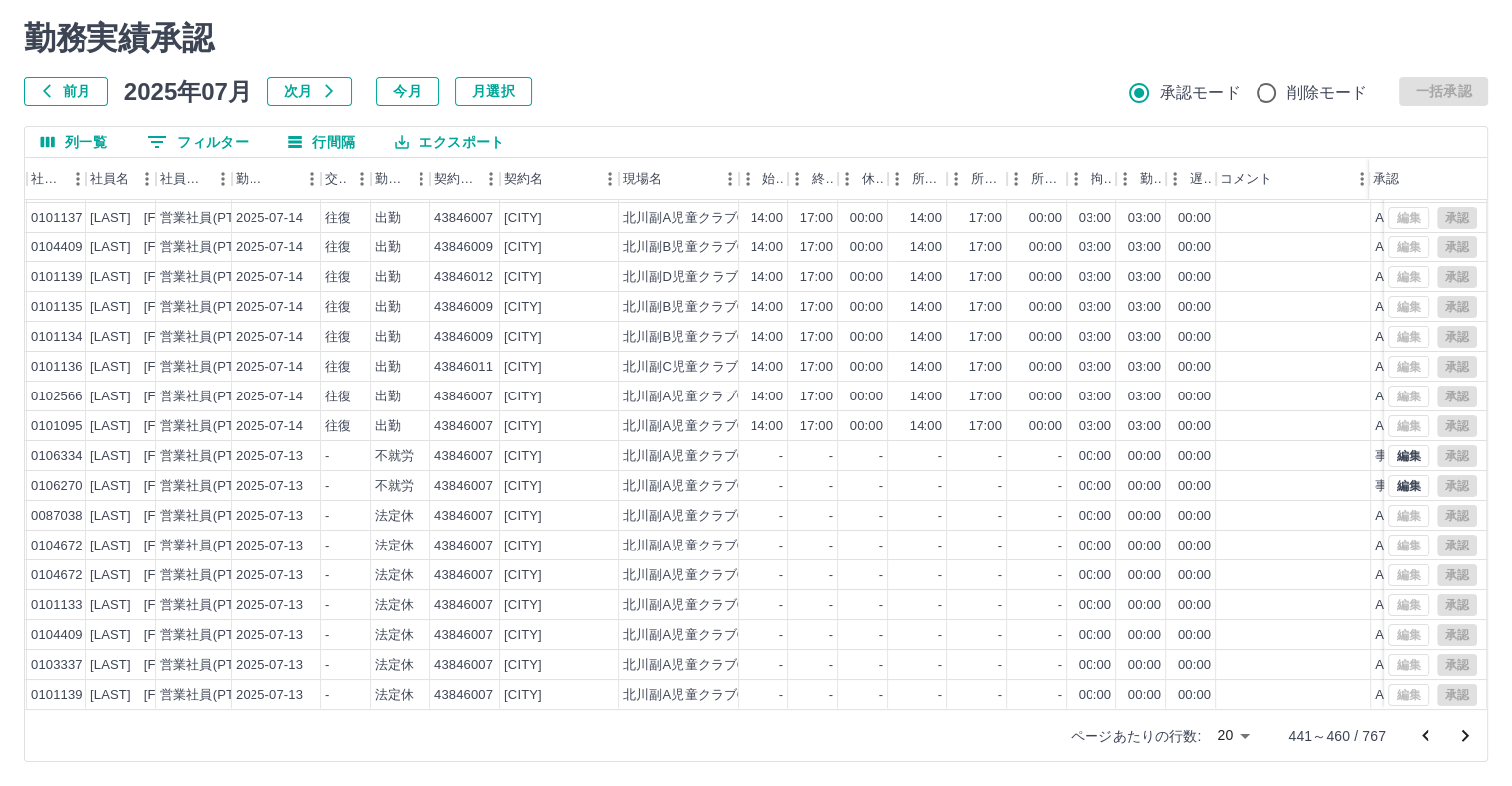 scroll, scrollTop: 100, scrollLeft: 167, axis: both 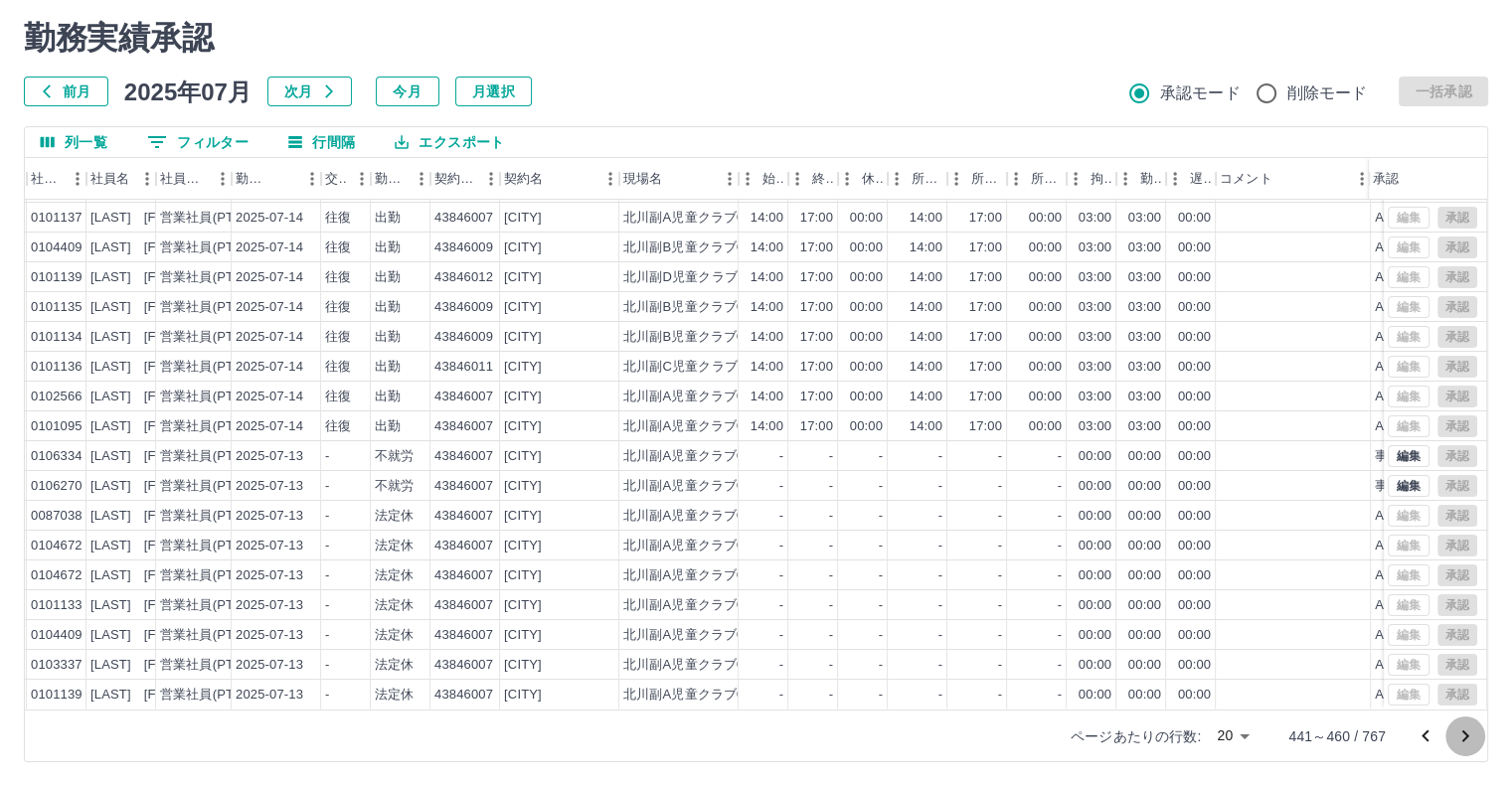 click 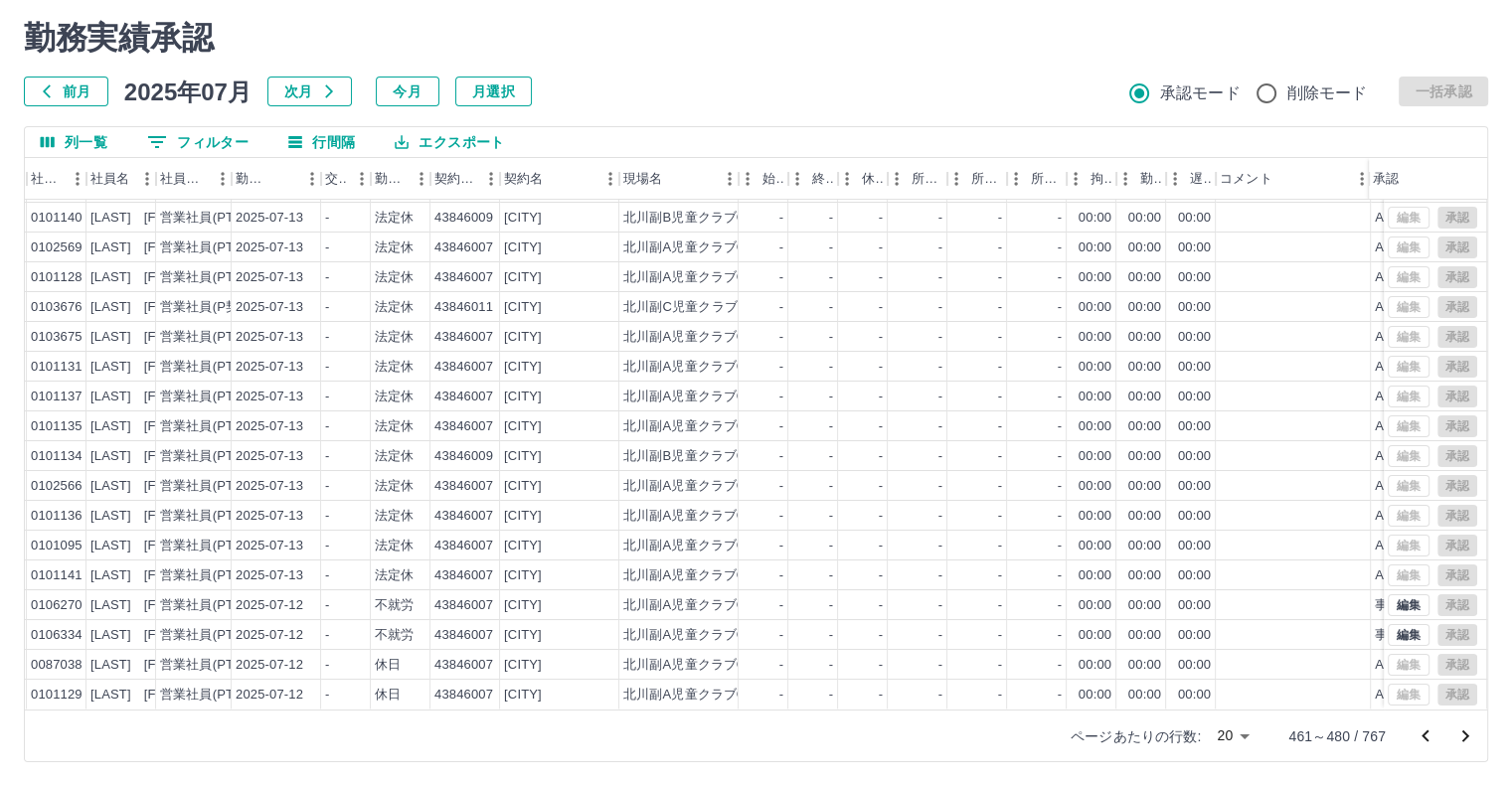 scroll, scrollTop: 100, scrollLeft: 167, axis: both 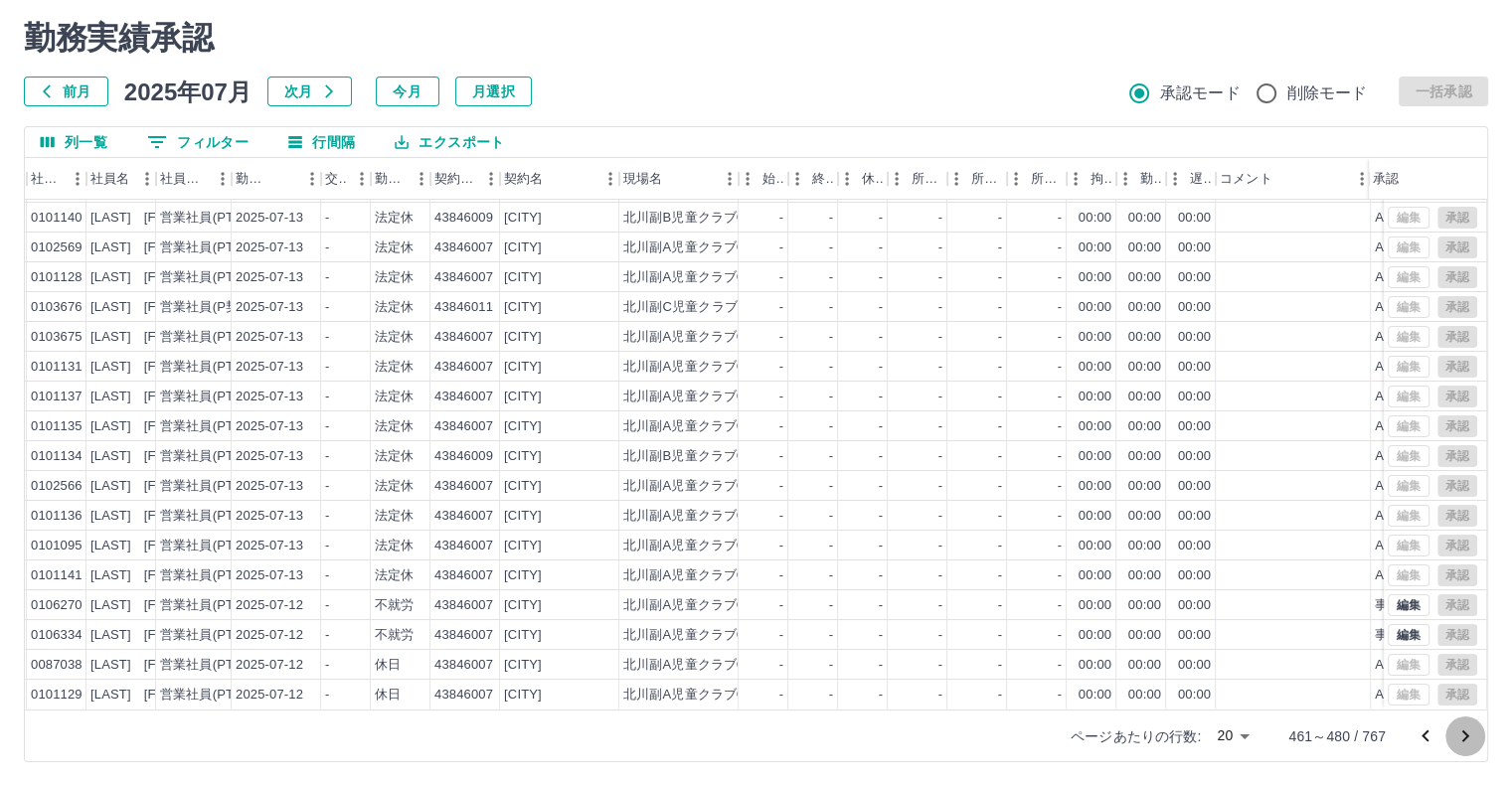 click 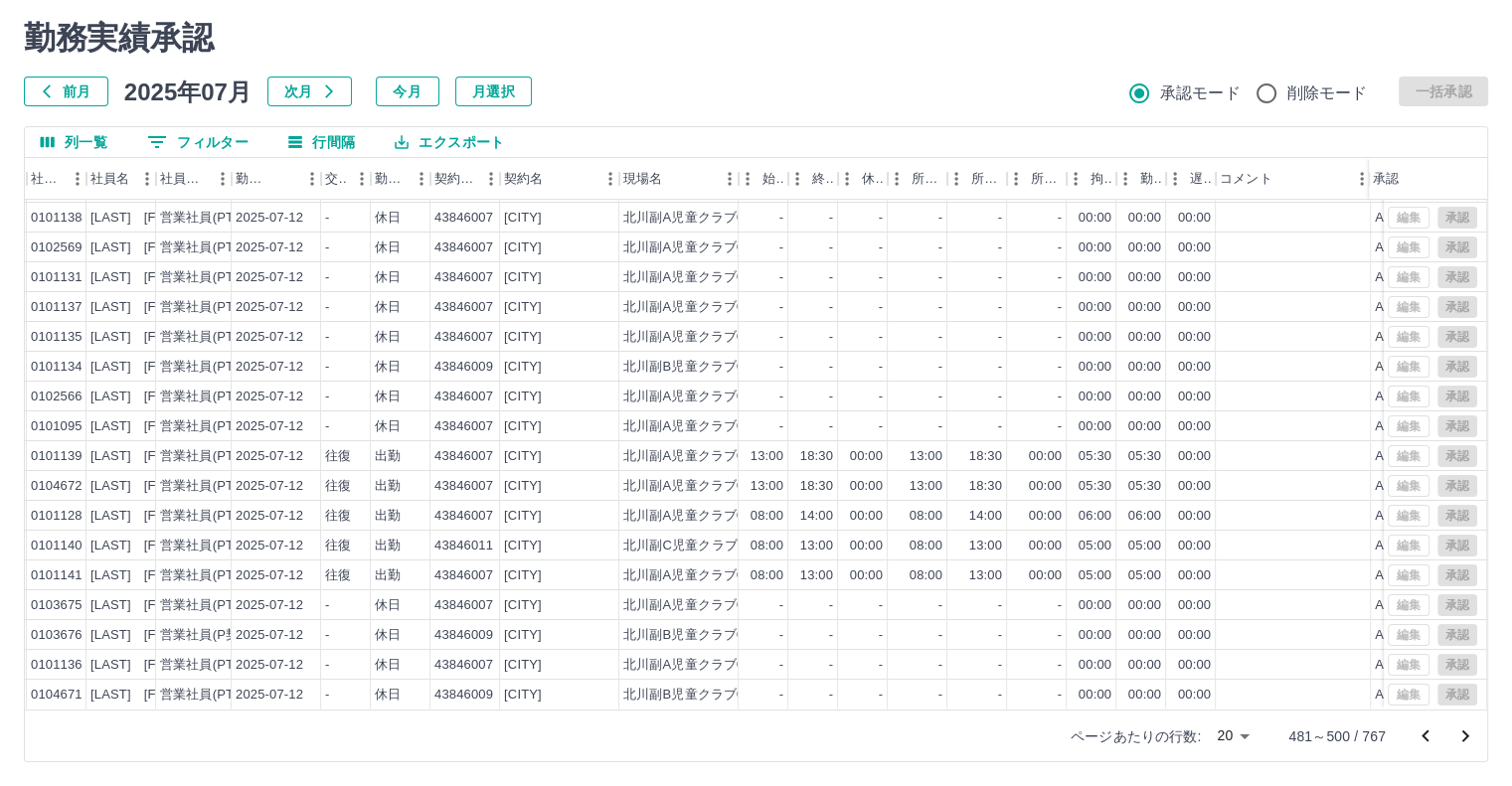 scroll, scrollTop: 100, scrollLeft: 167, axis: both 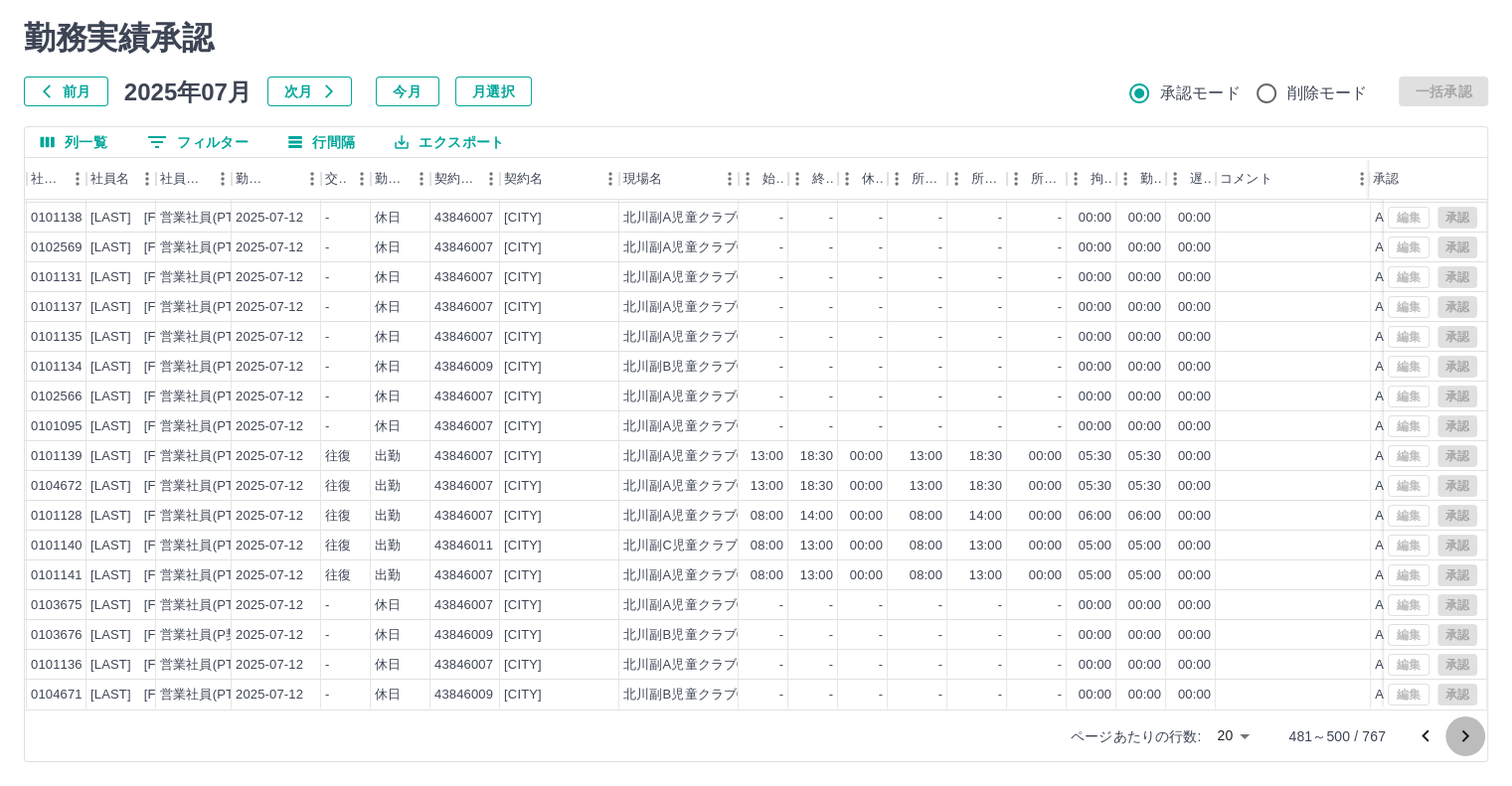 click 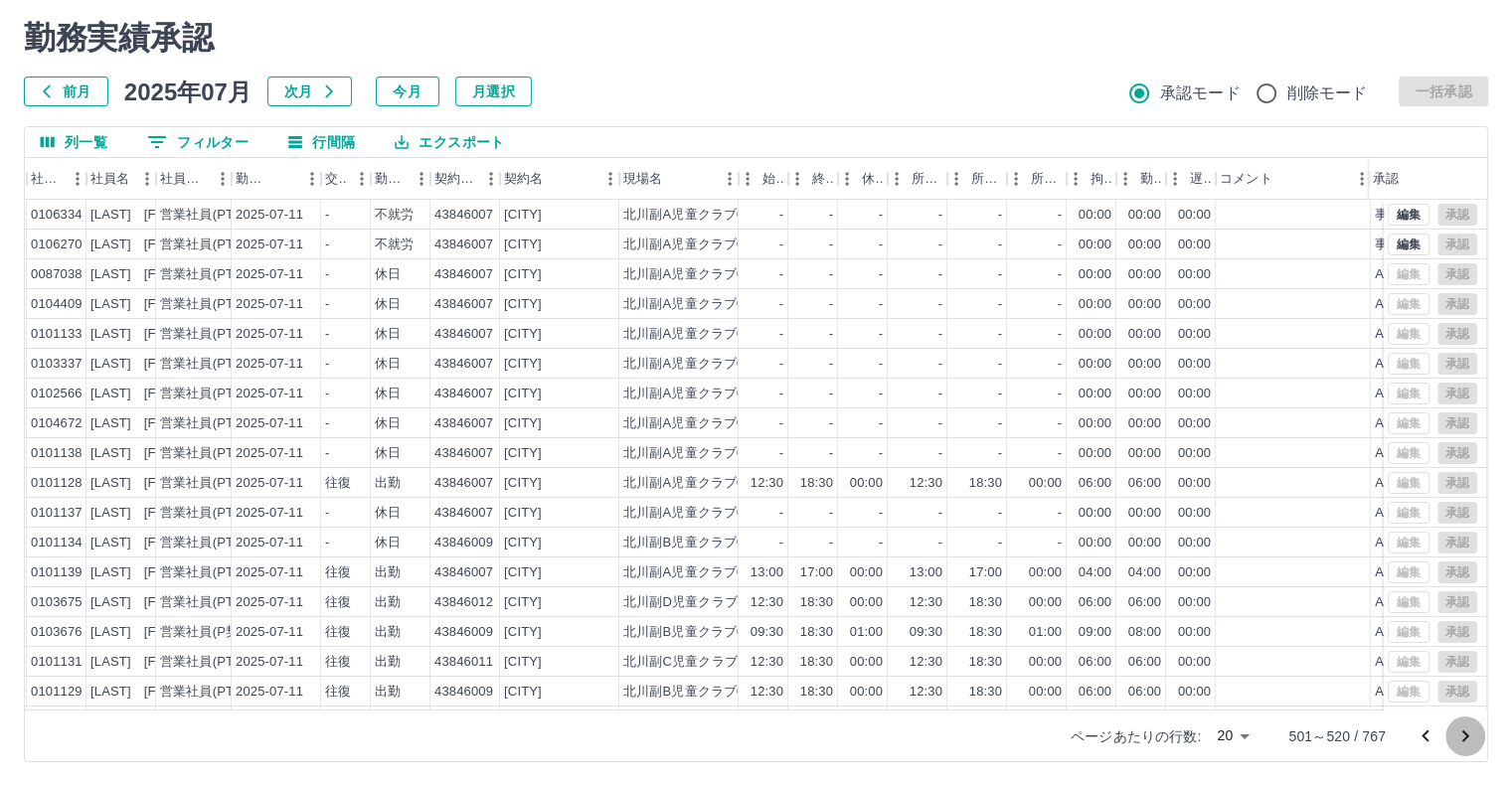 click 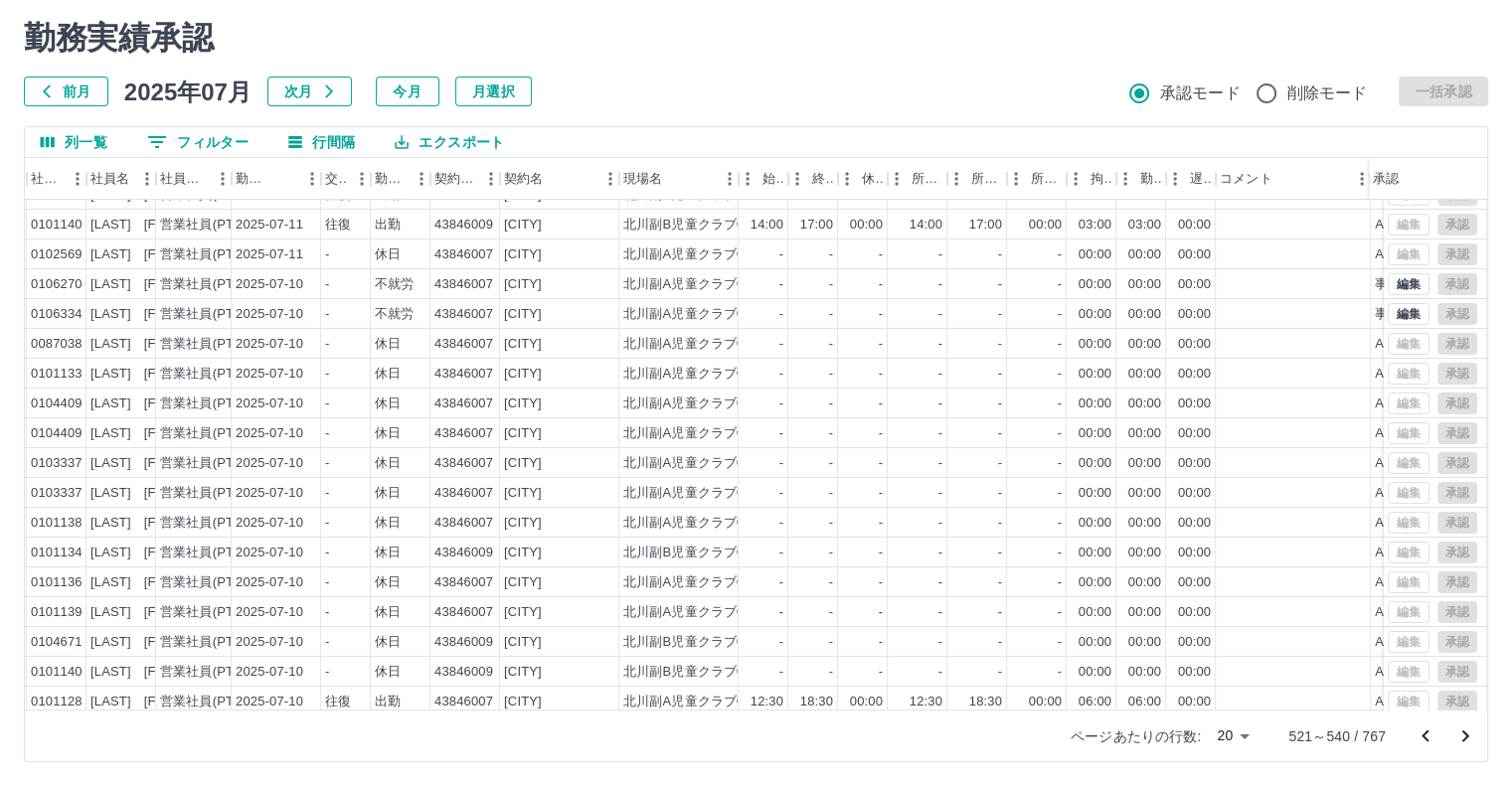 scroll, scrollTop: 100, scrollLeft: 167, axis: both 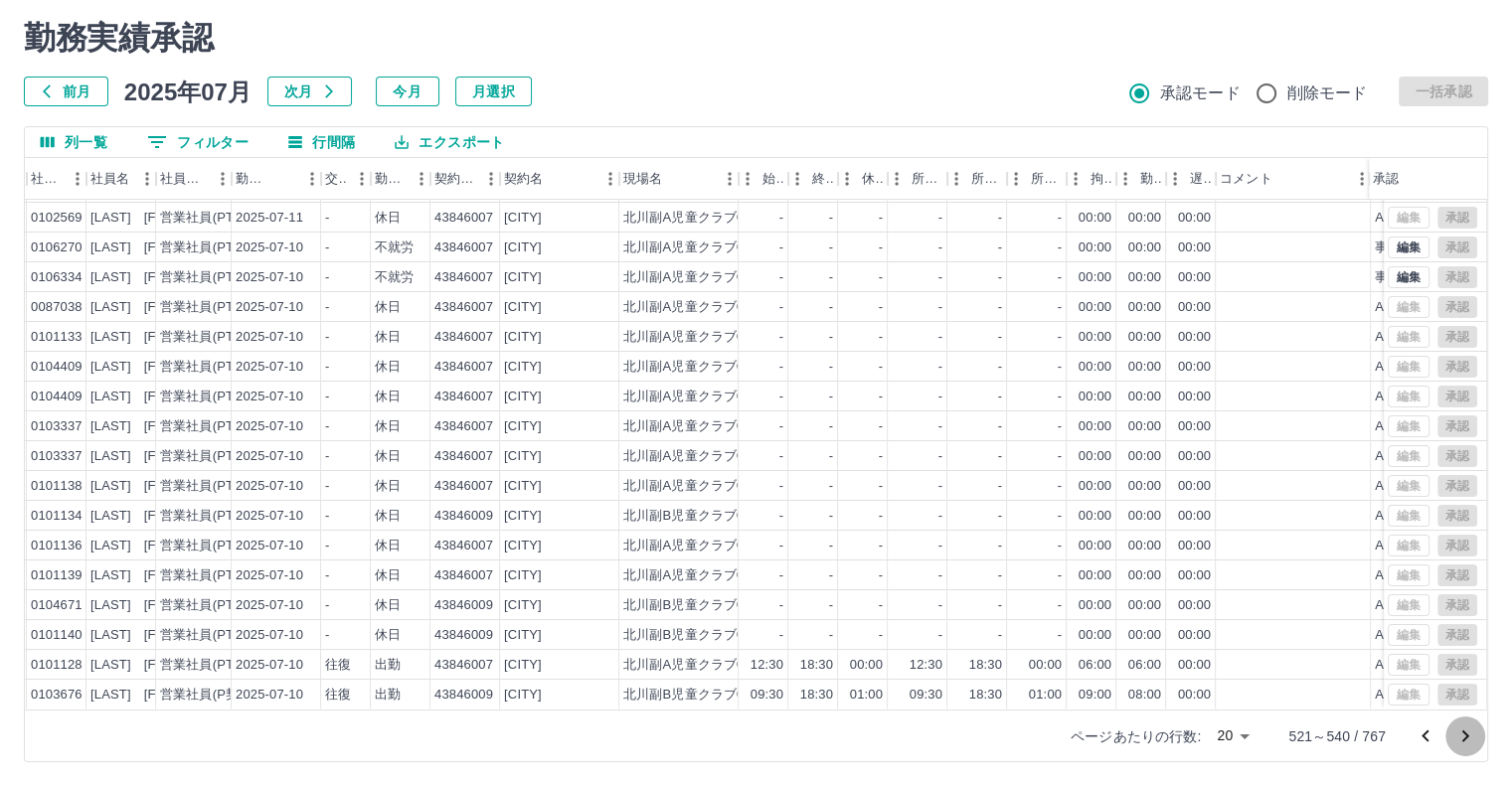 click 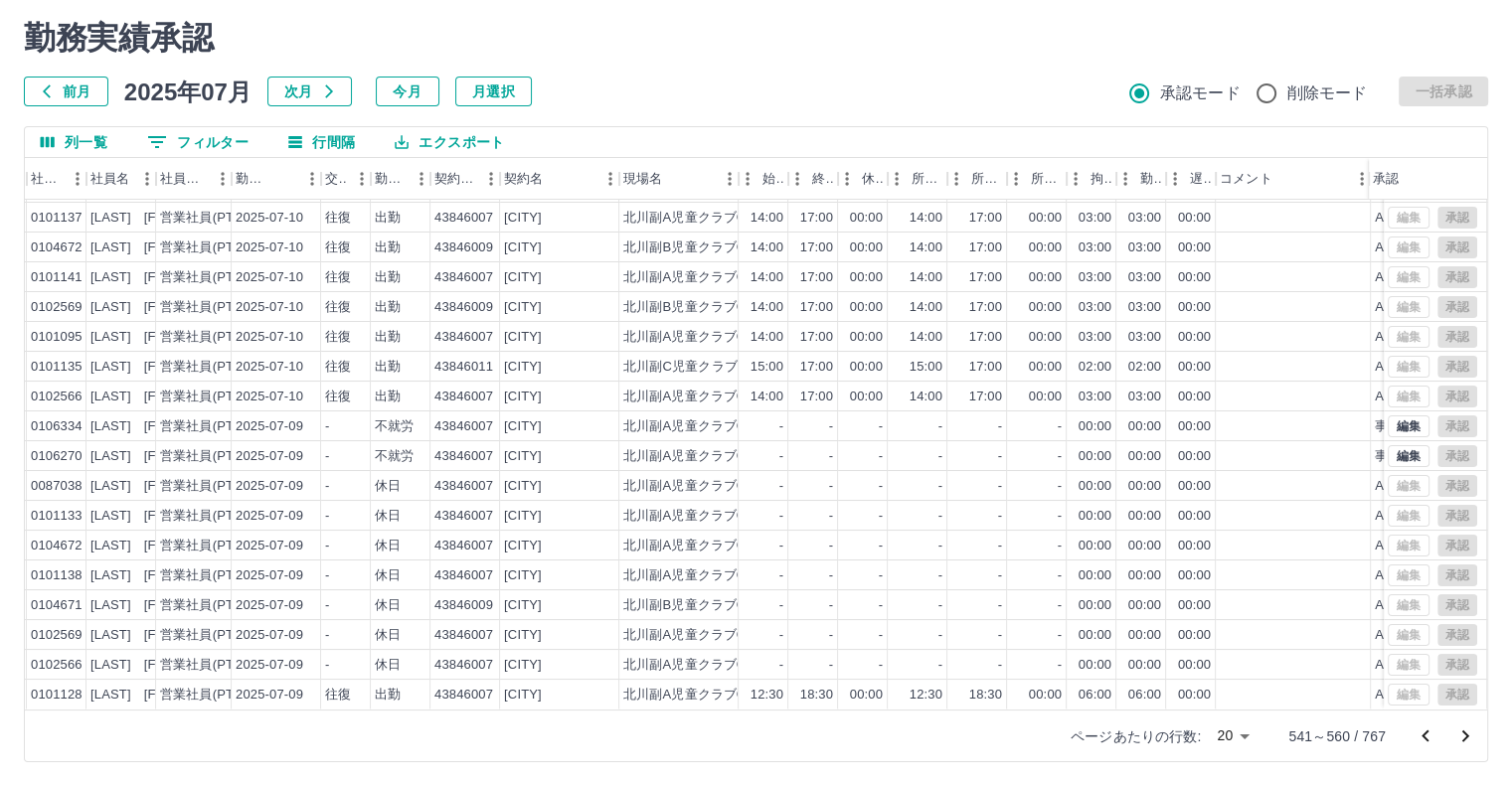 scroll, scrollTop: 100, scrollLeft: 167, axis: both 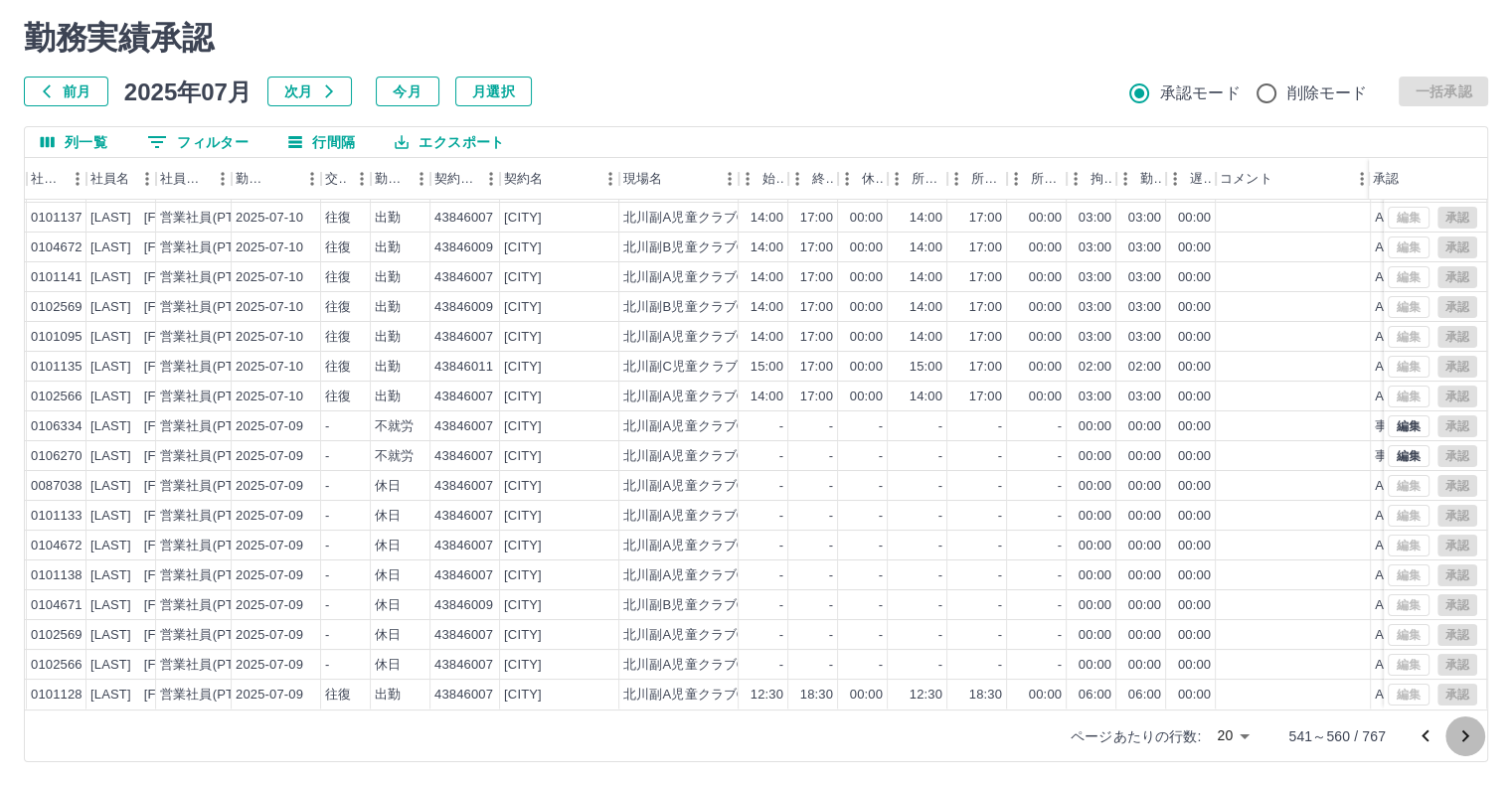 click 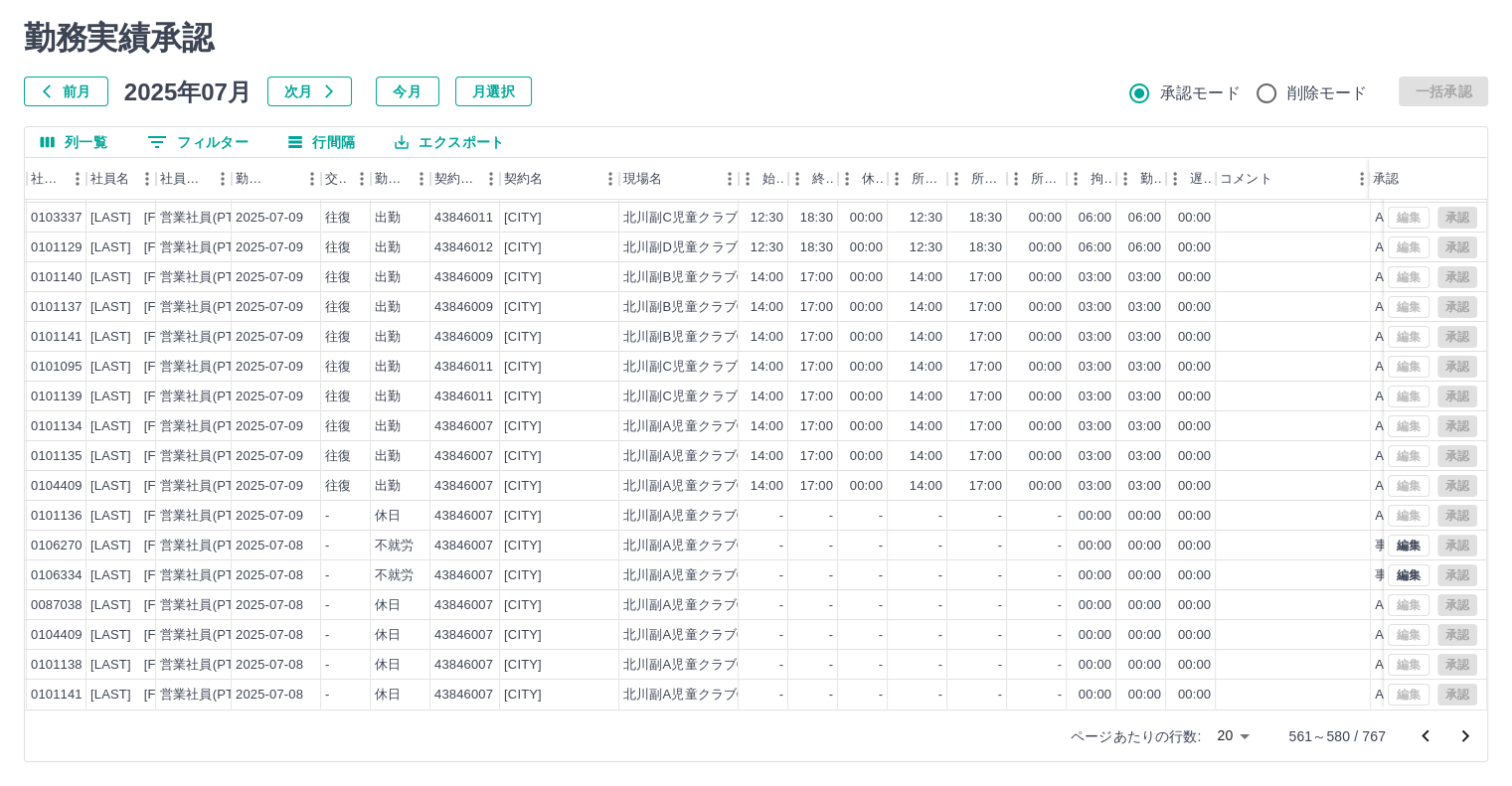 scroll, scrollTop: 100, scrollLeft: 167, axis: both 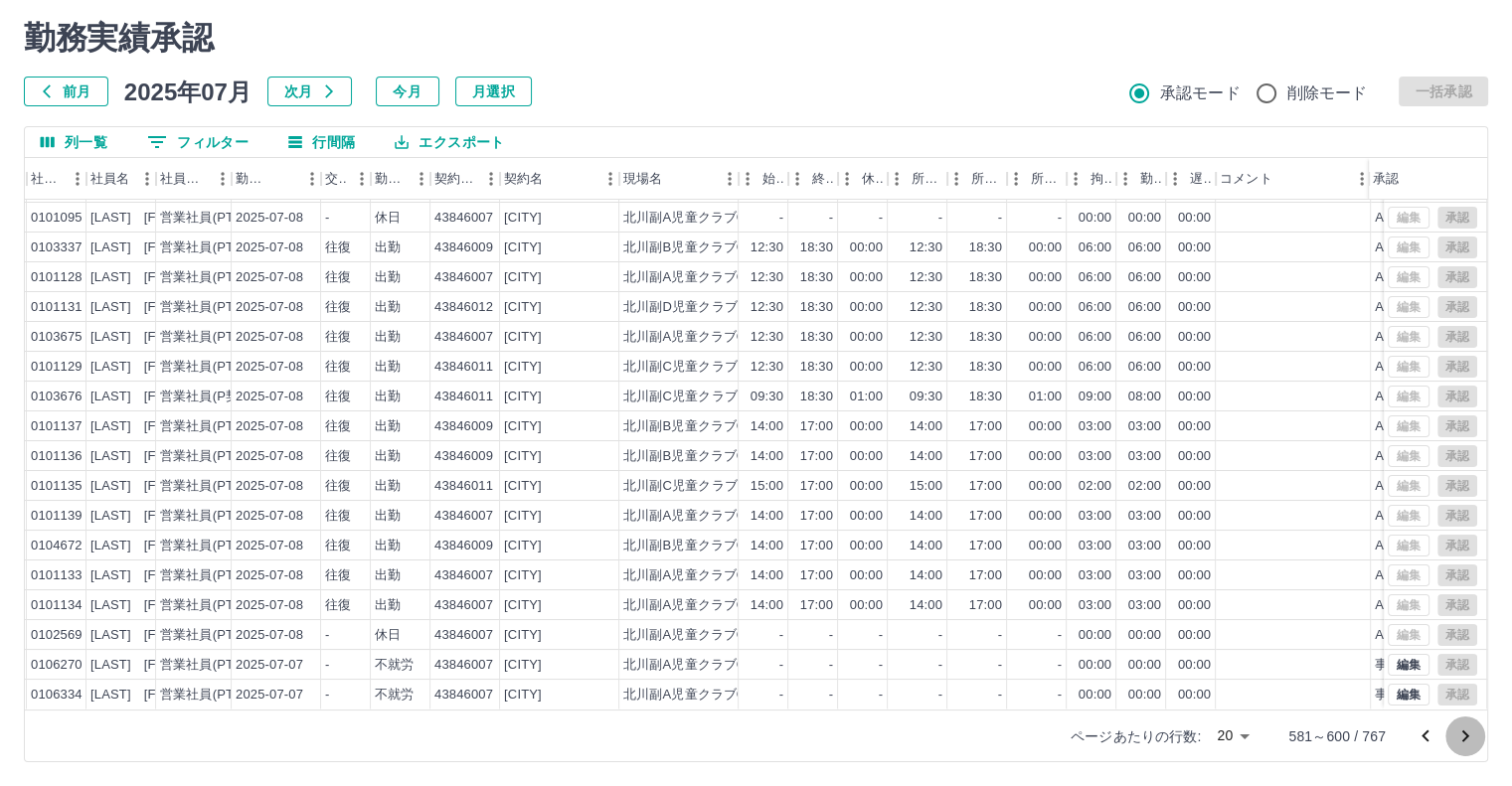 click 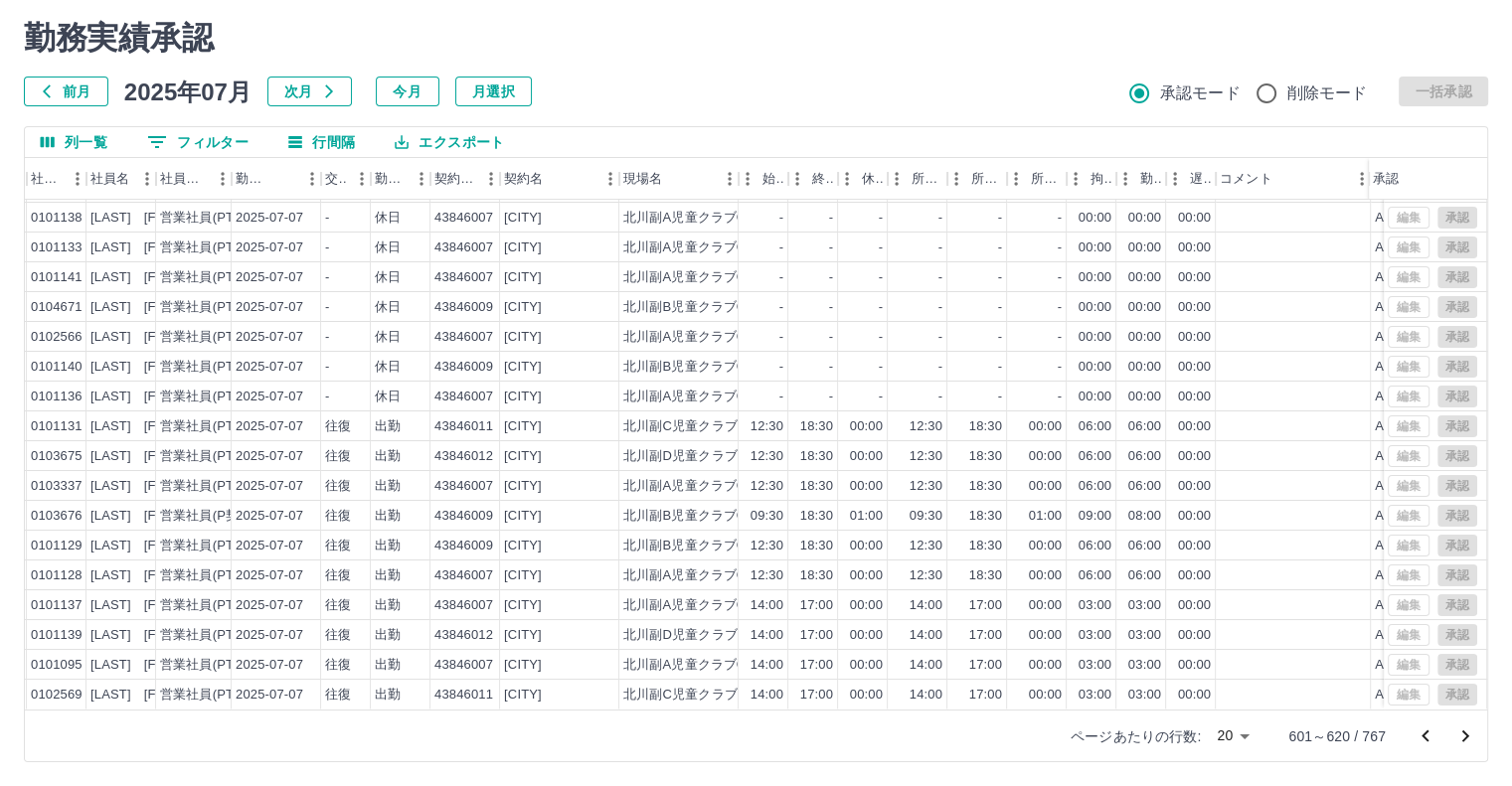 scroll, scrollTop: 100, scrollLeft: 167, axis: both 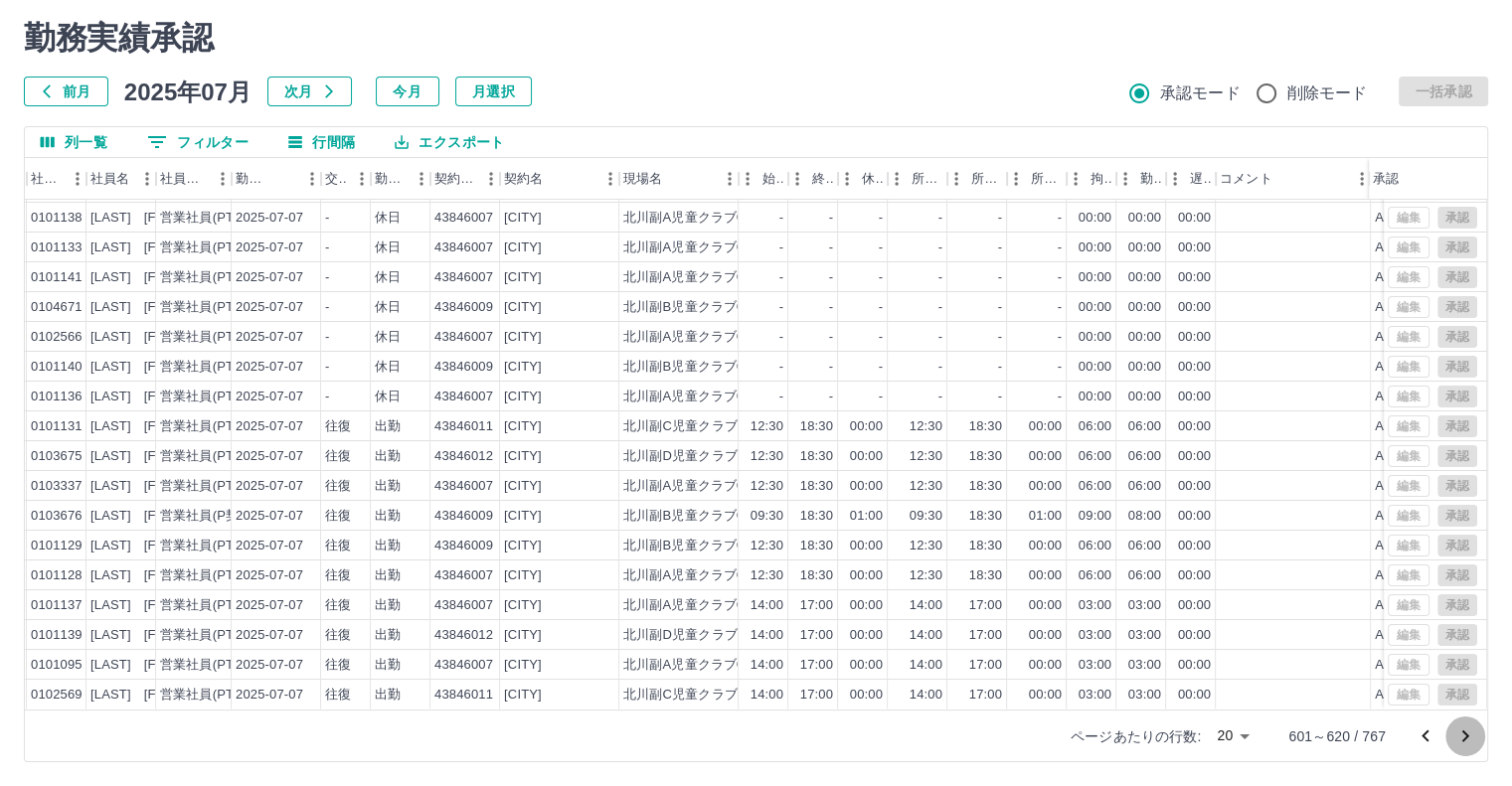 click 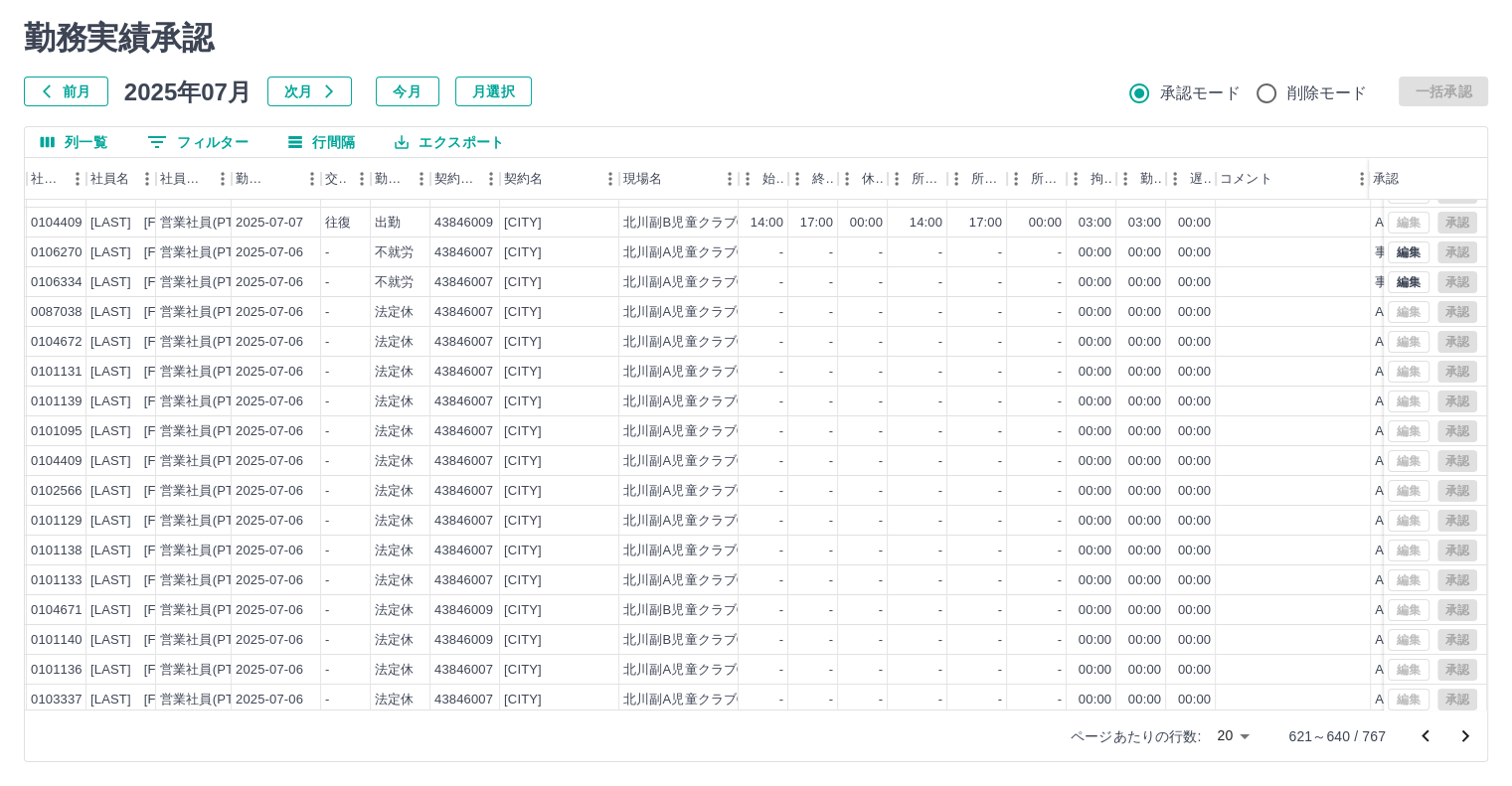scroll, scrollTop: 100, scrollLeft: 167, axis: both 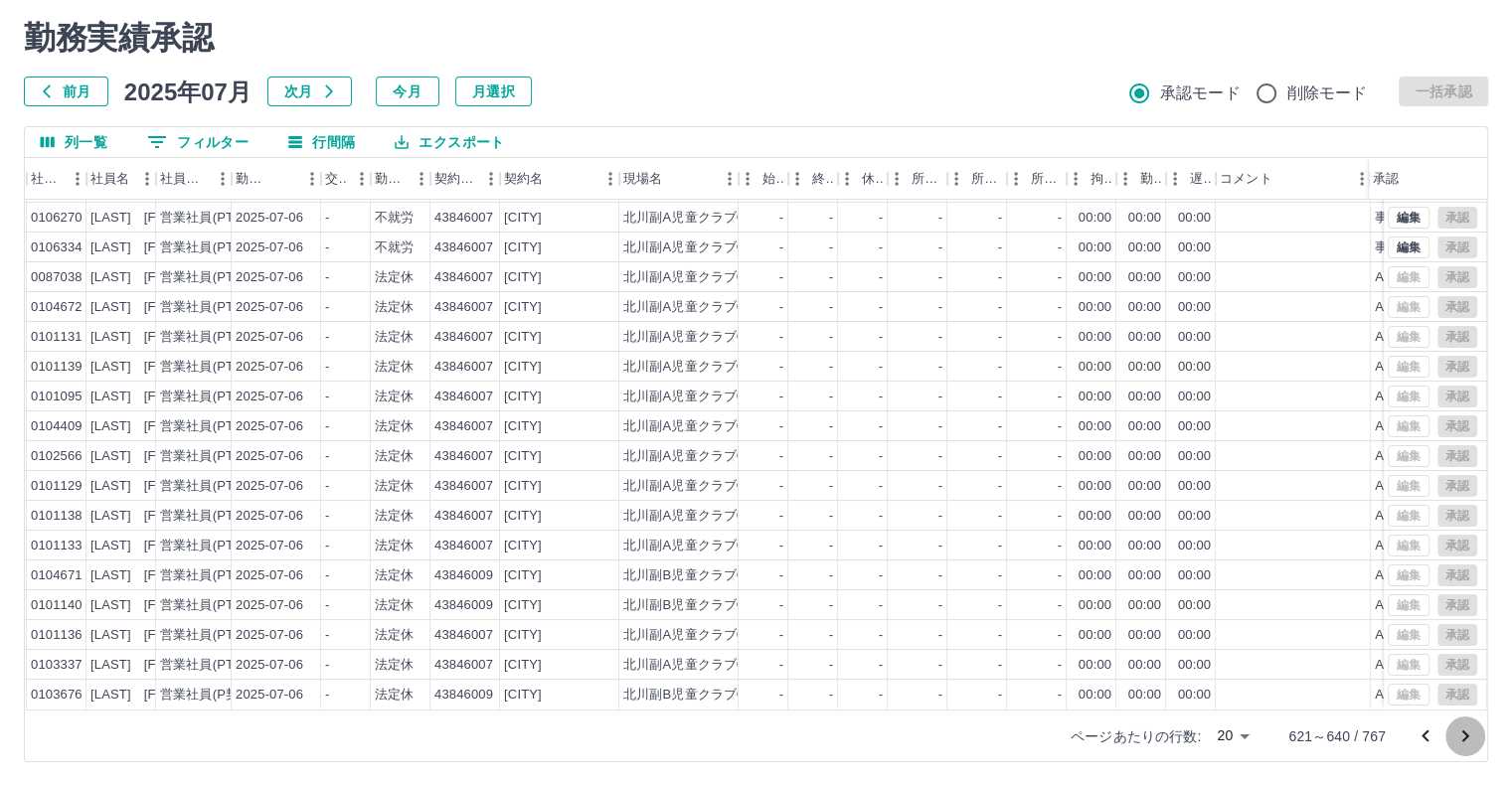 click 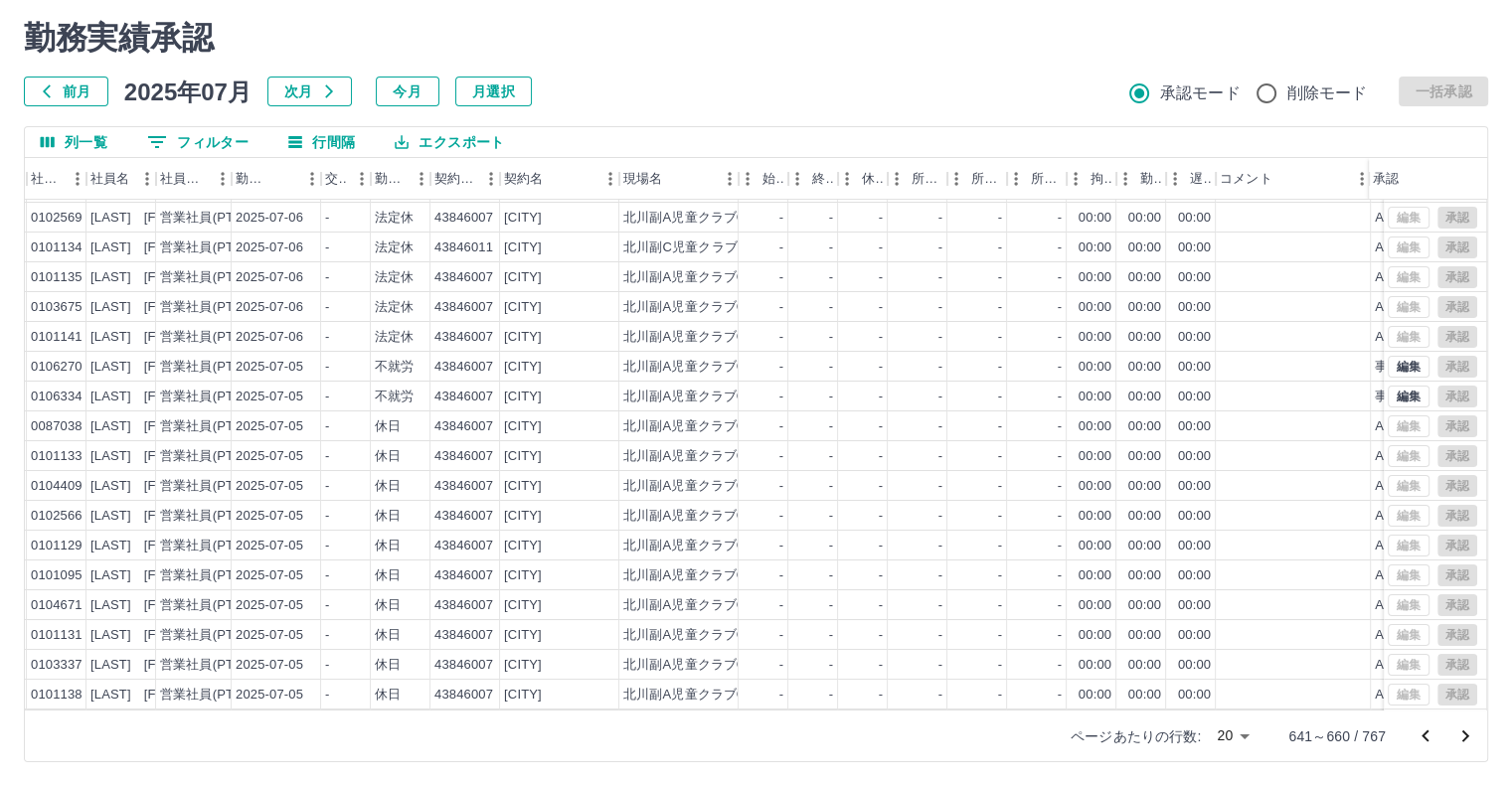 scroll, scrollTop: 100, scrollLeft: 167, axis: both 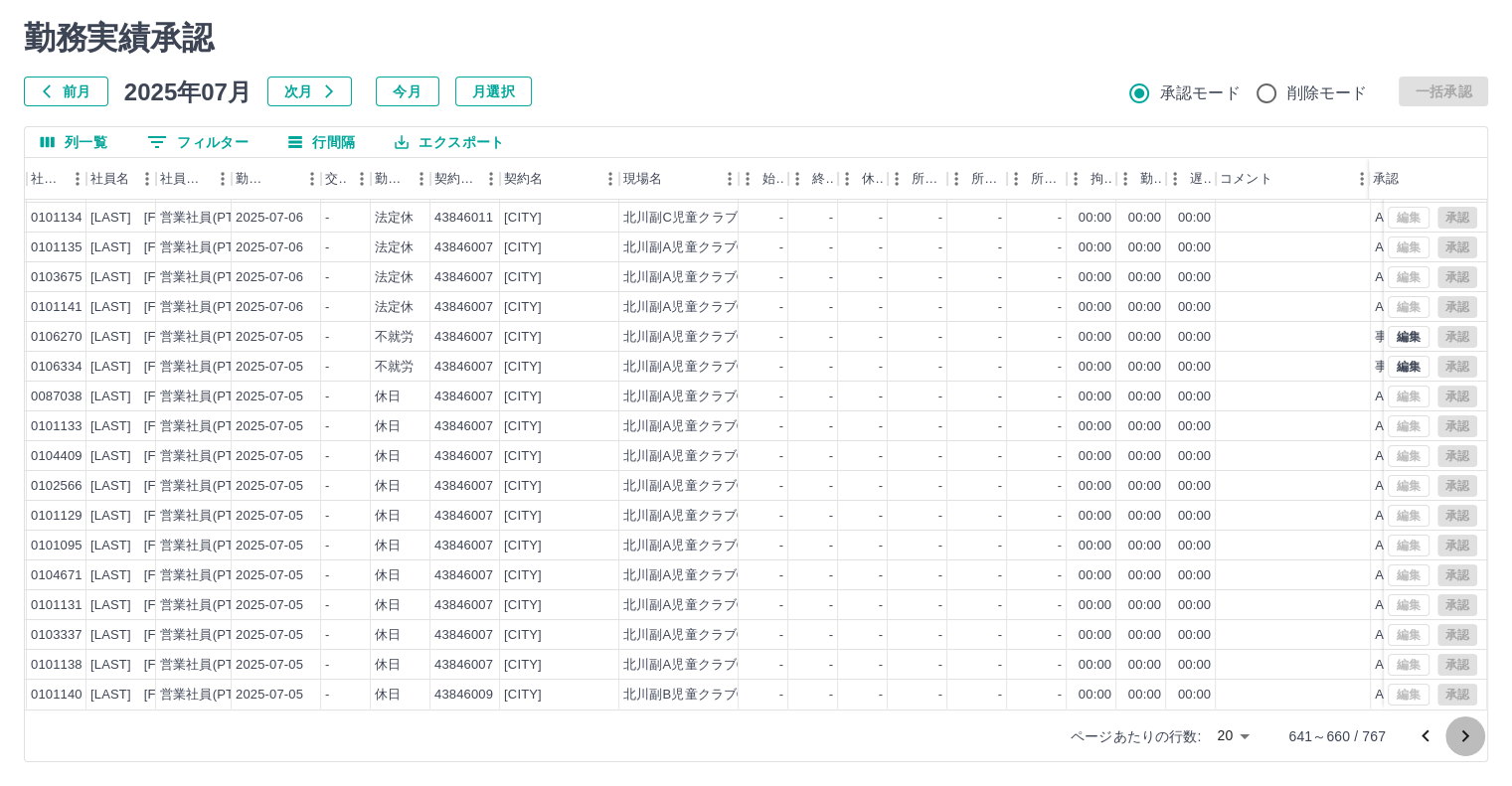 click 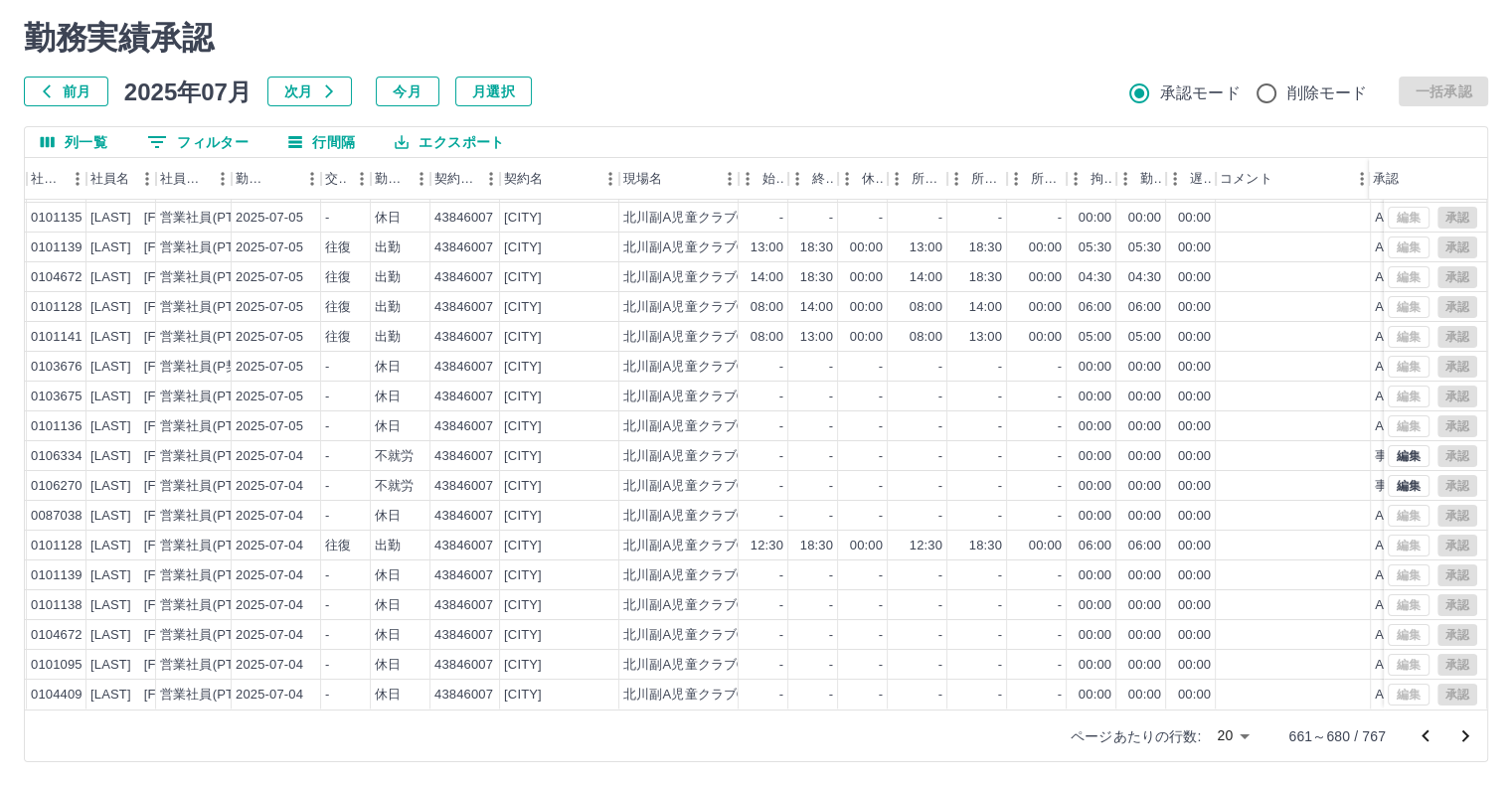 scroll, scrollTop: 100, scrollLeft: 167, axis: both 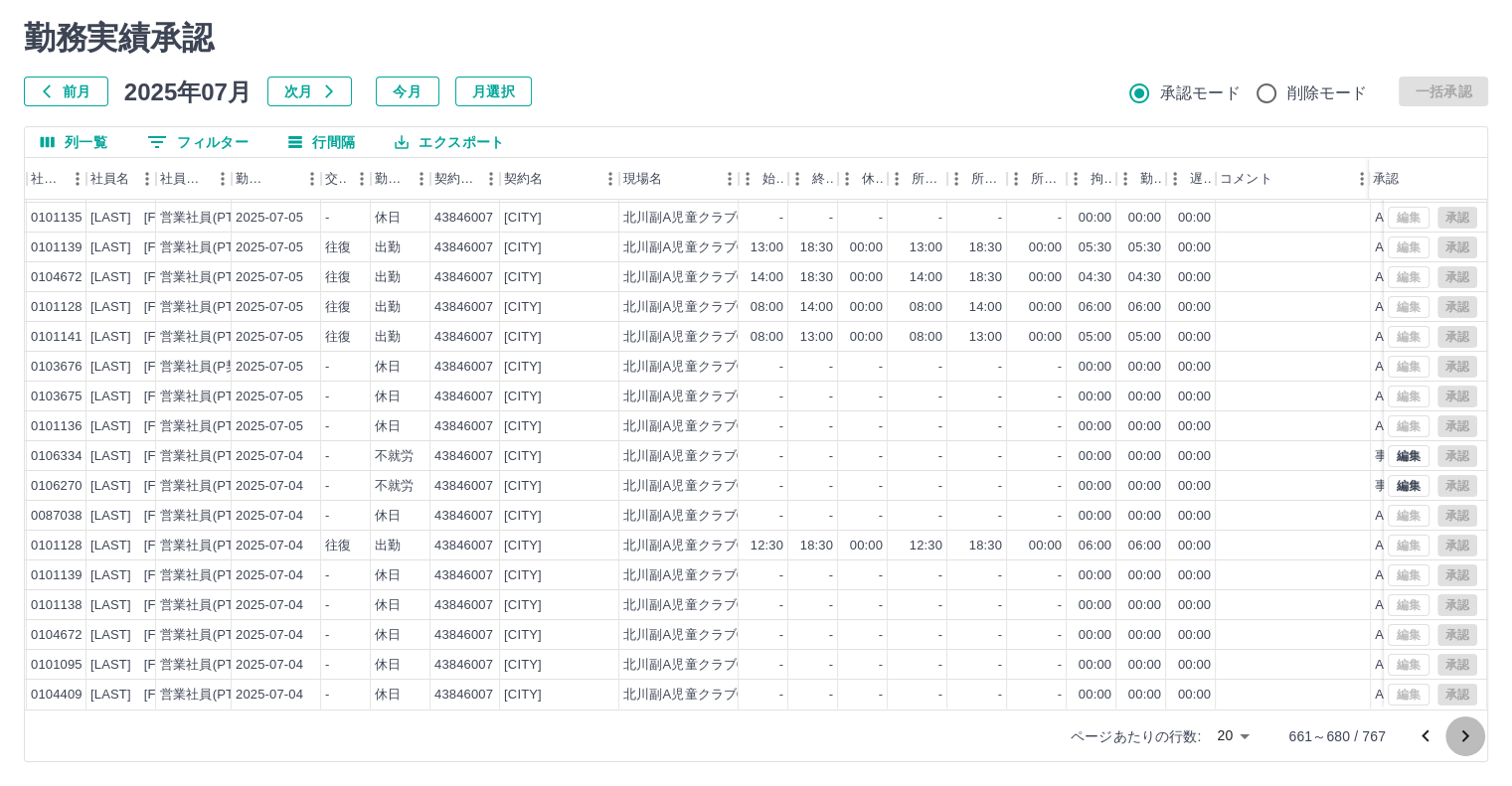 click 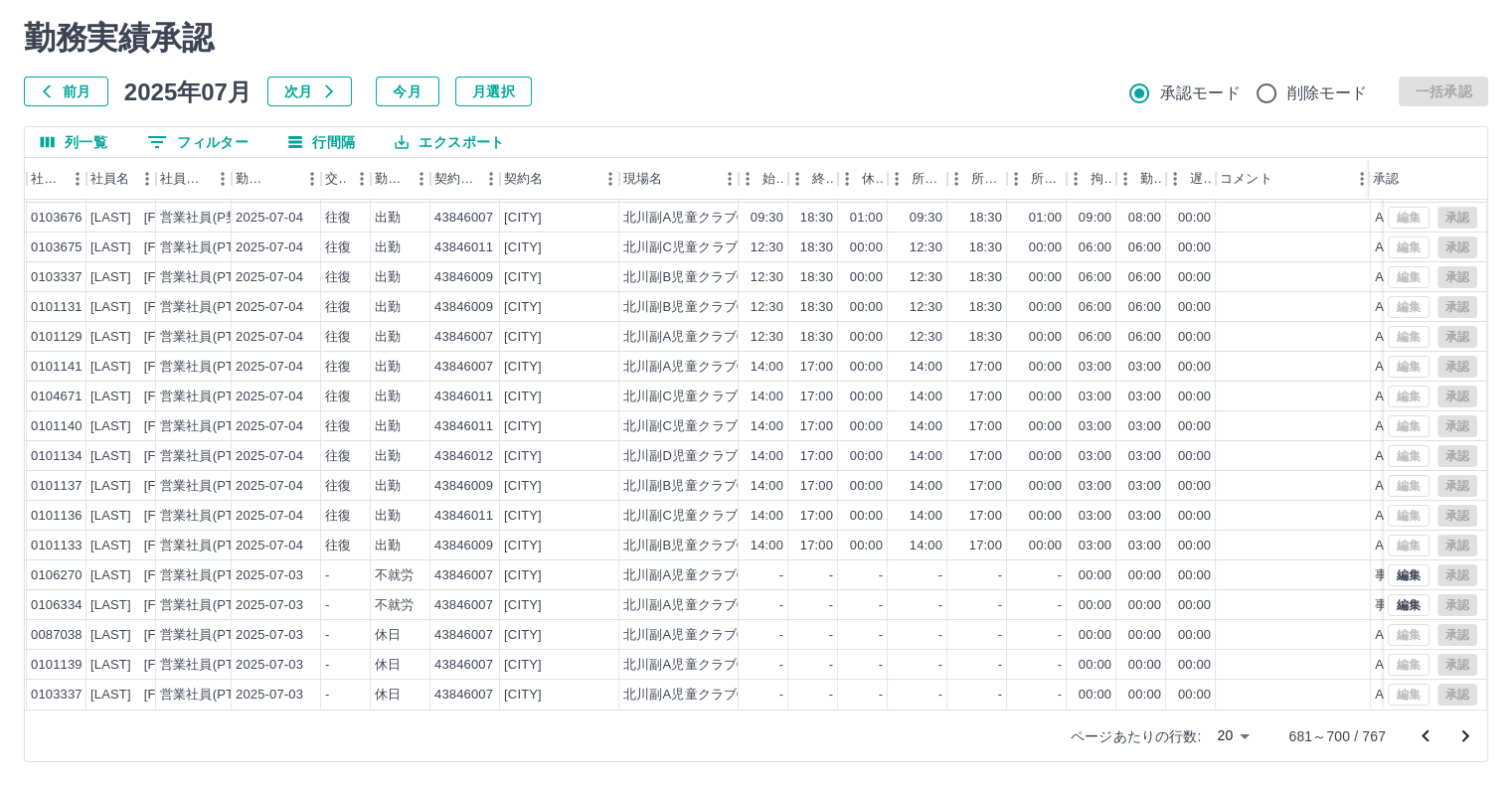 scroll, scrollTop: 100, scrollLeft: 167, axis: both 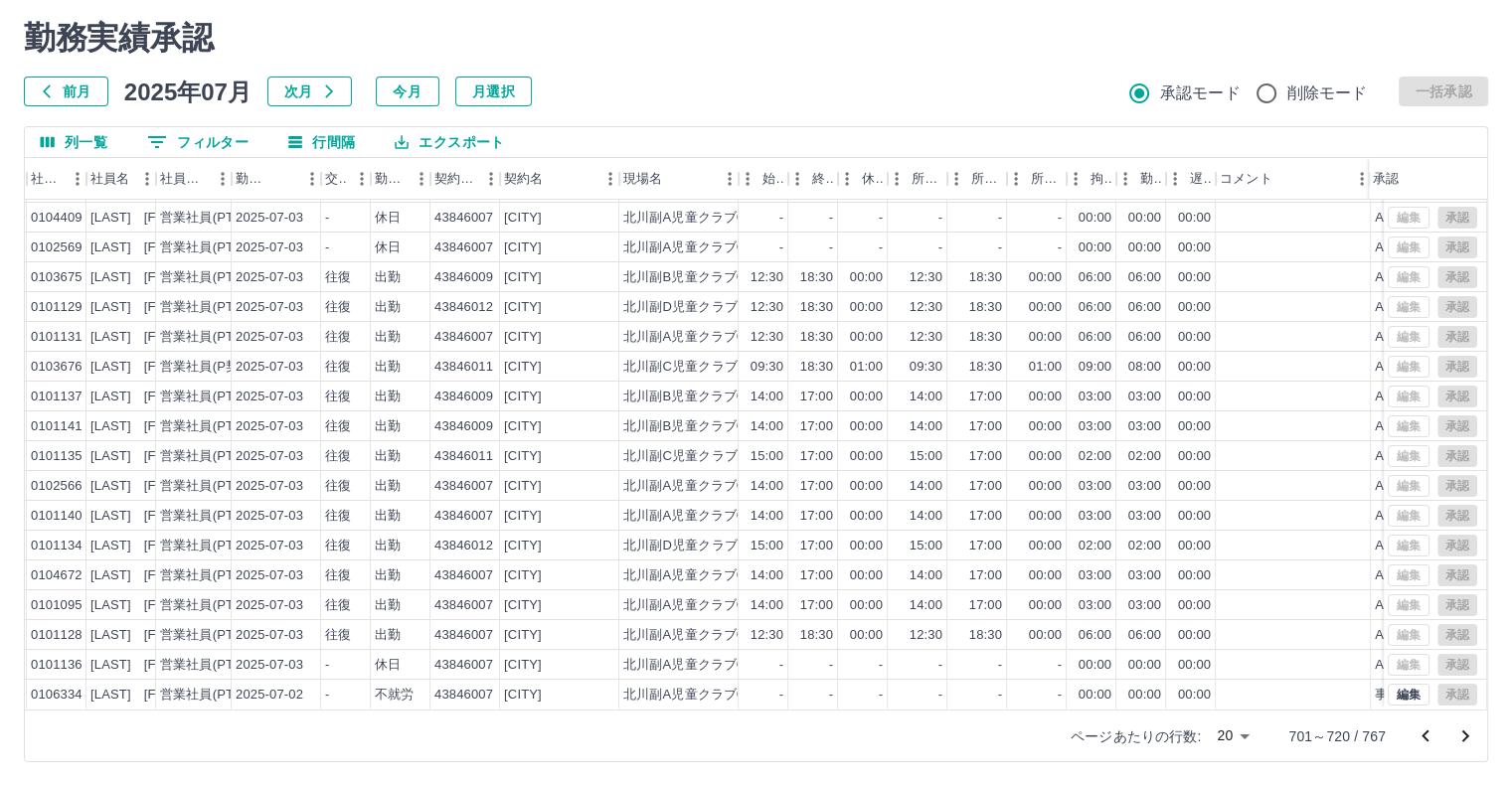 click 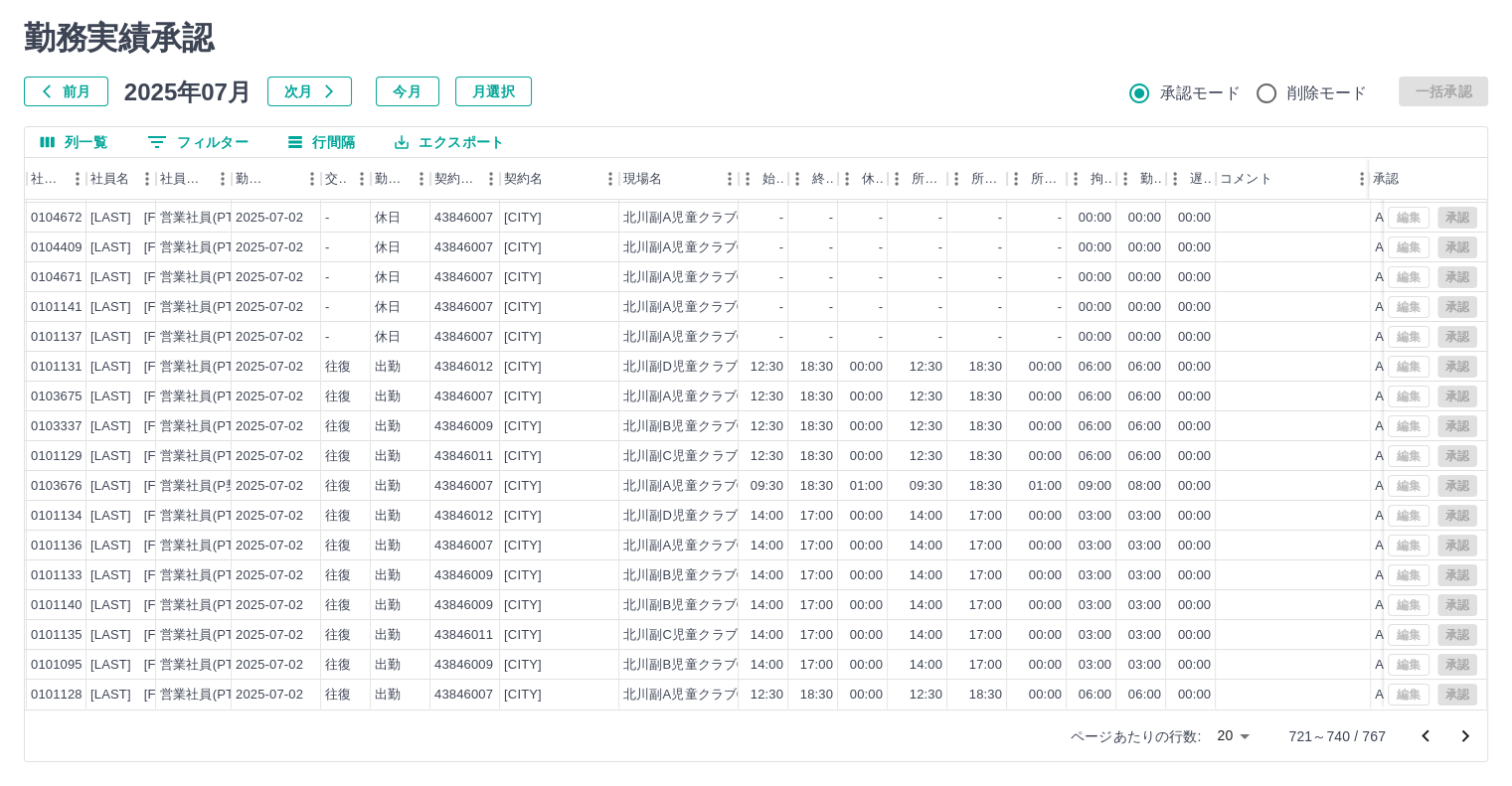 scroll, scrollTop: 100, scrollLeft: 167, axis: both 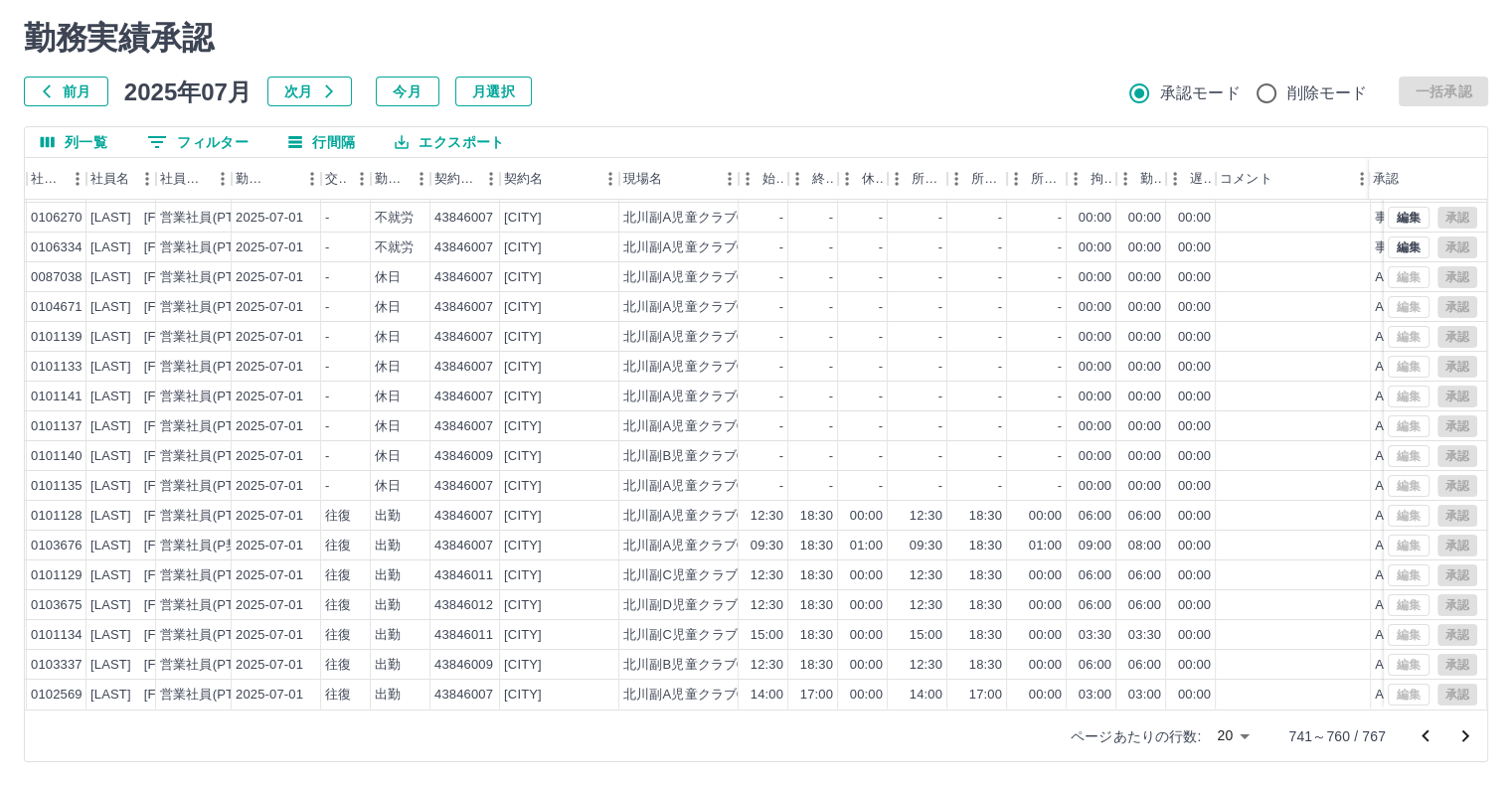 click 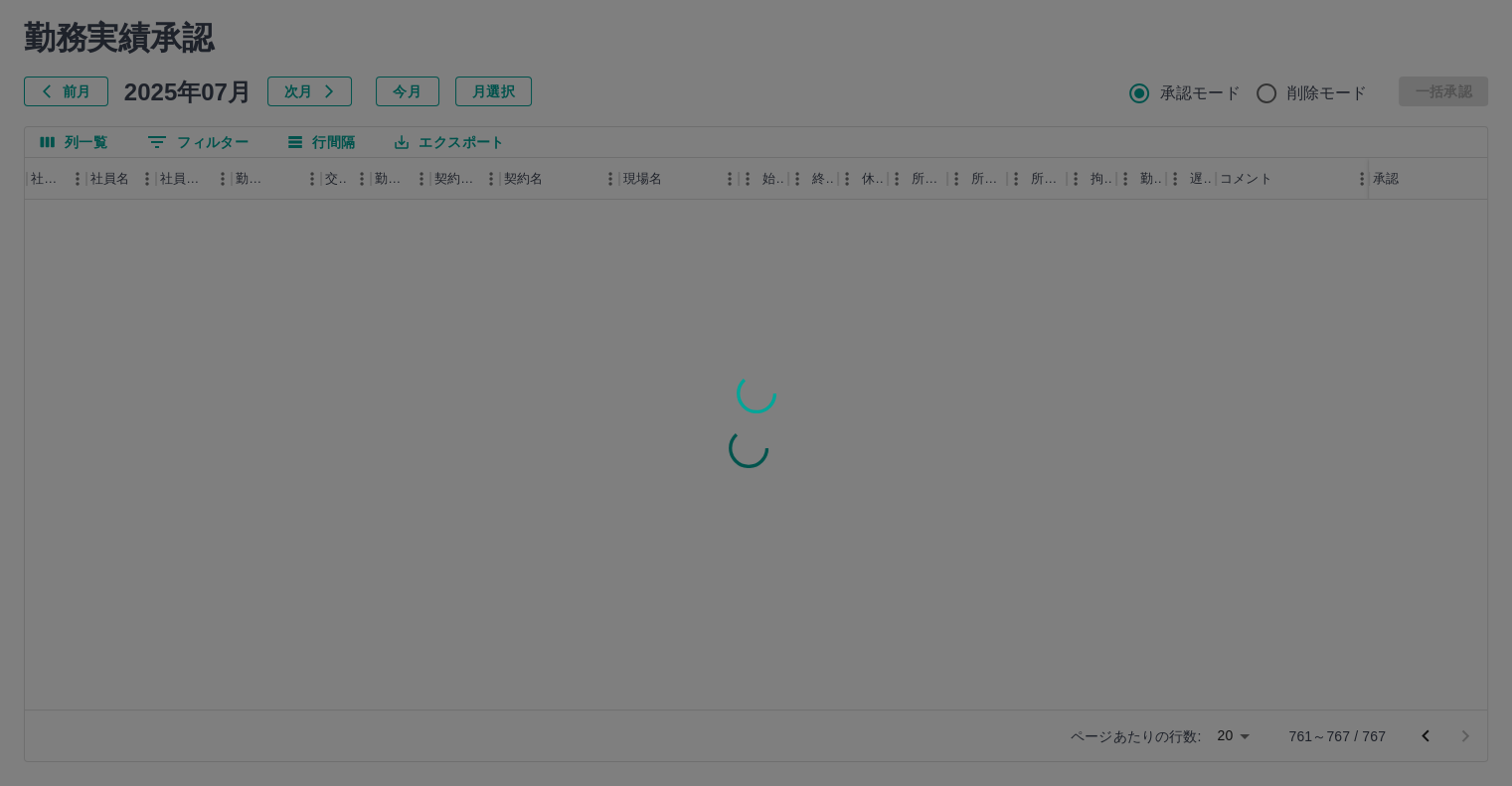 scroll, scrollTop: 0, scrollLeft: 167, axis: horizontal 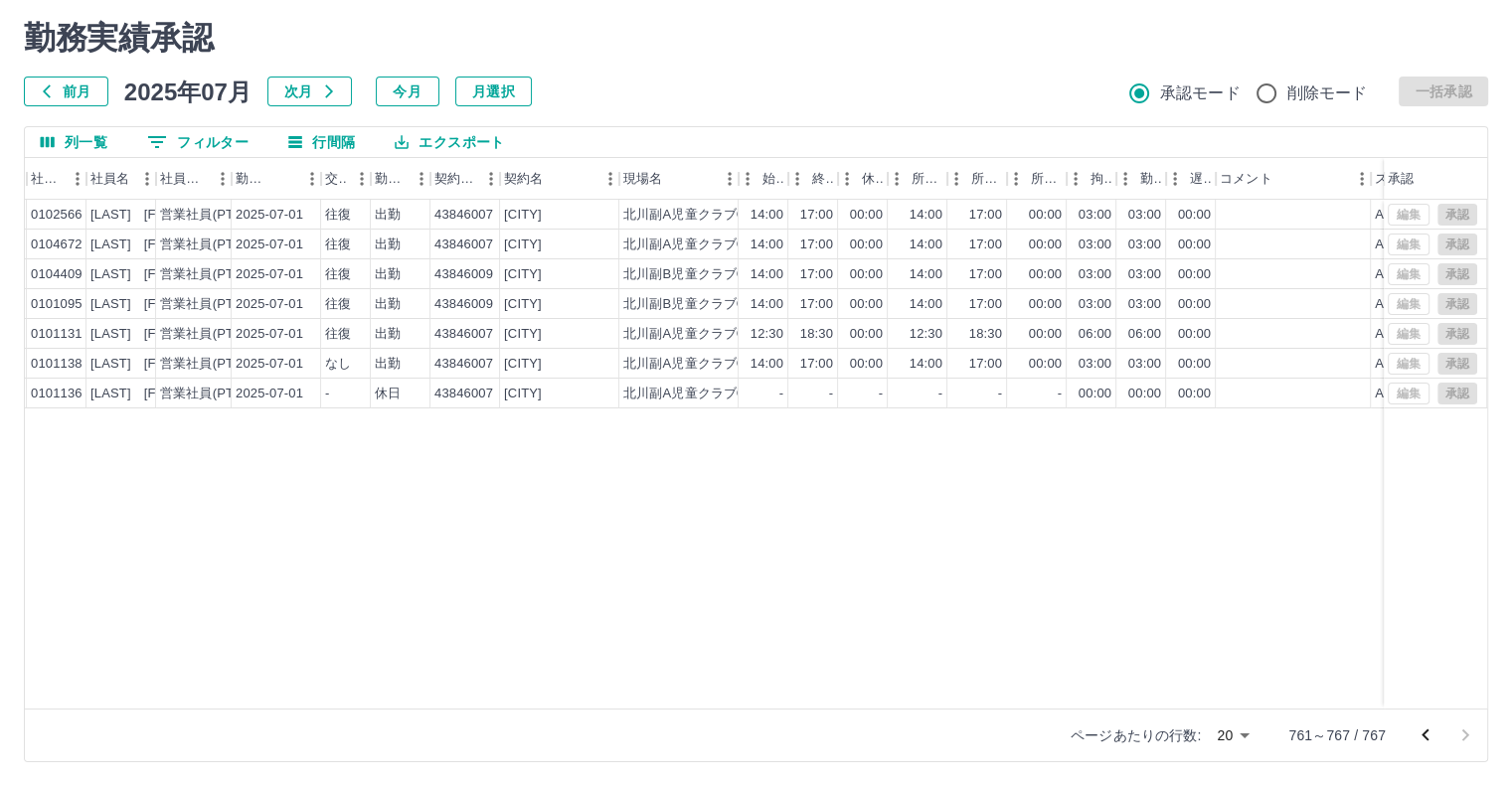 drag, startPoint x: 801, startPoint y: 9, endPoint x: 1034, endPoint y: 57, distance: 237.89283 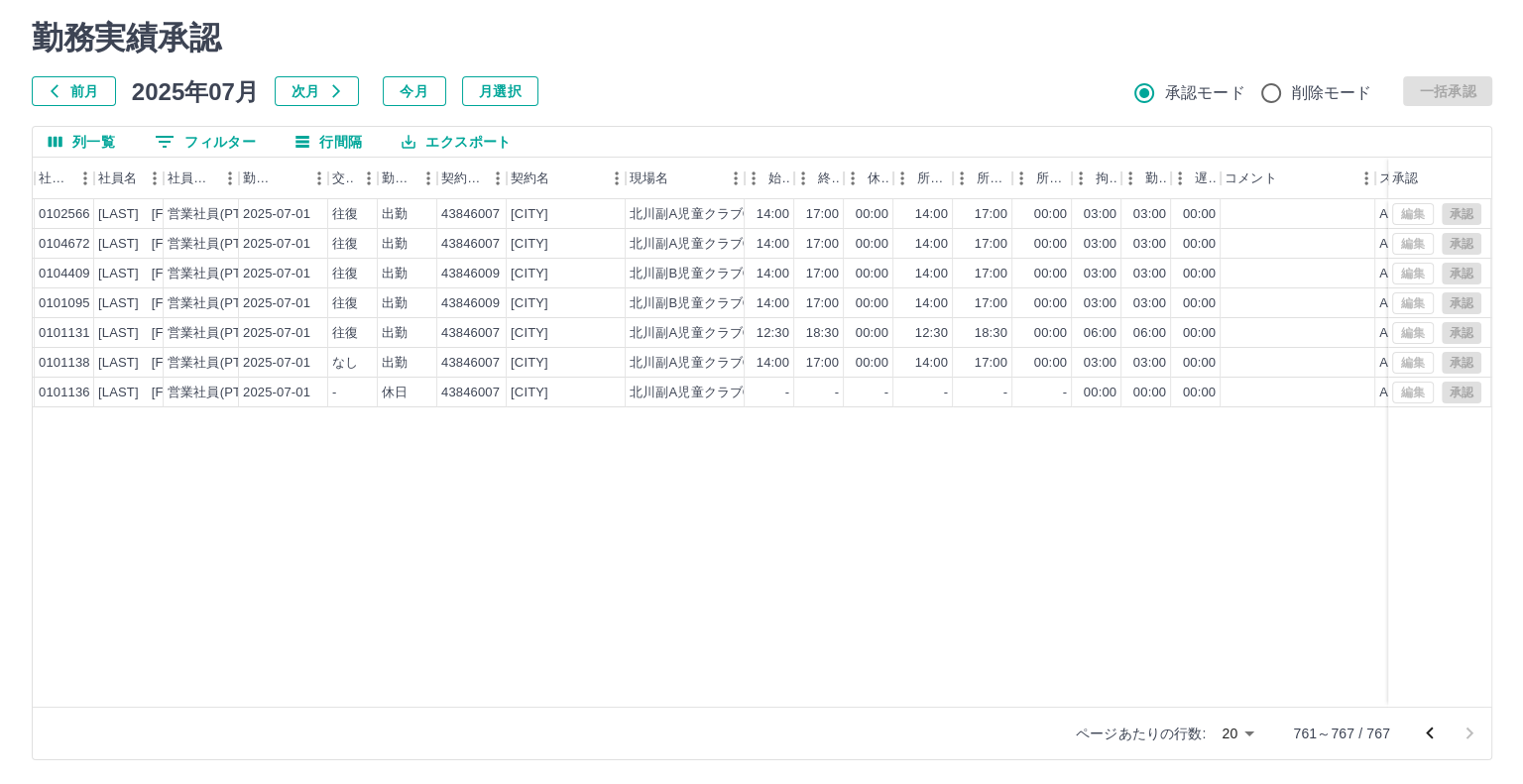 scroll, scrollTop: 0, scrollLeft: 0, axis: both 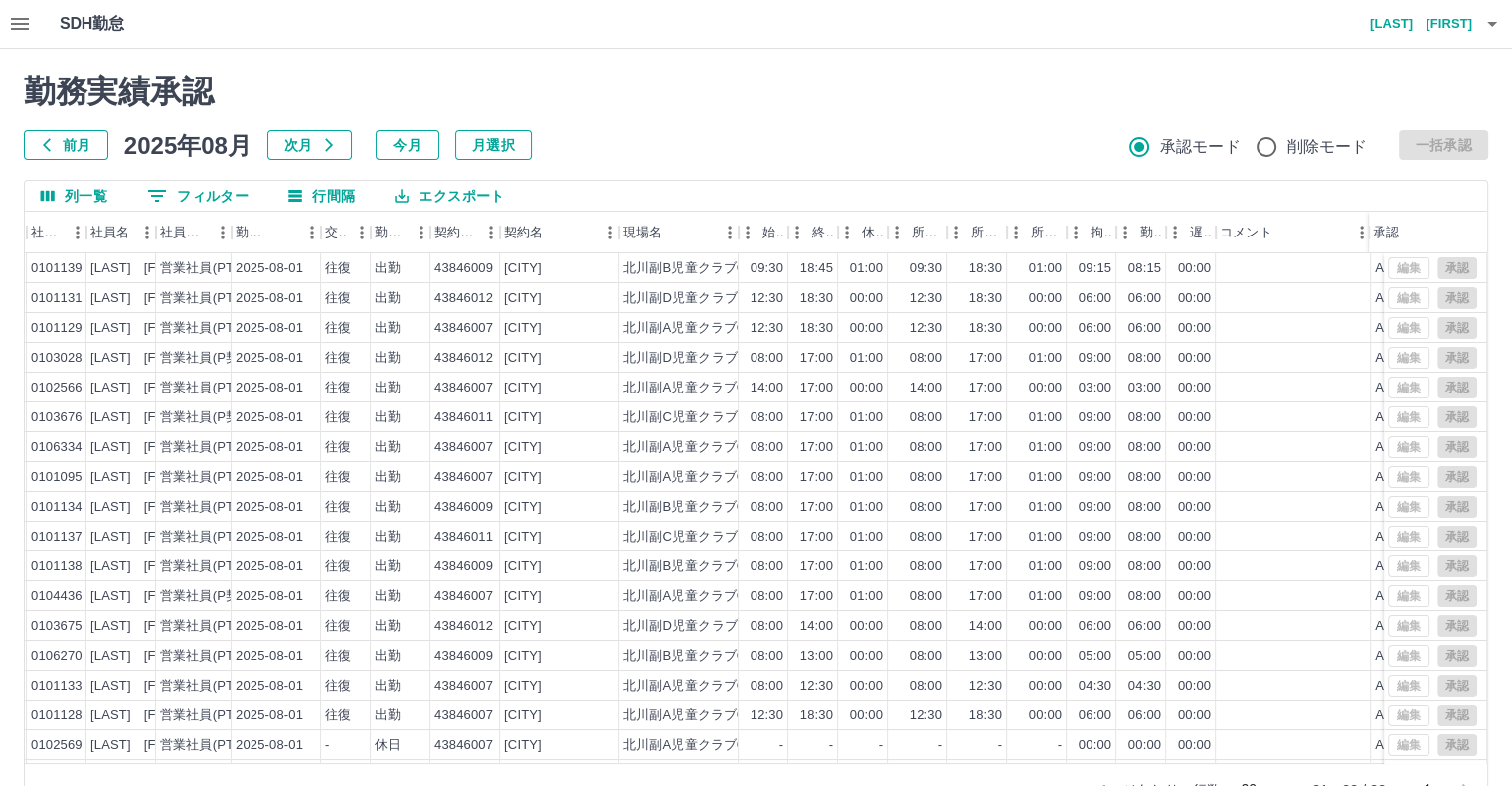 click 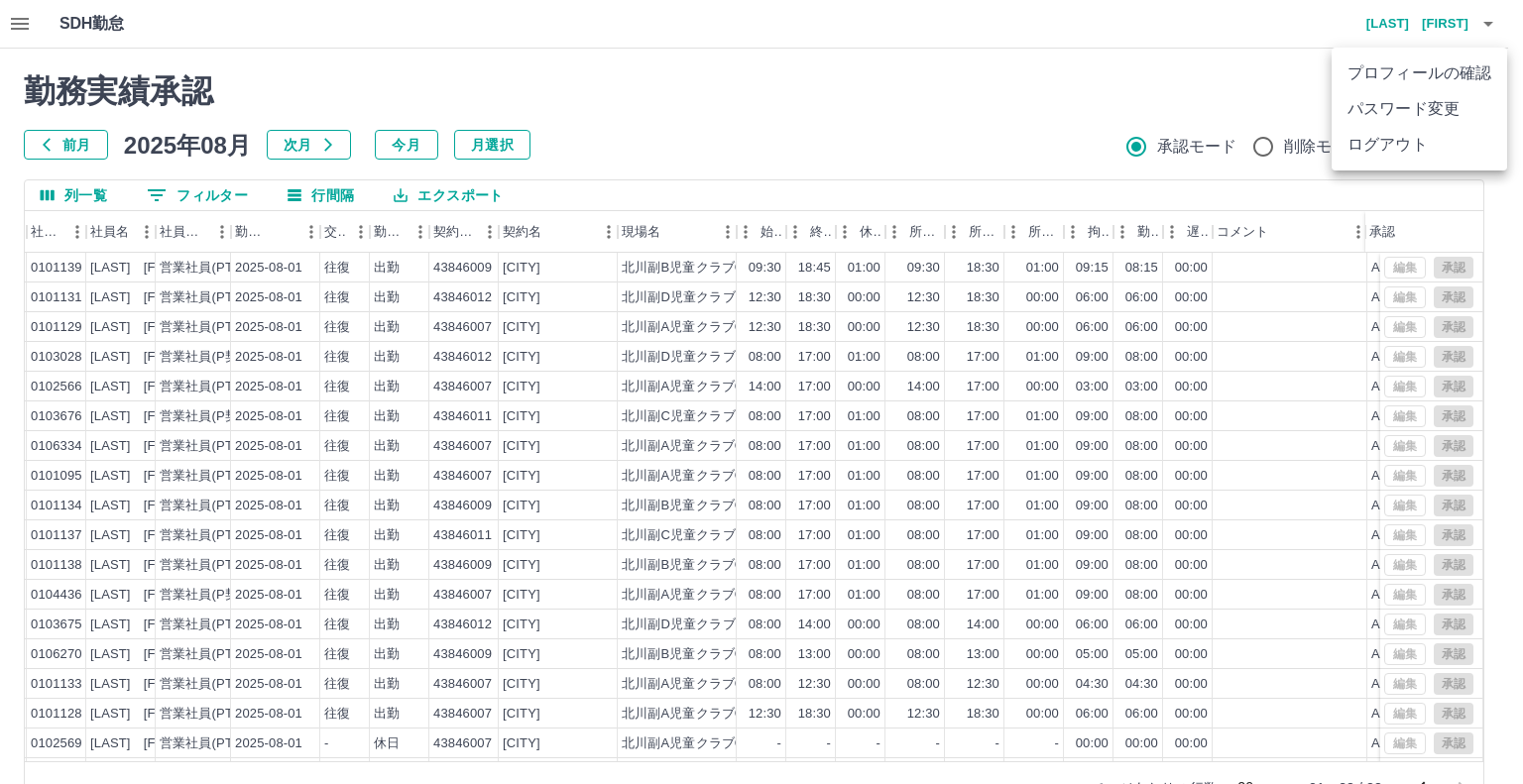 click on "ログアウト" at bounding box center [1419, 145] 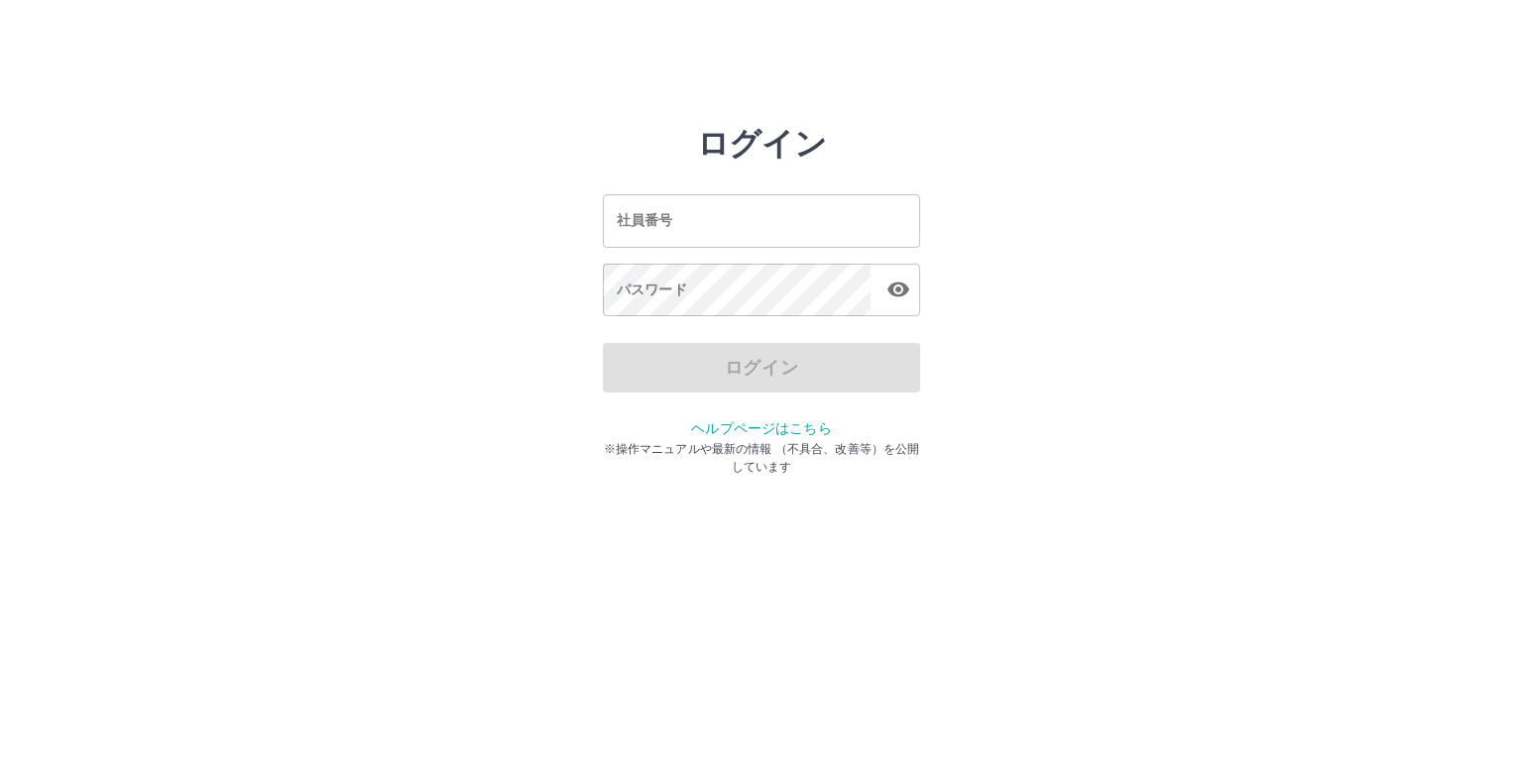 scroll, scrollTop: 0, scrollLeft: 0, axis: both 